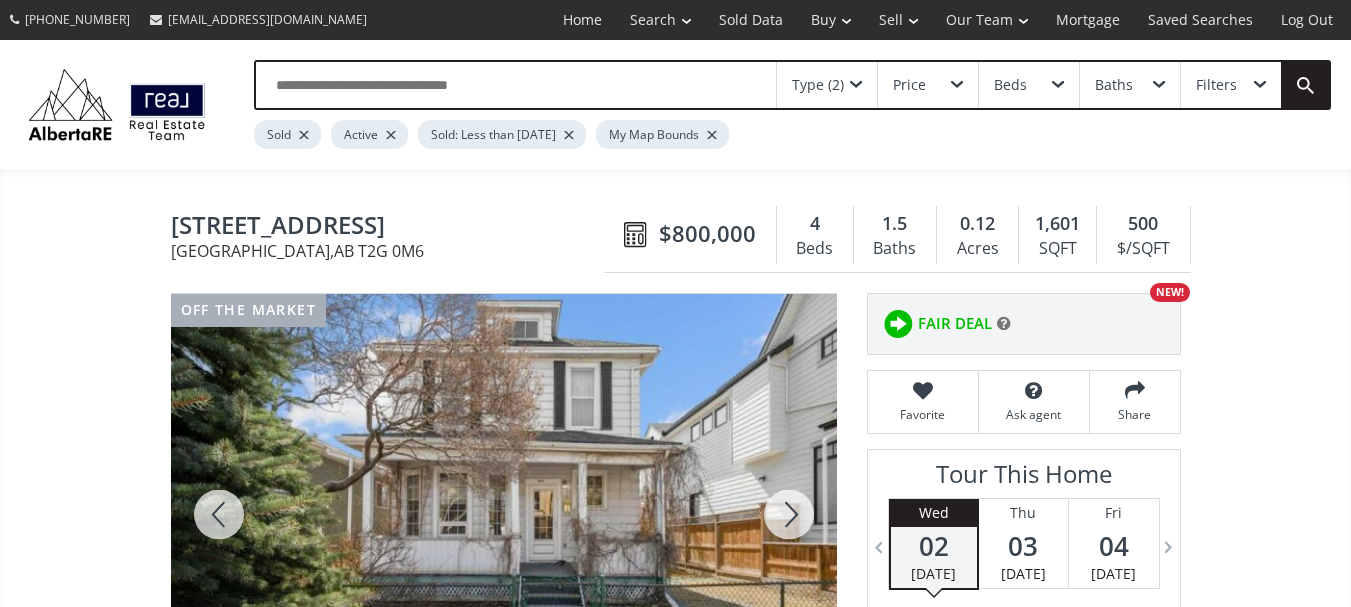 scroll, scrollTop: 0, scrollLeft: 0, axis: both 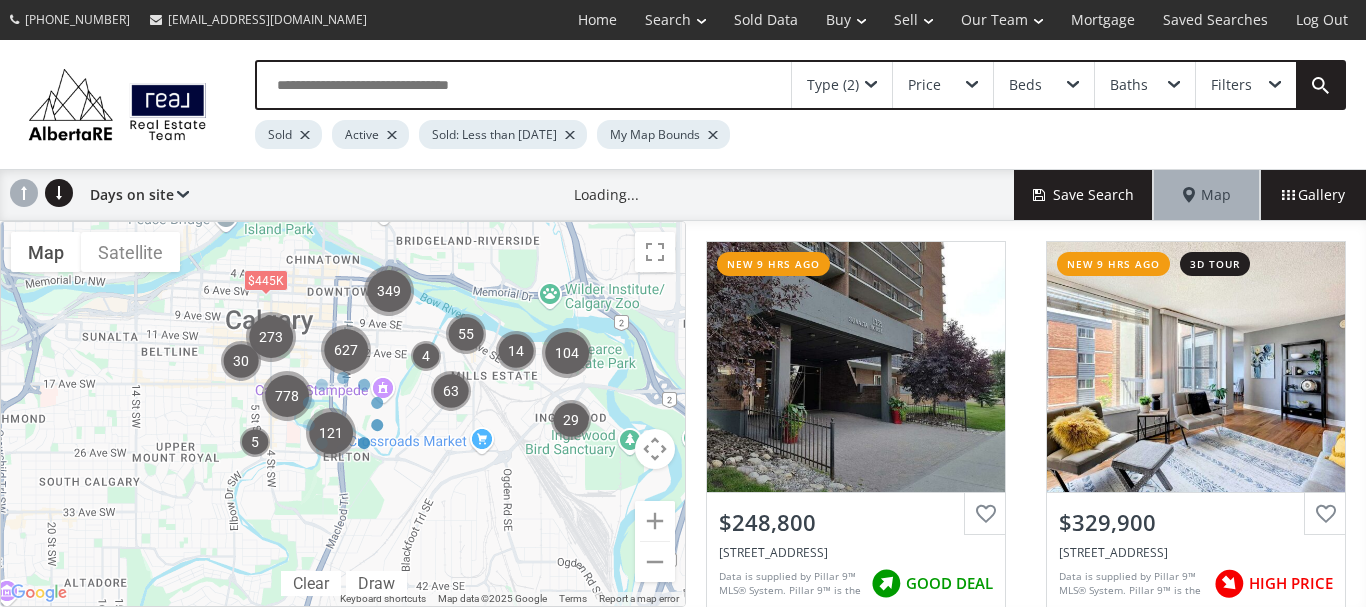 drag, startPoint x: 535, startPoint y: 547, endPoint x: 509, endPoint y: 247, distance: 301.12457 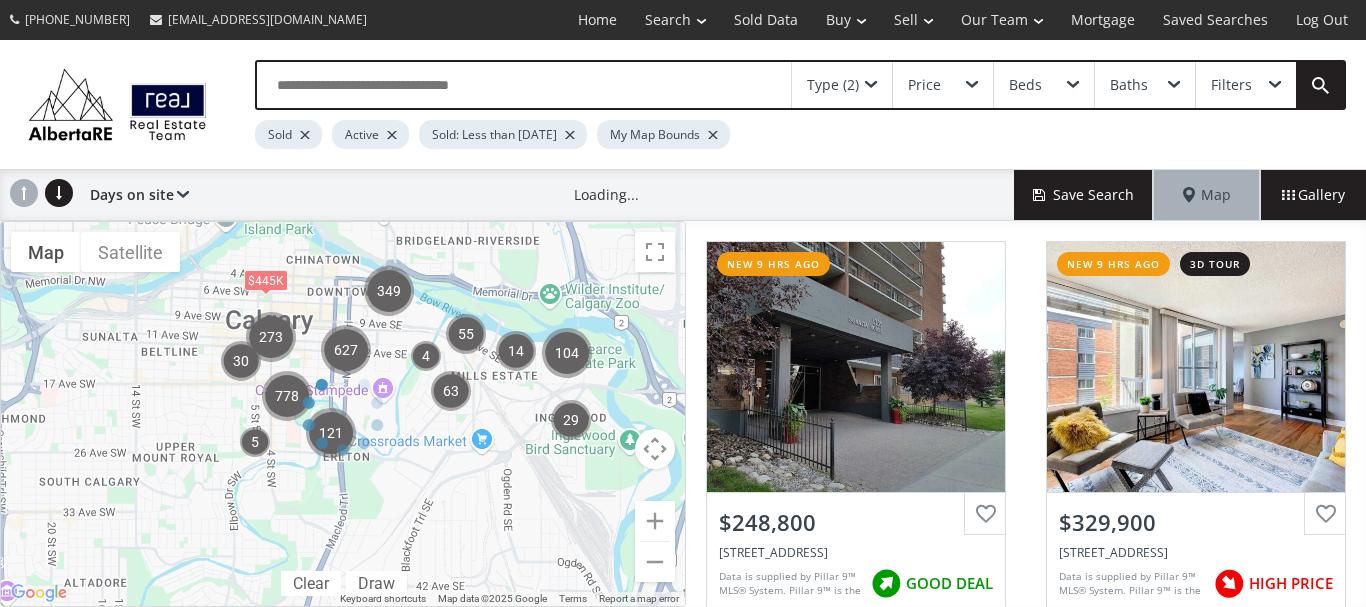 click at bounding box center [343, 414] 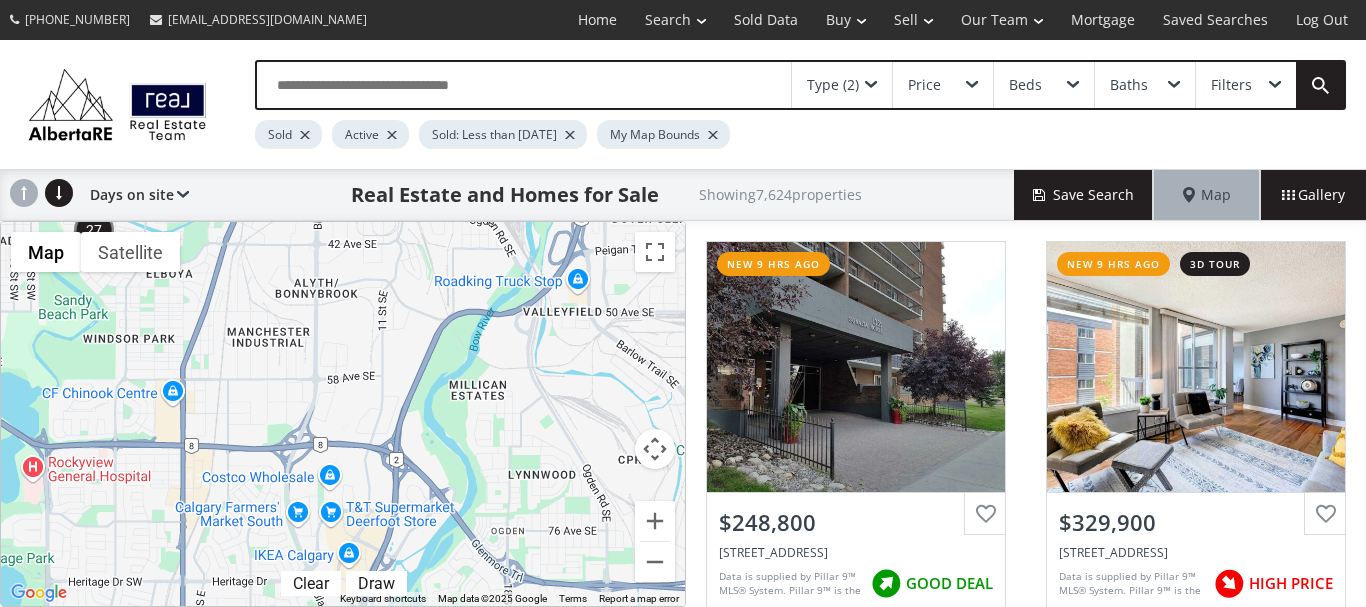 drag, startPoint x: 541, startPoint y: 563, endPoint x: 451, endPoint y: 221, distance: 353.6439 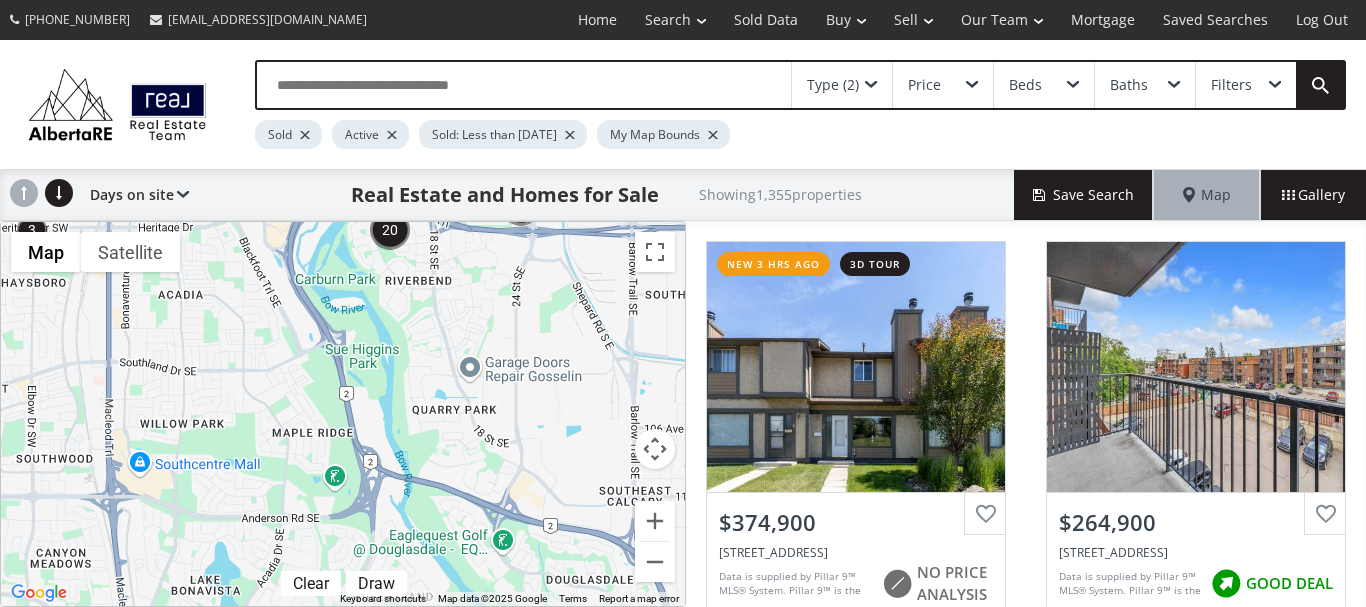 drag, startPoint x: 528, startPoint y: 588, endPoint x: 454, endPoint y: 232, distance: 363.60968 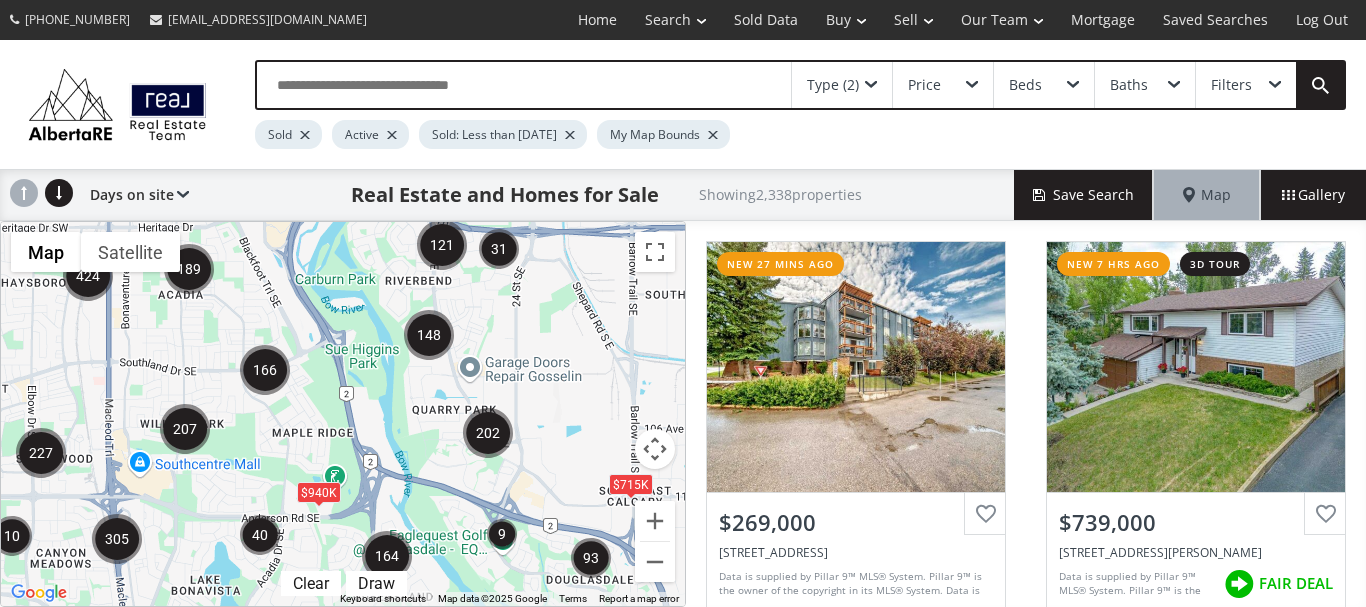 drag, startPoint x: 568, startPoint y: 560, endPoint x: 528, endPoint y: 352, distance: 211.81123 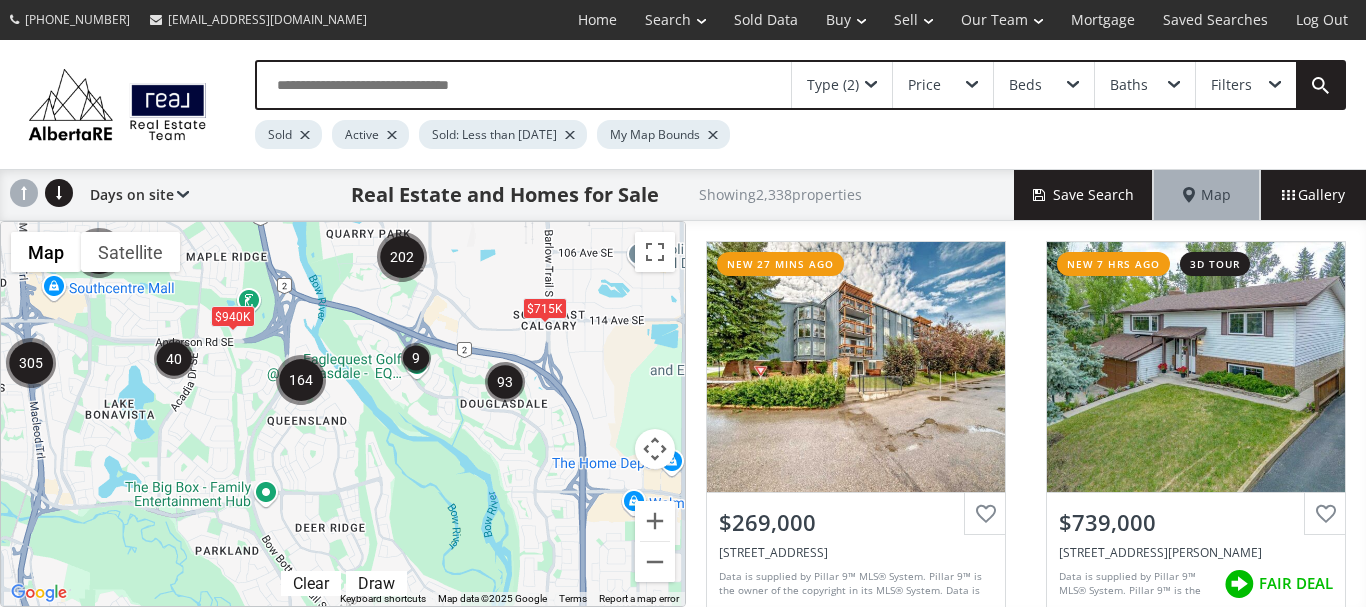 drag, startPoint x: 540, startPoint y: 561, endPoint x: 454, endPoint y: 383, distance: 197.68661 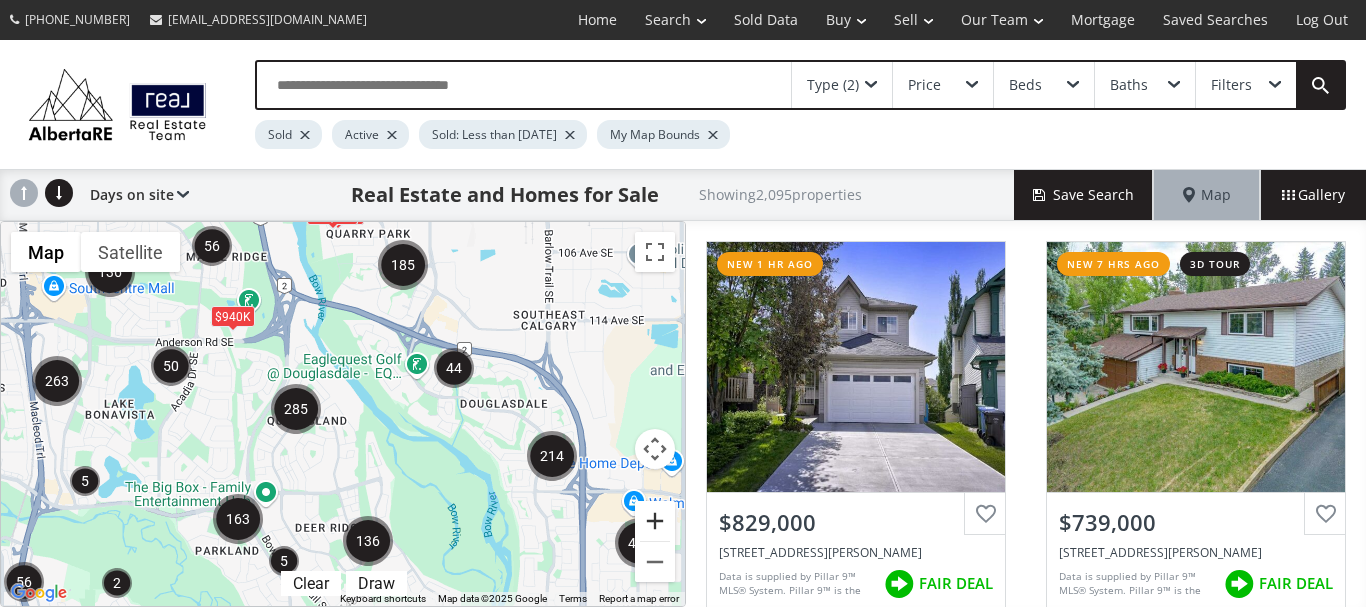 click at bounding box center [655, 521] 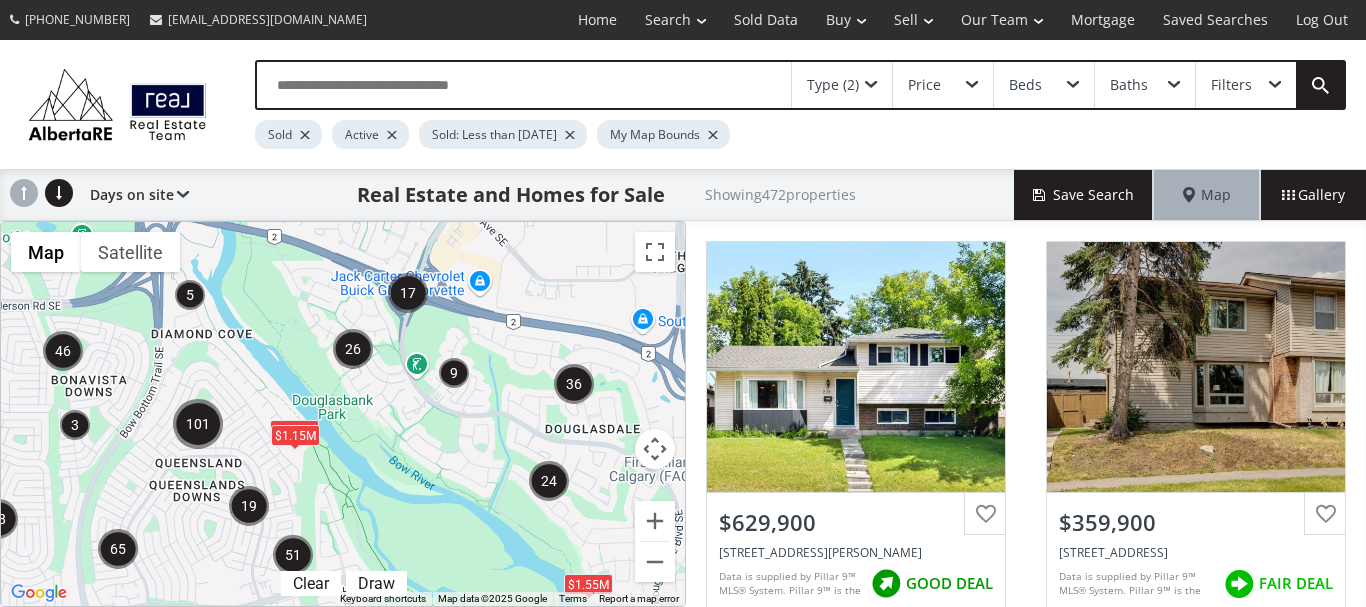 drag, startPoint x: 582, startPoint y: 423, endPoint x: 506, endPoint y: 459, distance: 84.095184 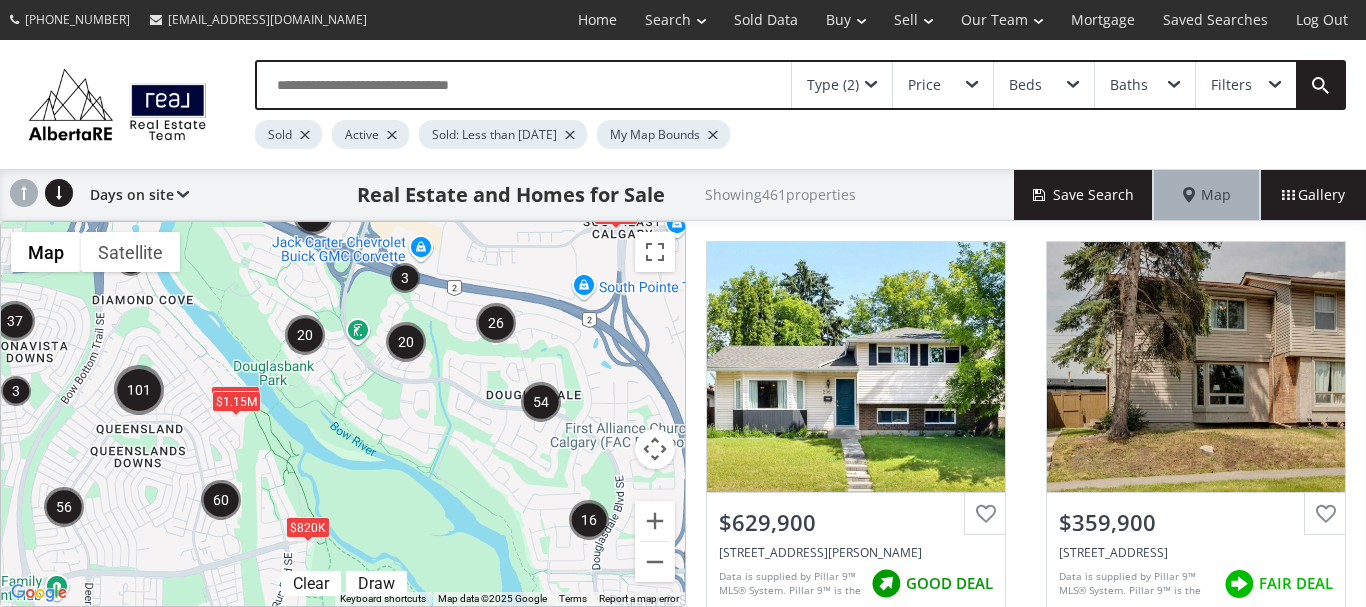 drag, startPoint x: 595, startPoint y: 557, endPoint x: 531, endPoint y: 521, distance: 73.43024 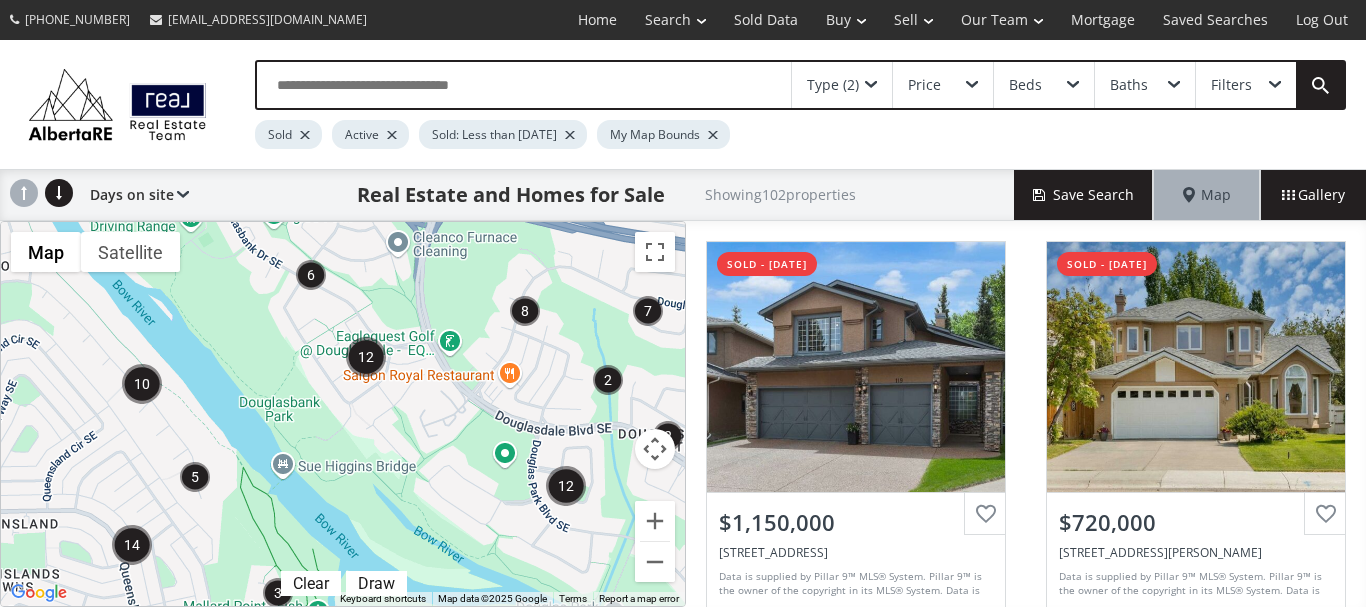 drag, startPoint x: 380, startPoint y: 401, endPoint x: 483, endPoint y: 464, distance: 120.73939 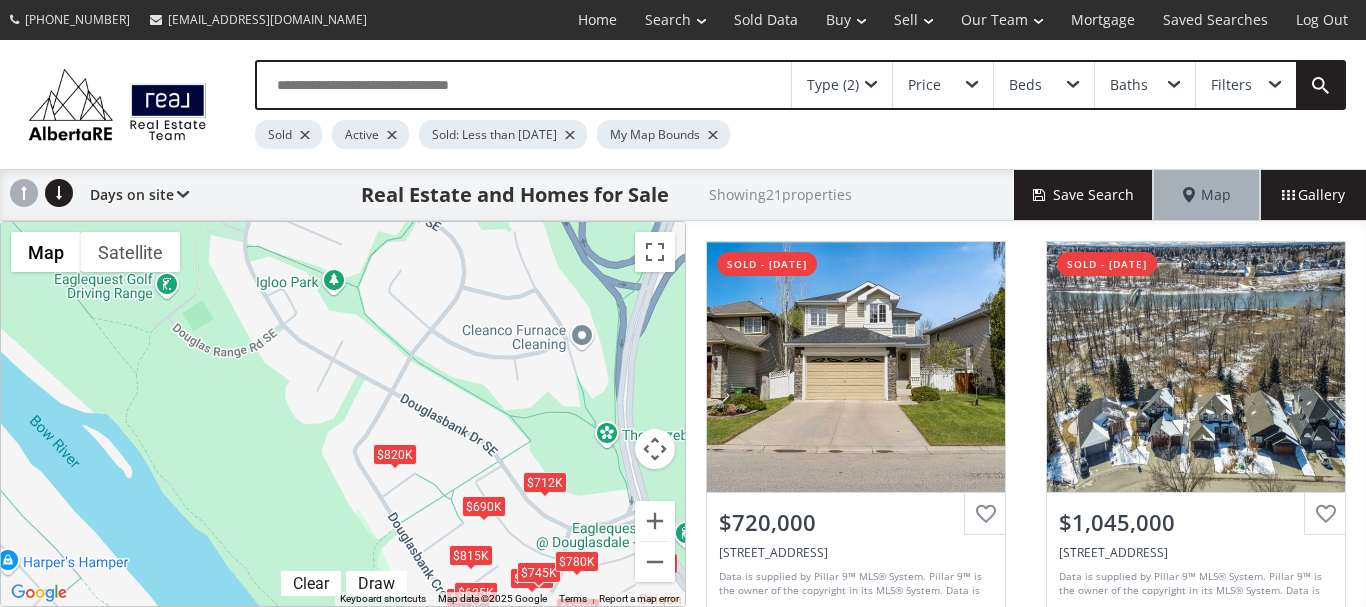 drag, startPoint x: 421, startPoint y: 385, endPoint x: 605, endPoint y: 628, distance: 304.80322 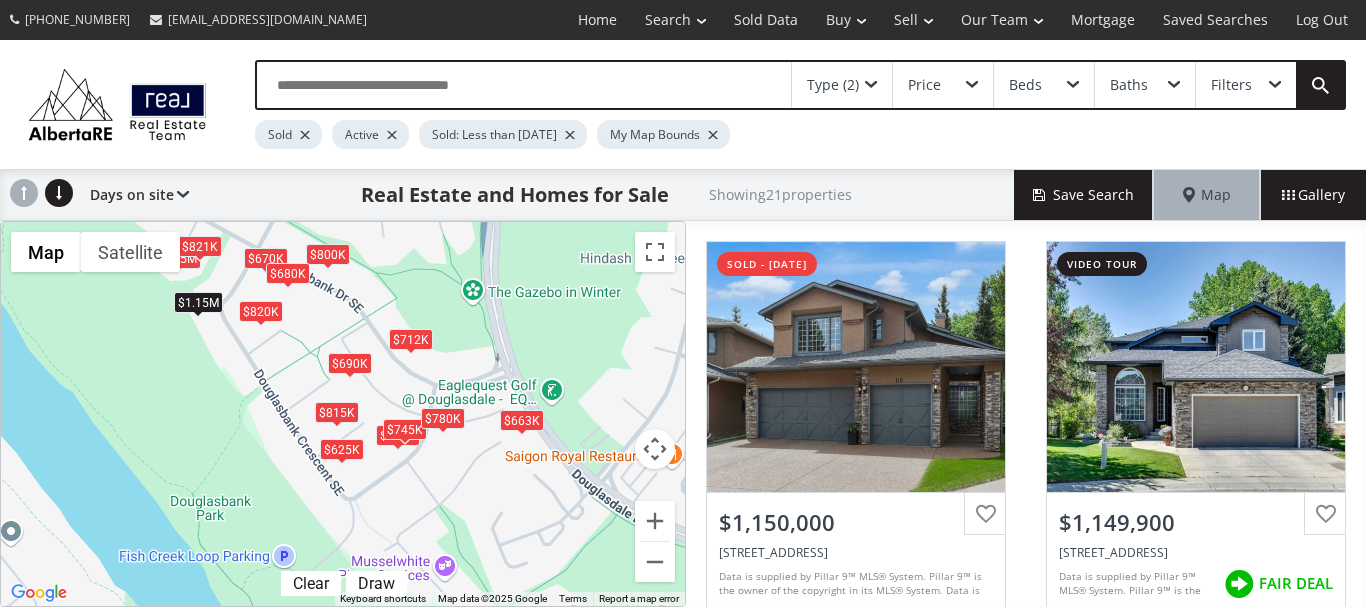 drag, startPoint x: 567, startPoint y: 486, endPoint x: 431, endPoint y: 342, distance: 198.0707 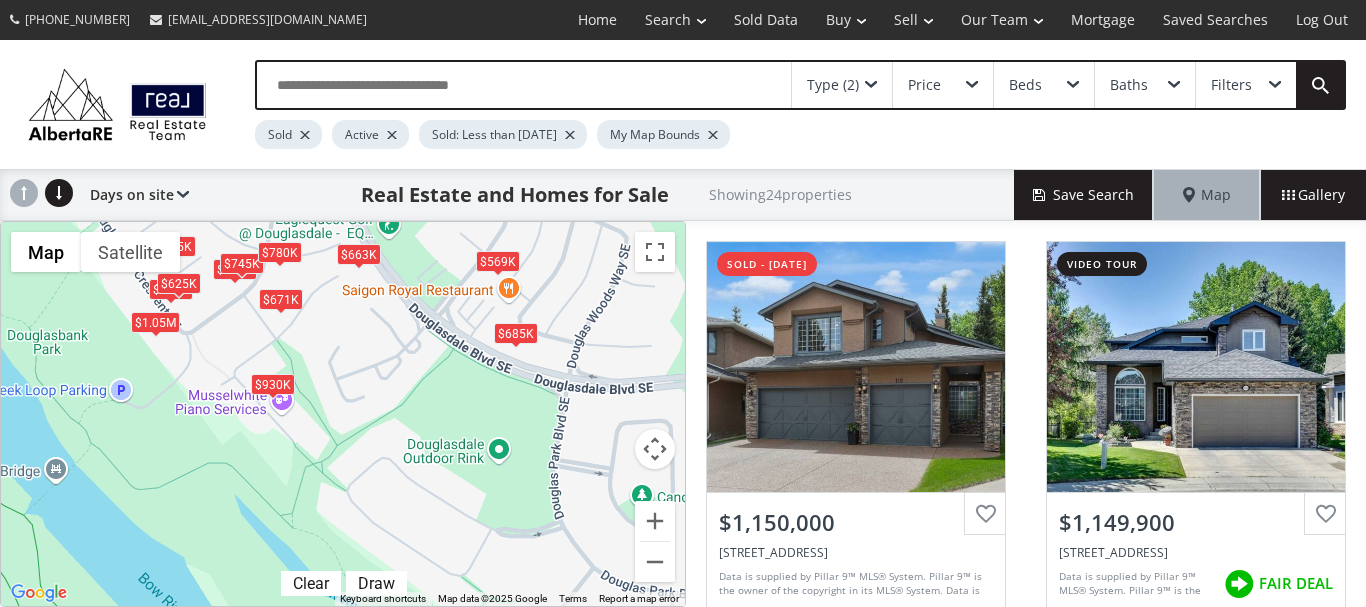 drag, startPoint x: 526, startPoint y: 530, endPoint x: 361, endPoint y: 363, distance: 234.76372 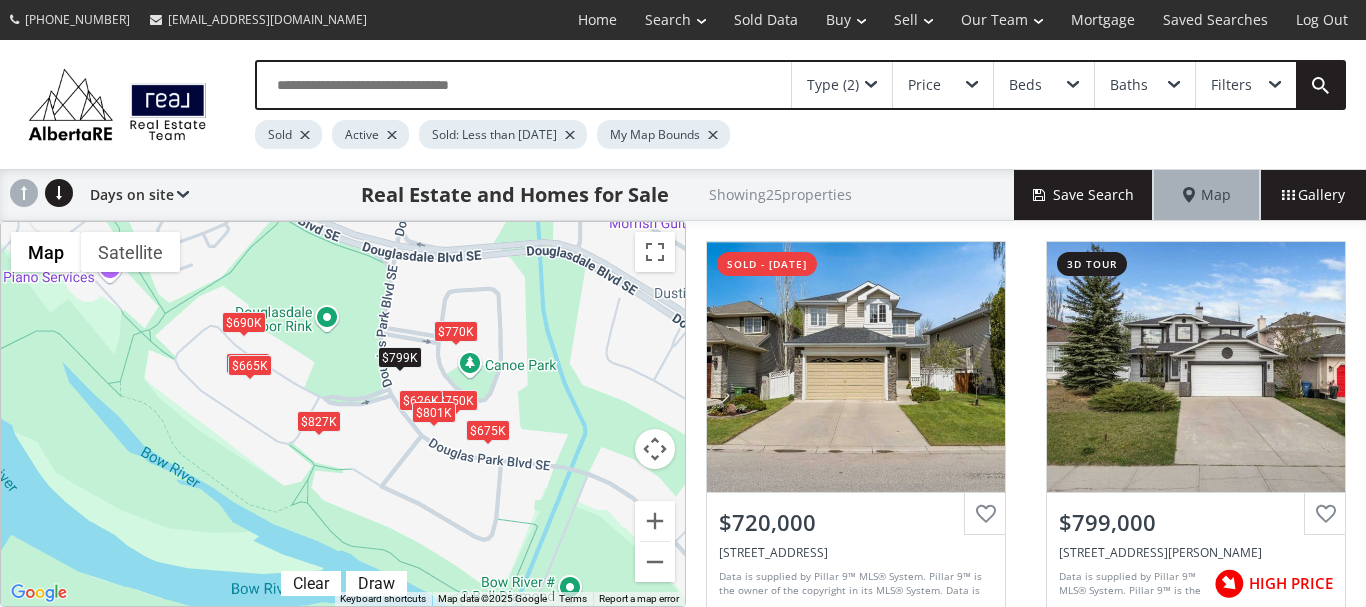 drag, startPoint x: 581, startPoint y: 552, endPoint x: 406, endPoint y: 420, distance: 219.20082 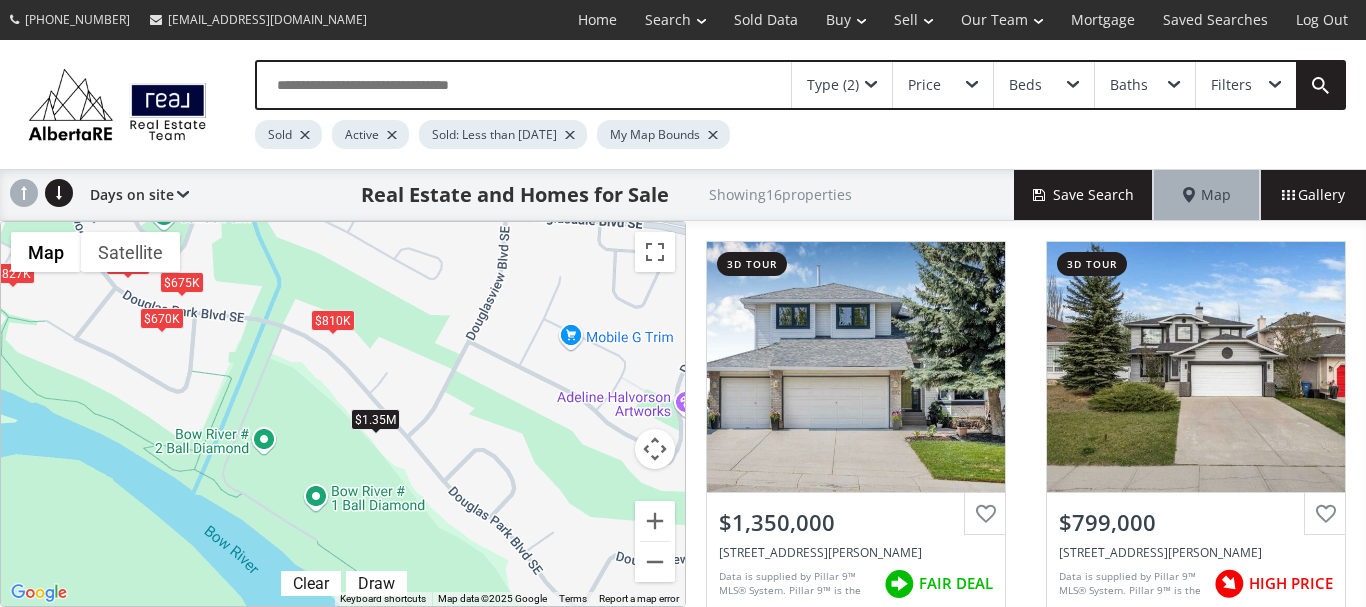 drag, startPoint x: 531, startPoint y: 518, endPoint x: 223, endPoint y: 370, distance: 341.71332 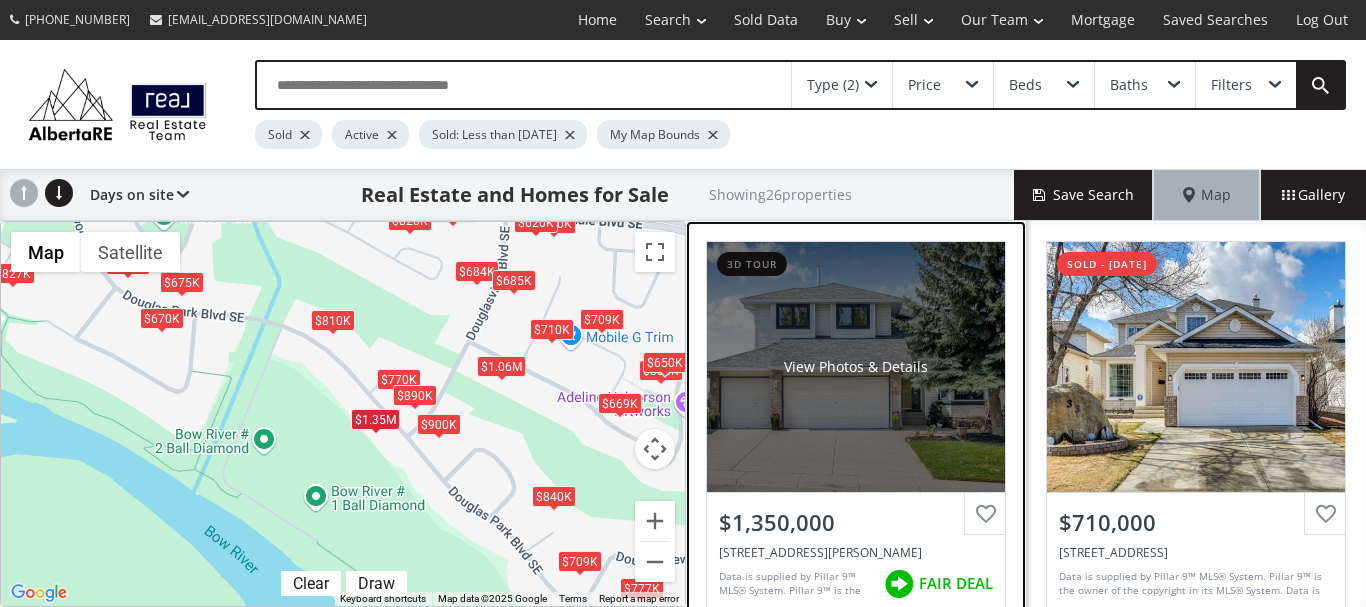 click on "View Photos & Details" at bounding box center [856, 367] 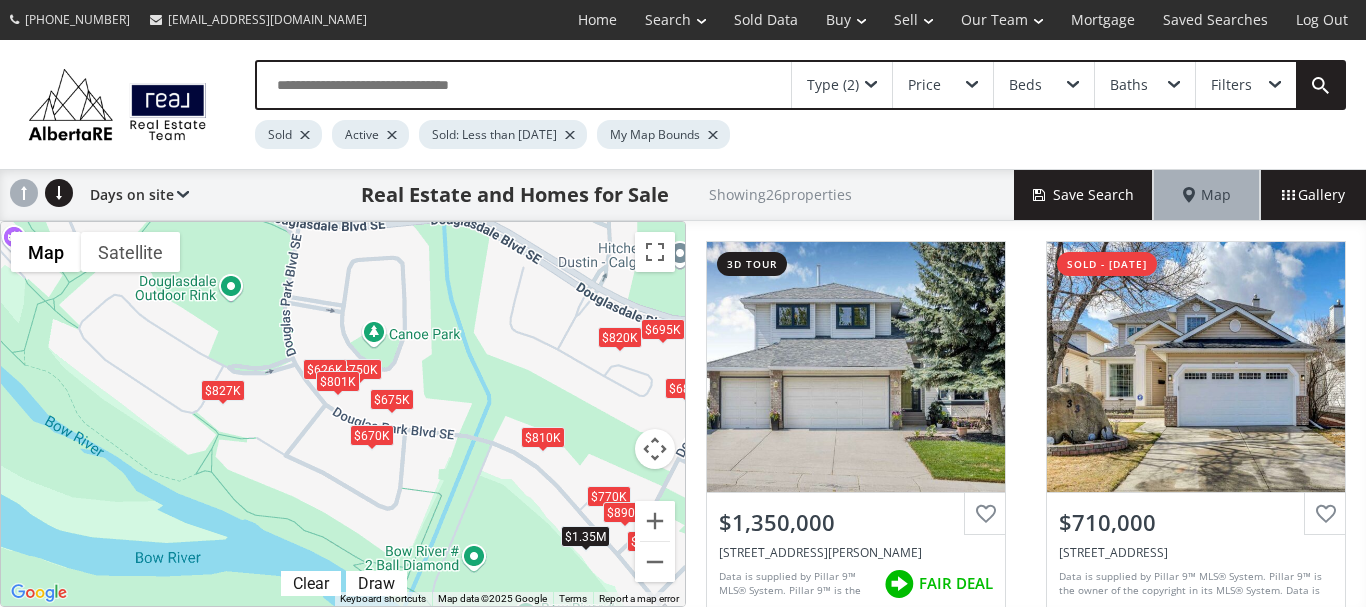 drag, startPoint x: 184, startPoint y: 339, endPoint x: 505, endPoint y: 494, distance: 356.4632 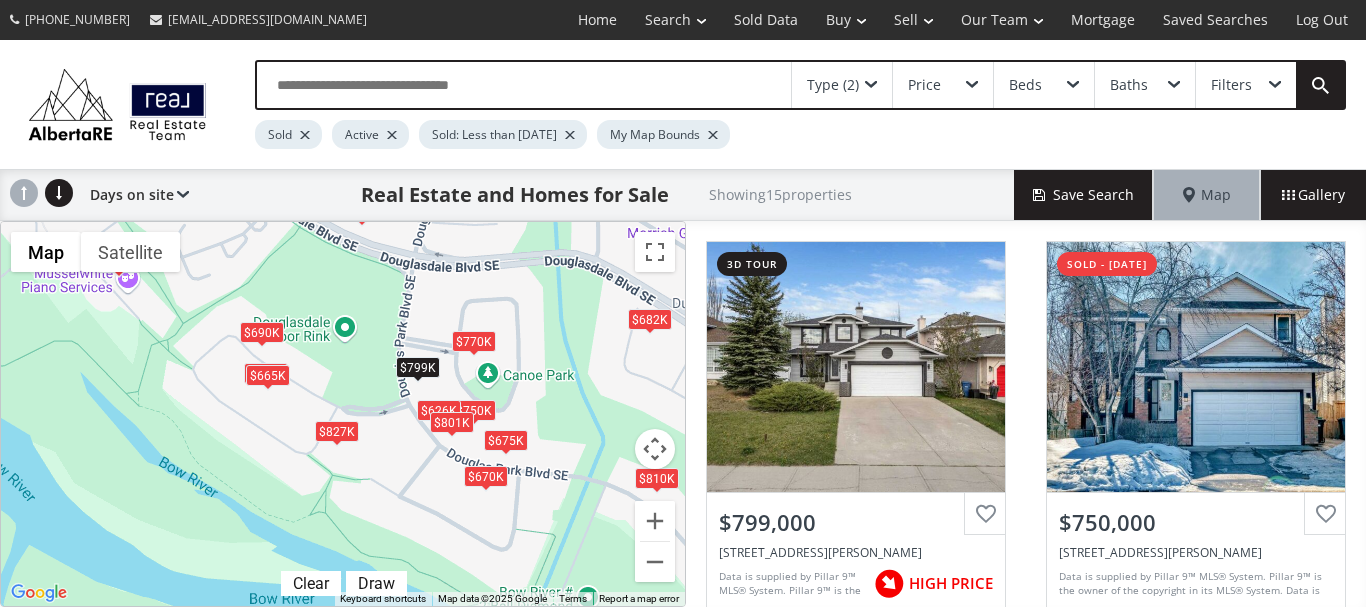 click on "$799K" at bounding box center [418, 367] 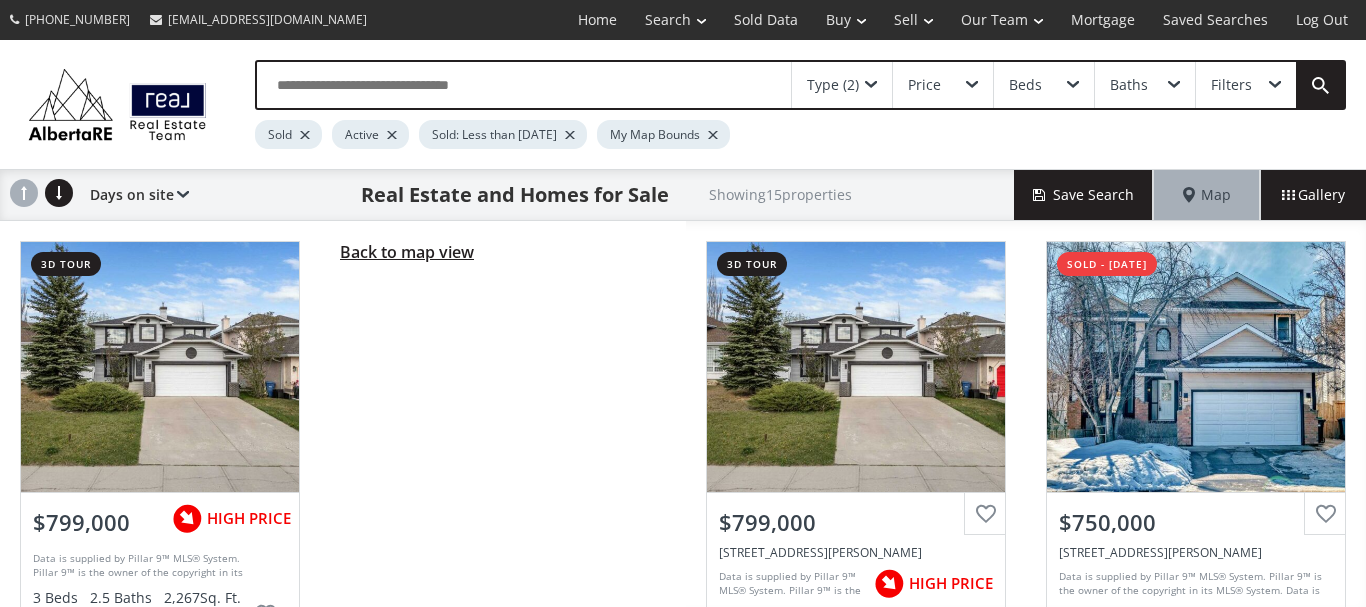 click on "Back to map view" at bounding box center (407, 252) 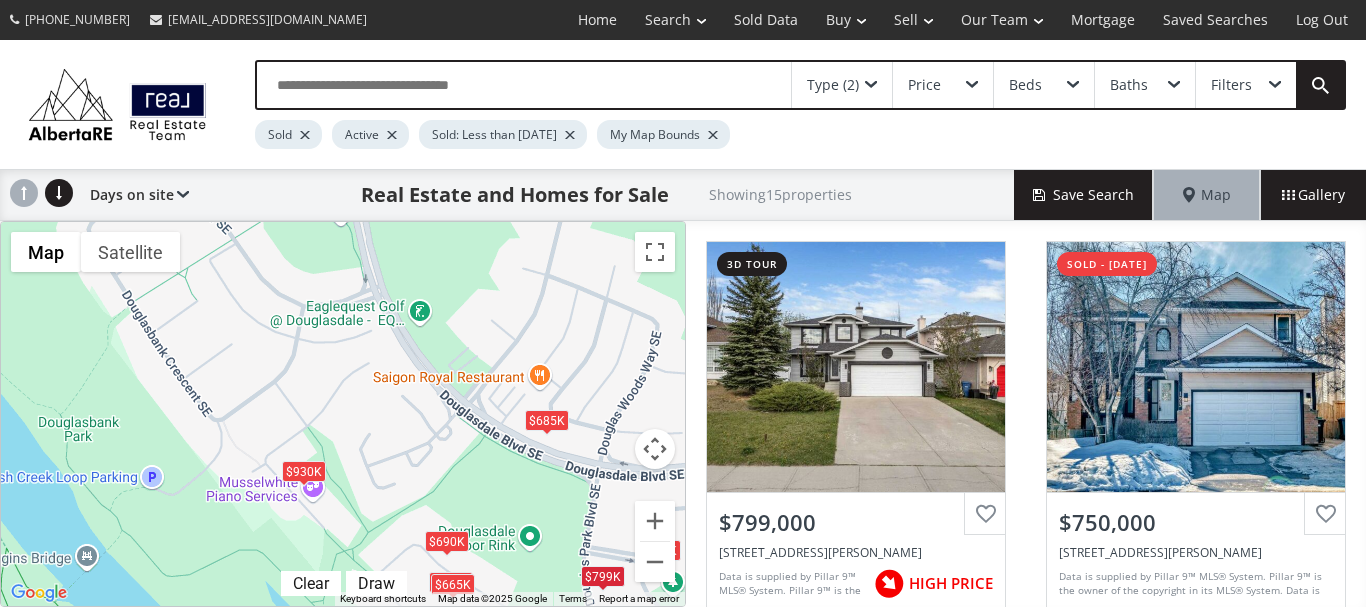 drag, startPoint x: 167, startPoint y: 306, endPoint x: 396, endPoint y: 551, distance: 335.3595 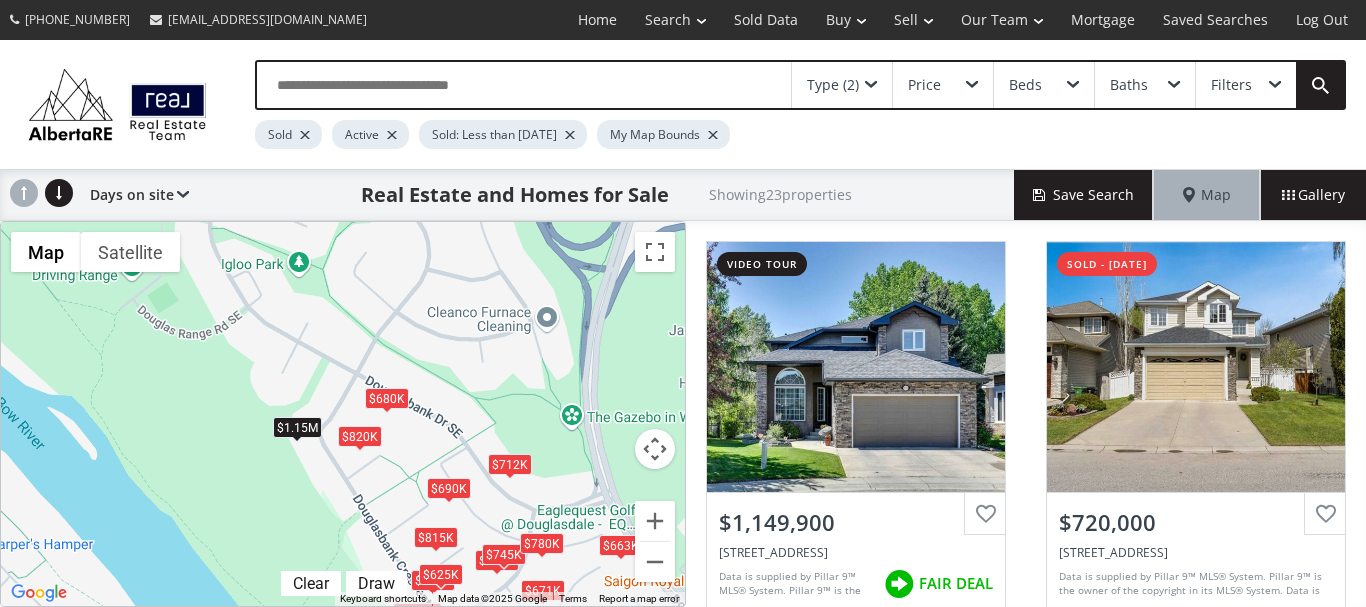 drag, startPoint x: 236, startPoint y: 313, endPoint x: 424, endPoint y: 489, distance: 257.5267 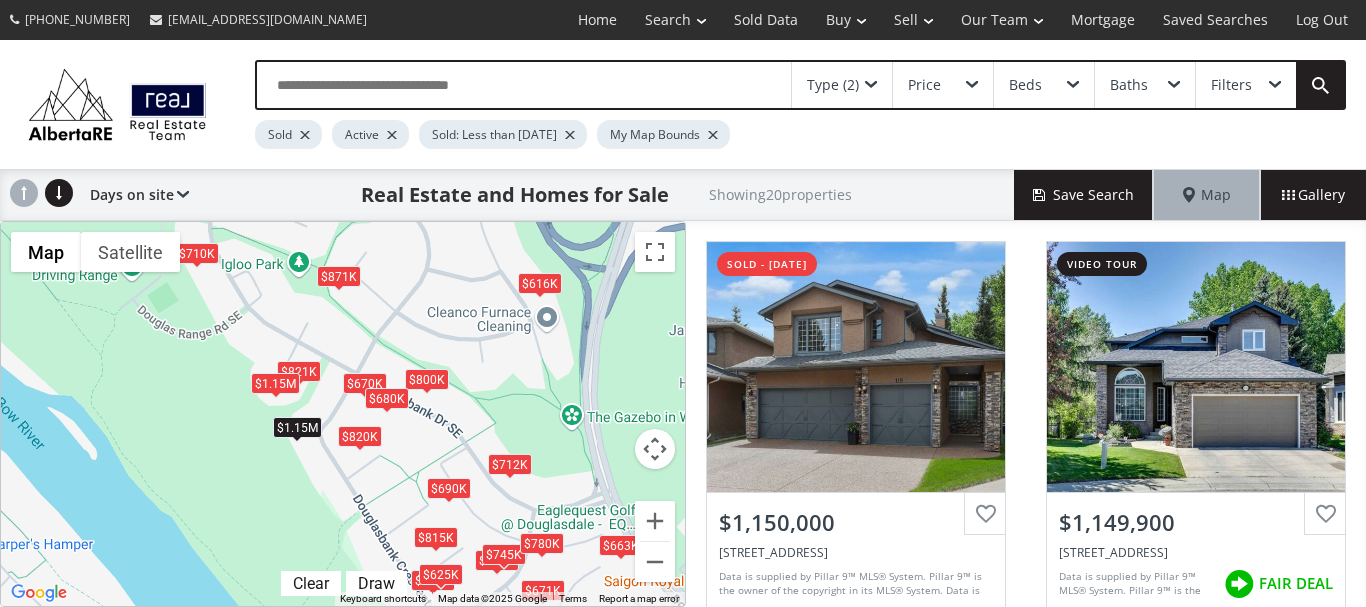 click on "$1.15M" at bounding box center (275, 383) 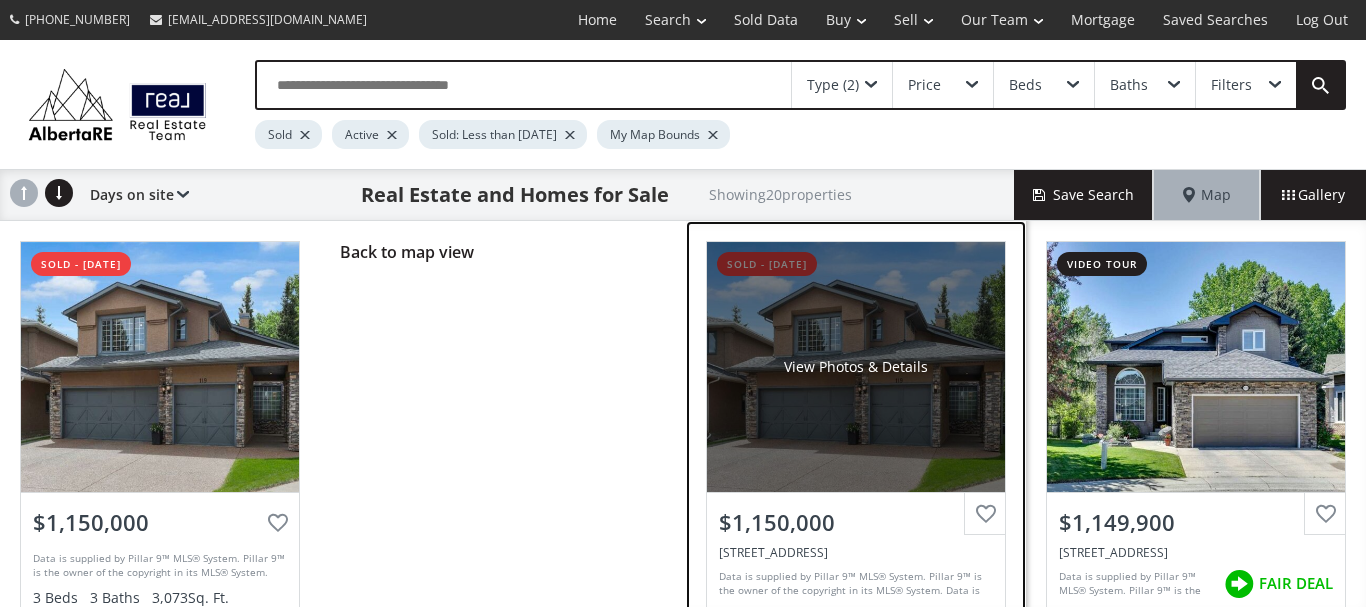 click on "View Photos & Details" at bounding box center (856, 367) 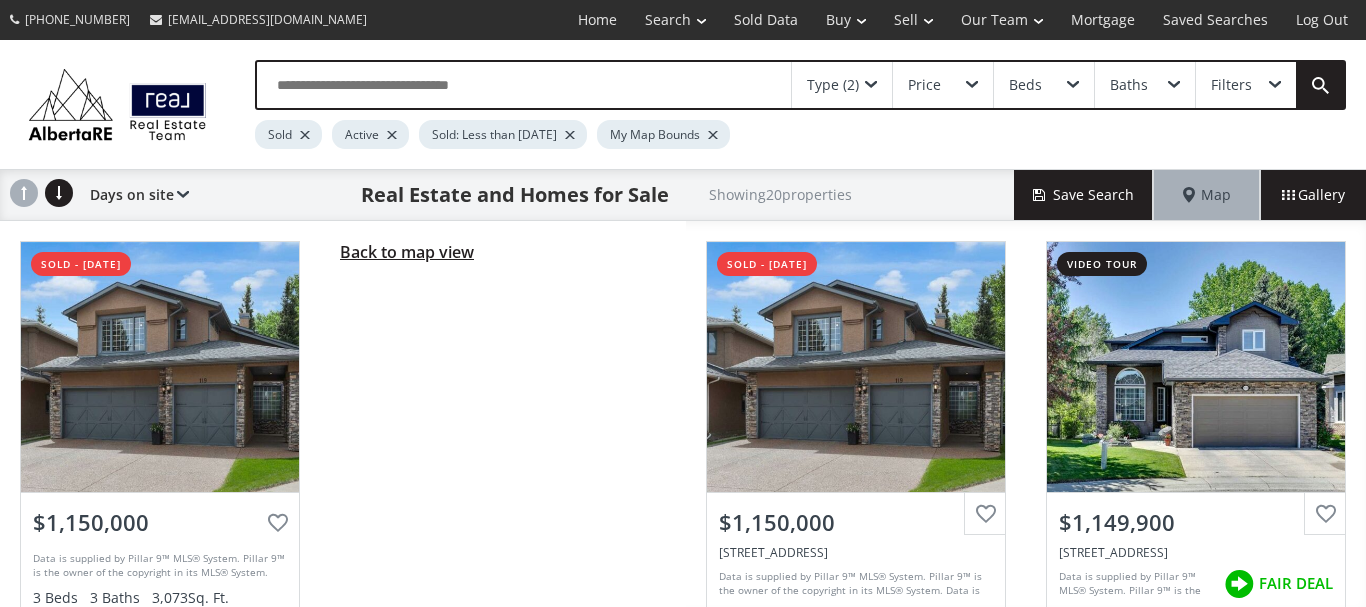 click on "Back to map view" at bounding box center [407, 252] 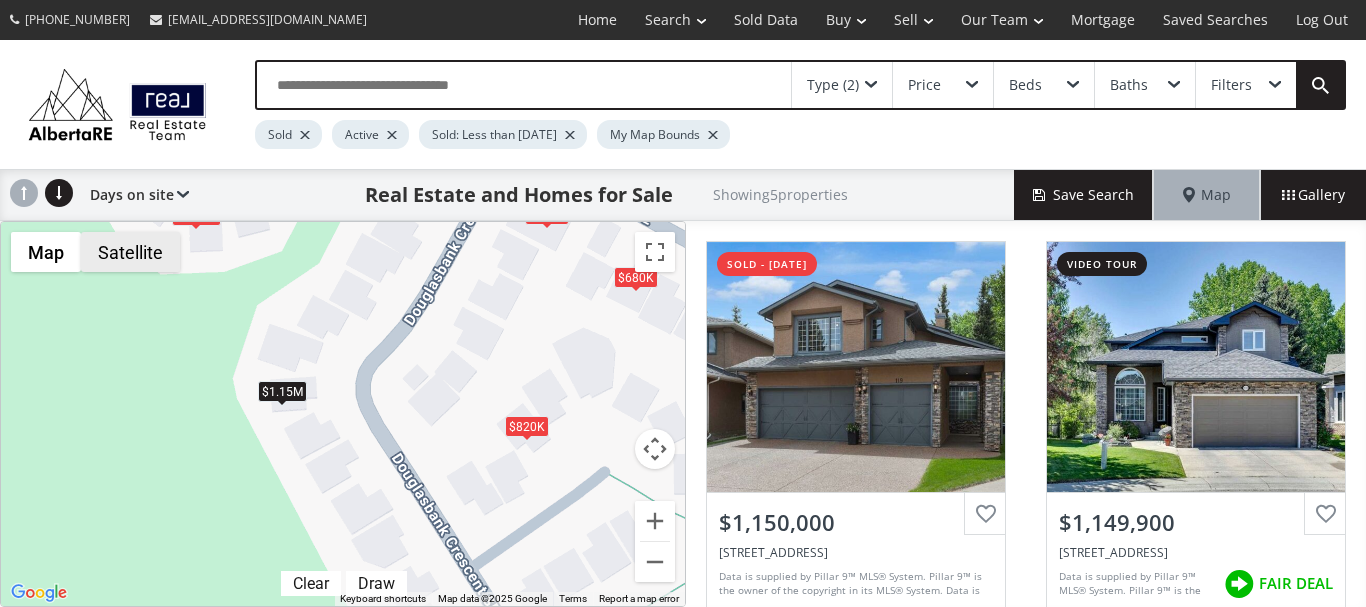 click on "Satellite" at bounding box center [130, 252] 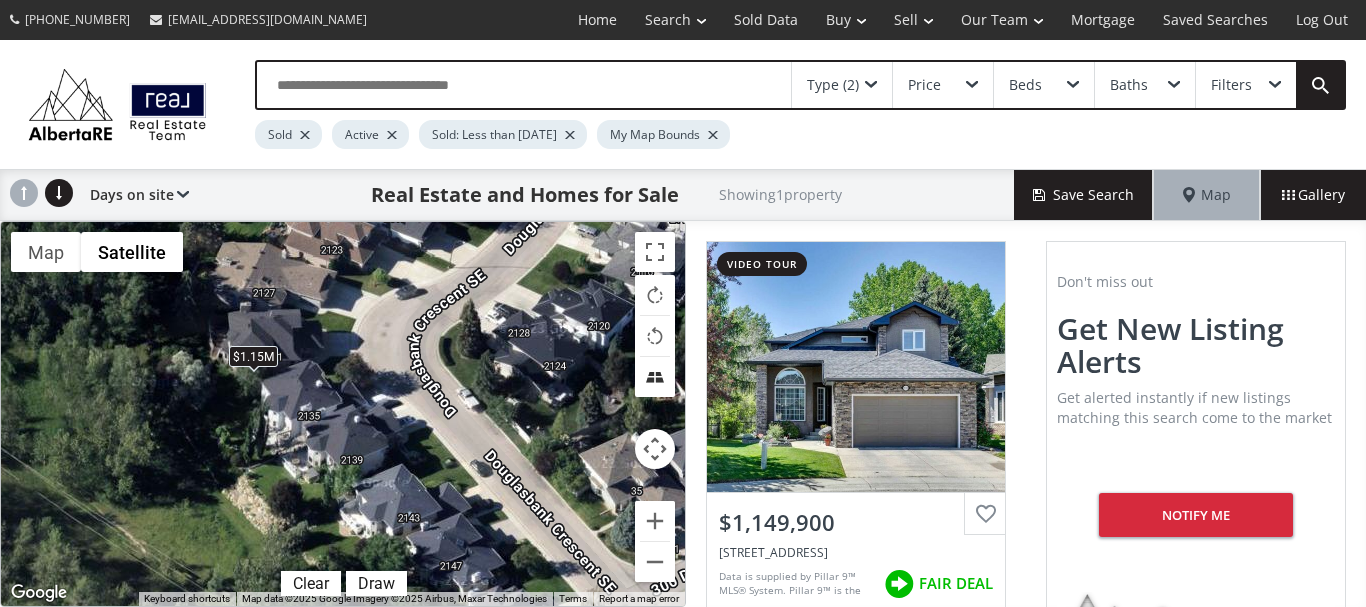 click at bounding box center [655, 377] 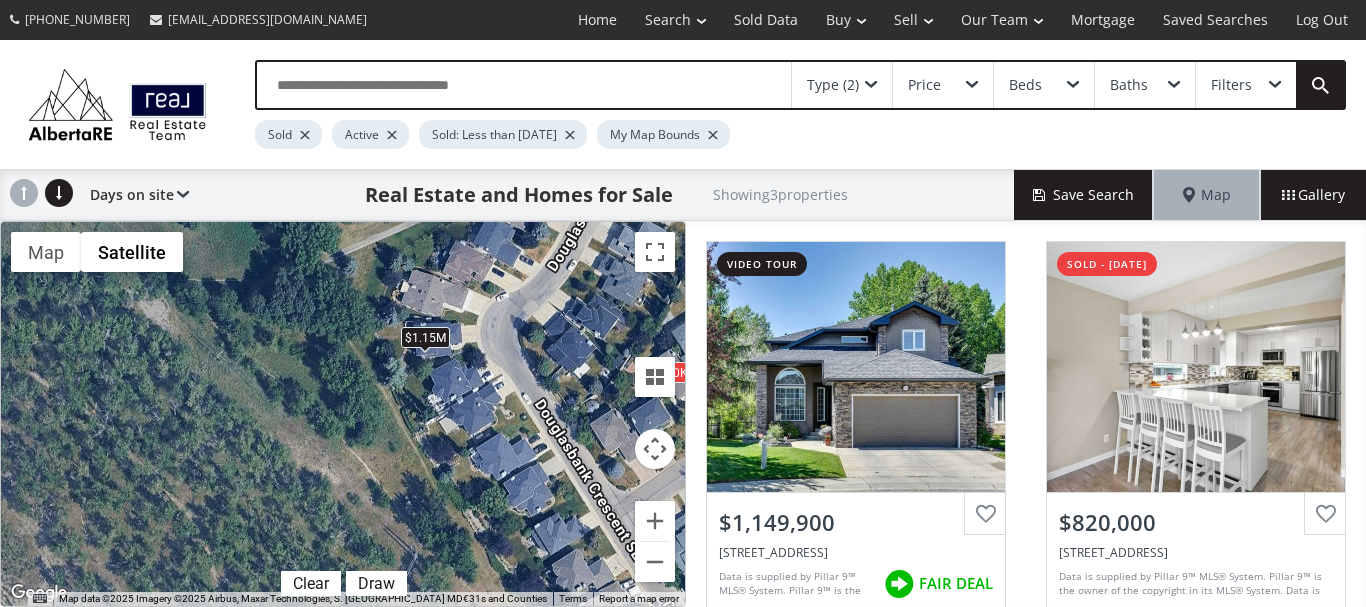 drag, startPoint x: 182, startPoint y: 413, endPoint x: 380, endPoint y: 392, distance: 199.11052 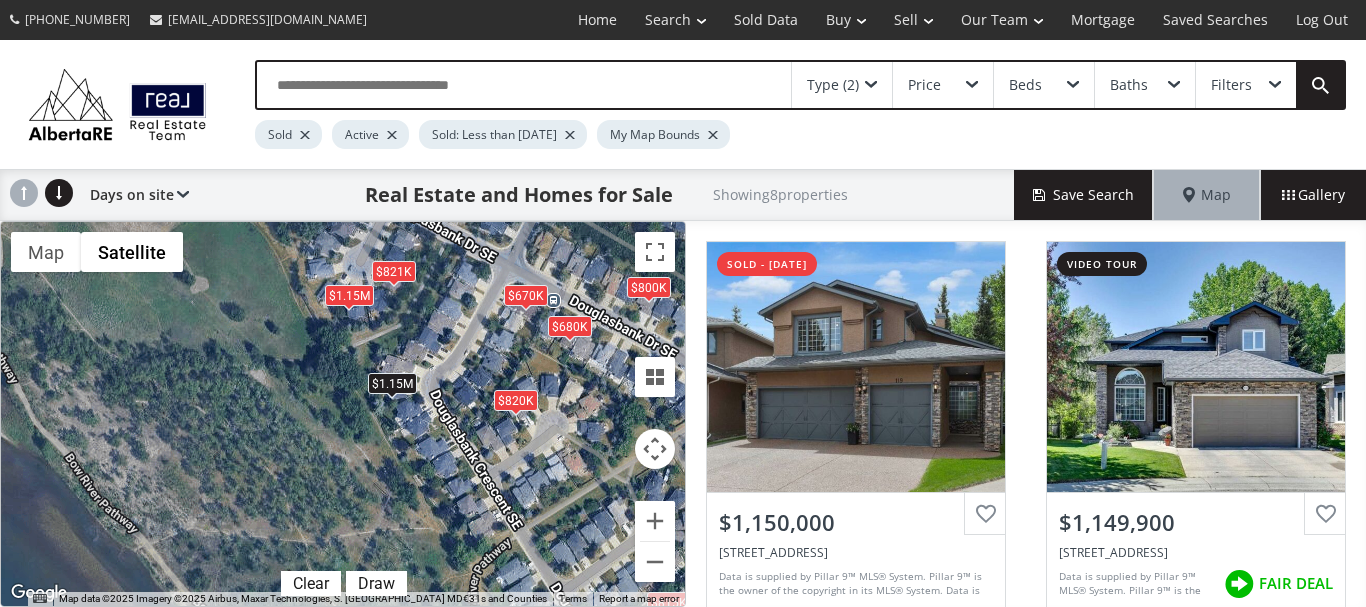 drag, startPoint x: 294, startPoint y: 314, endPoint x: 289, endPoint y: 348, distance: 34.36568 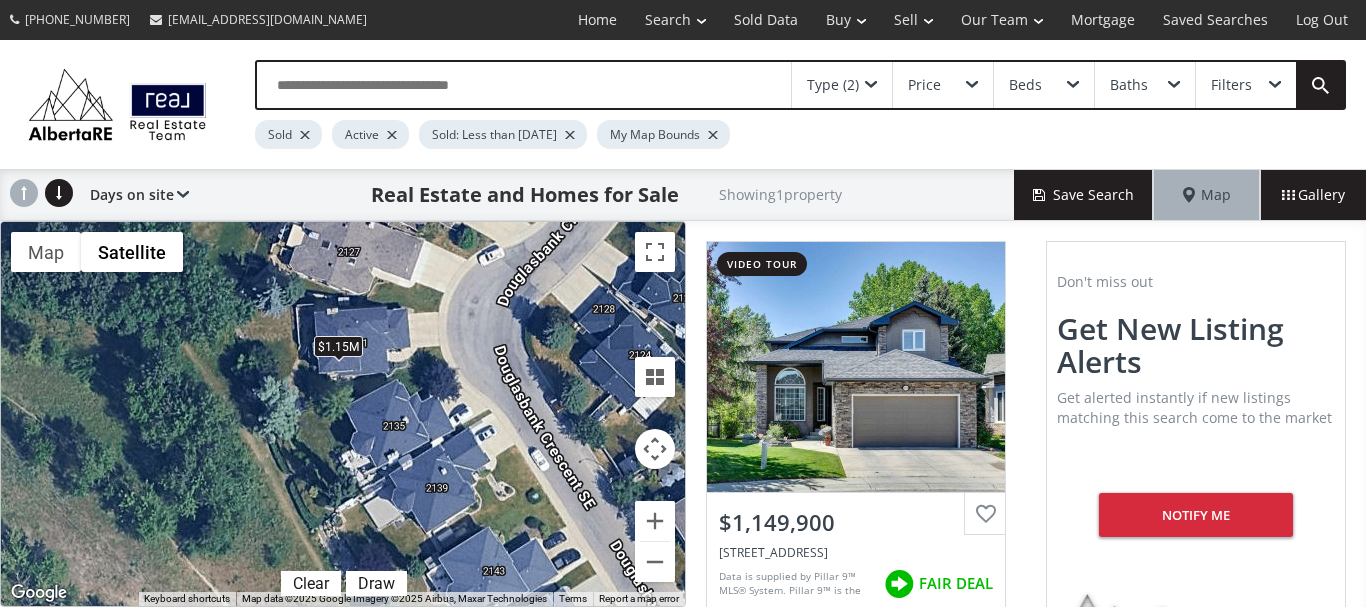 drag, startPoint x: 369, startPoint y: 377, endPoint x: 354, endPoint y: 407, distance: 33.54102 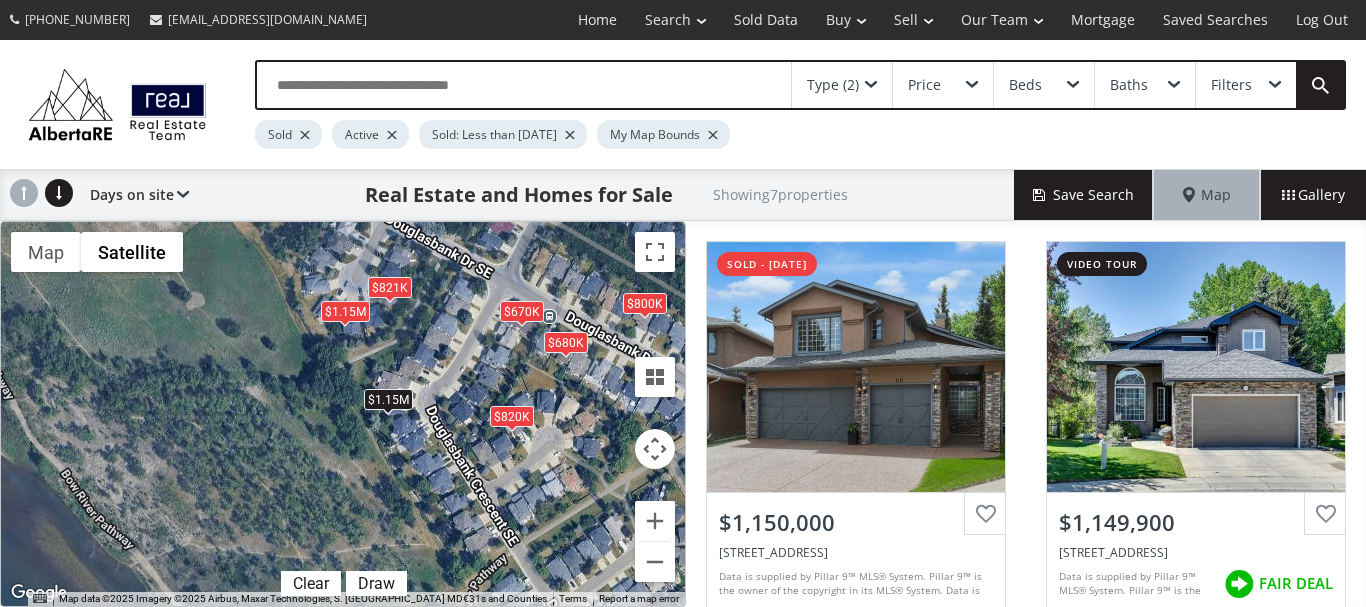 click on "$1.15M" at bounding box center (345, 311) 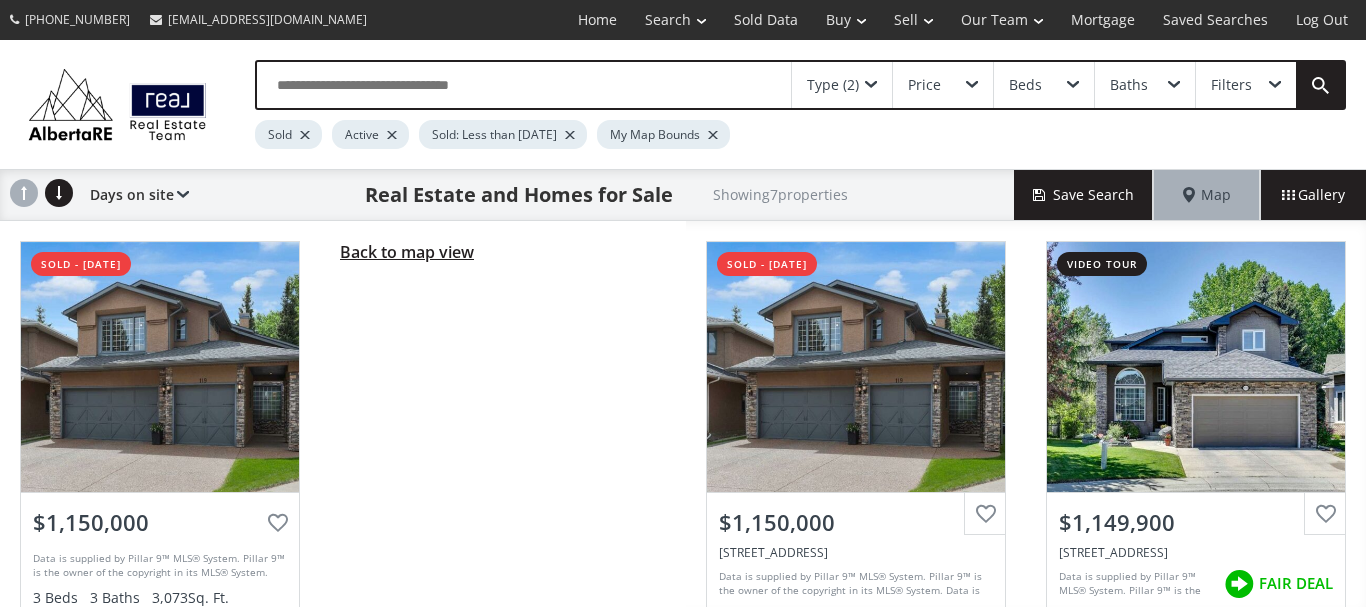 click on "Back to map view" at bounding box center [407, 252] 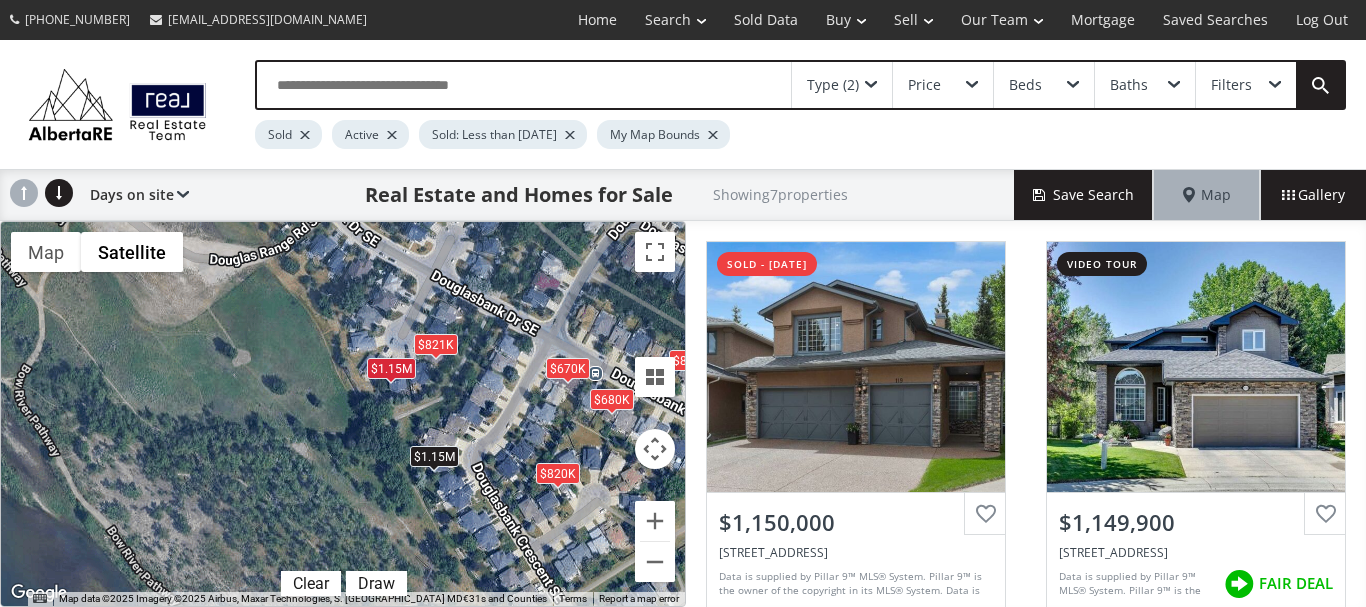 drag, startPoint x: 327, startPoint y: 344, endPoint x: 381, endPoint y: 411, distance: 86.05231 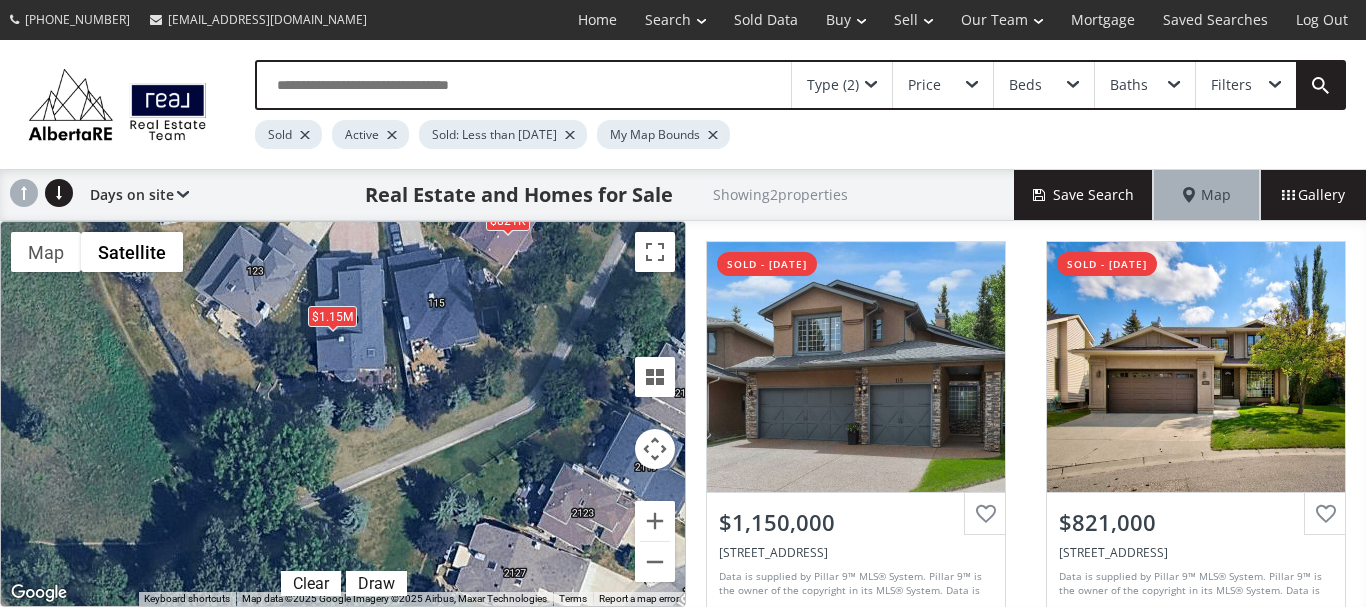 click on "$1.15M" at bounding box center (332, 316) 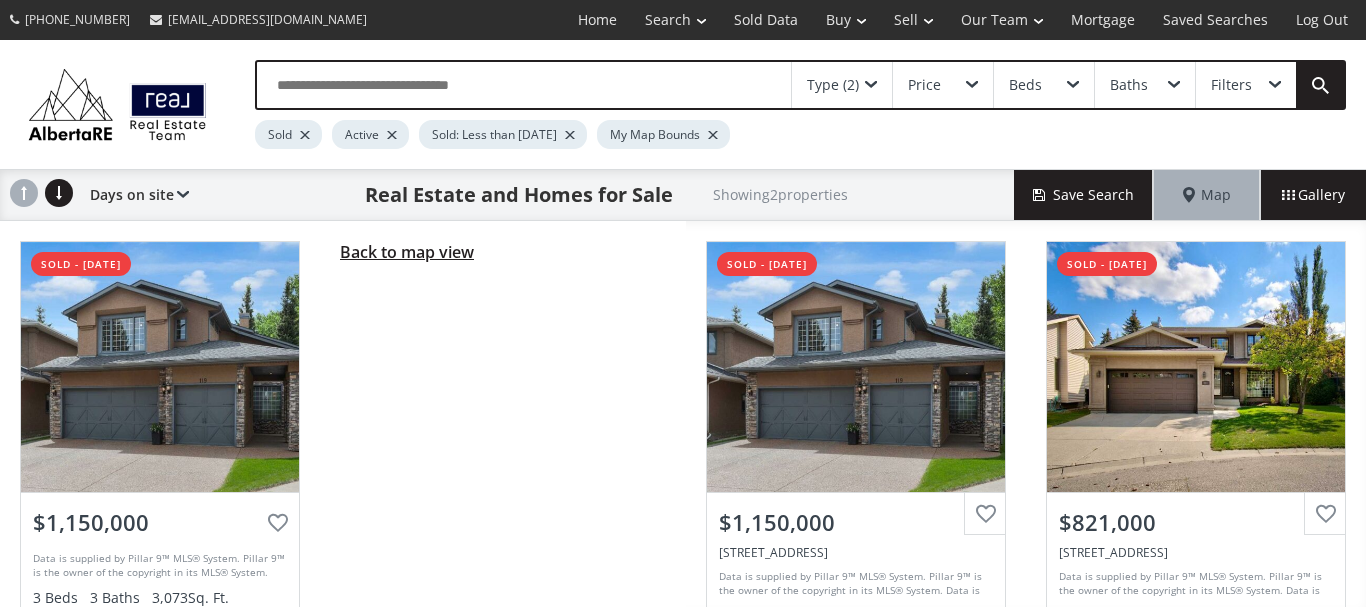 click on "Back to map view" at bounding box center [407, 252] 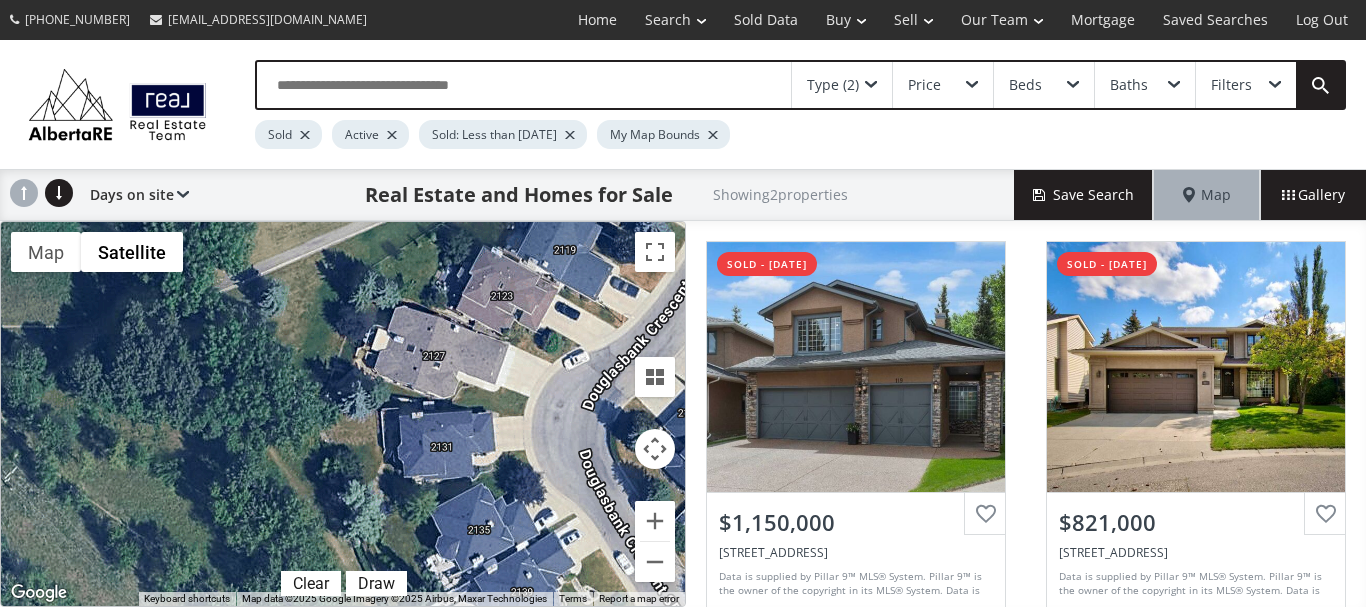 drag, startPoint x: 427, startPoint y: 485, endPoint x: 344, endPoint y: 266, distance: 234.20078 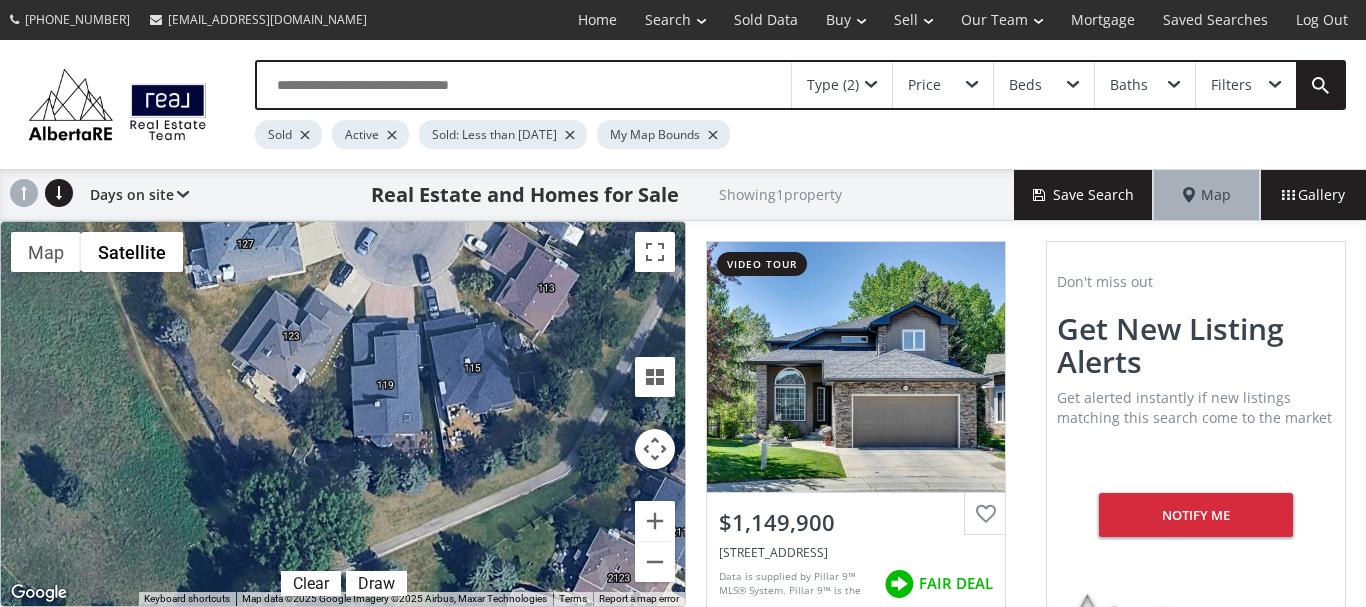 drag, startPoint x: 387, startPoint y: 266, endPoint x: 513, endPoint y: 564, distance: 323.54288 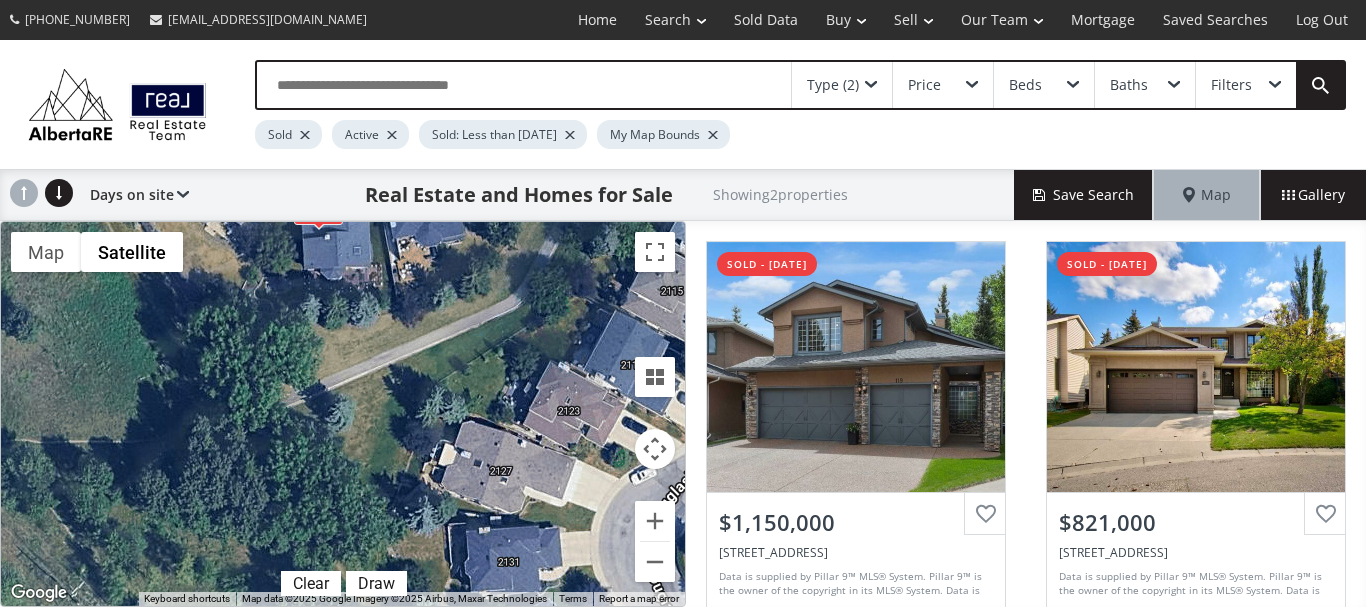 drag, startPoint x: 486, startPoint y: 515, endPoint x: 422, endPoint y: 294, distance: 230.08041 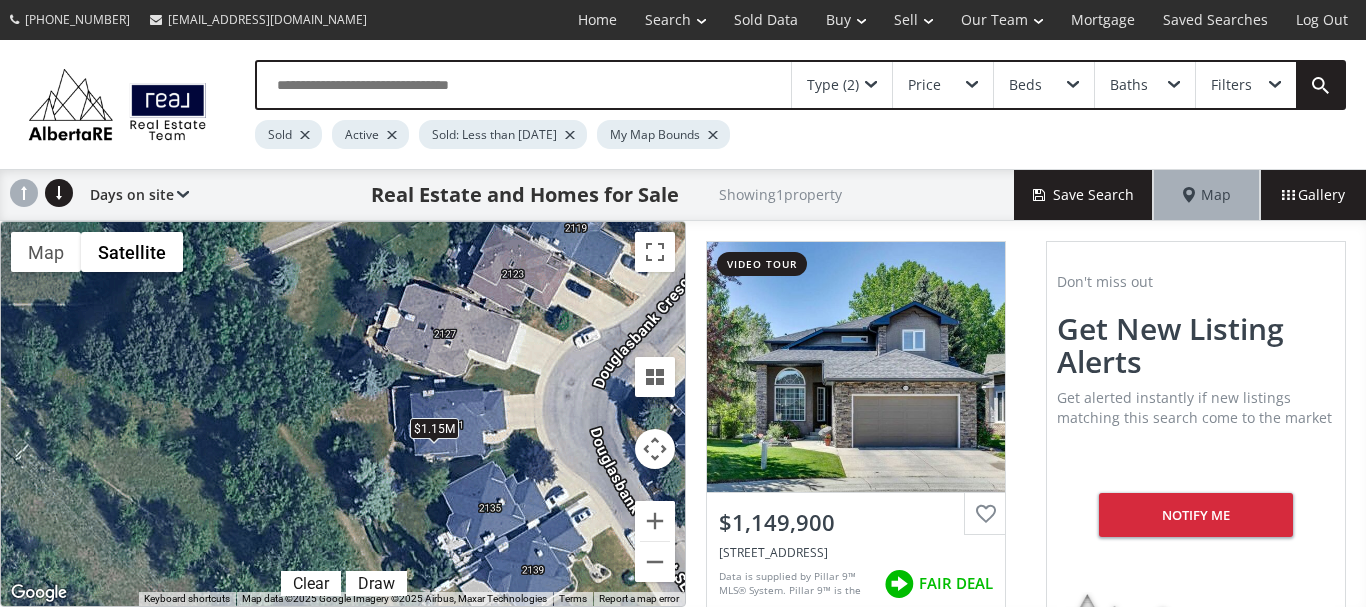 drag, startPoint x: 556, startPoint y: 491, endPoint x: 507, endPoint y: 387, distance: 114.96521 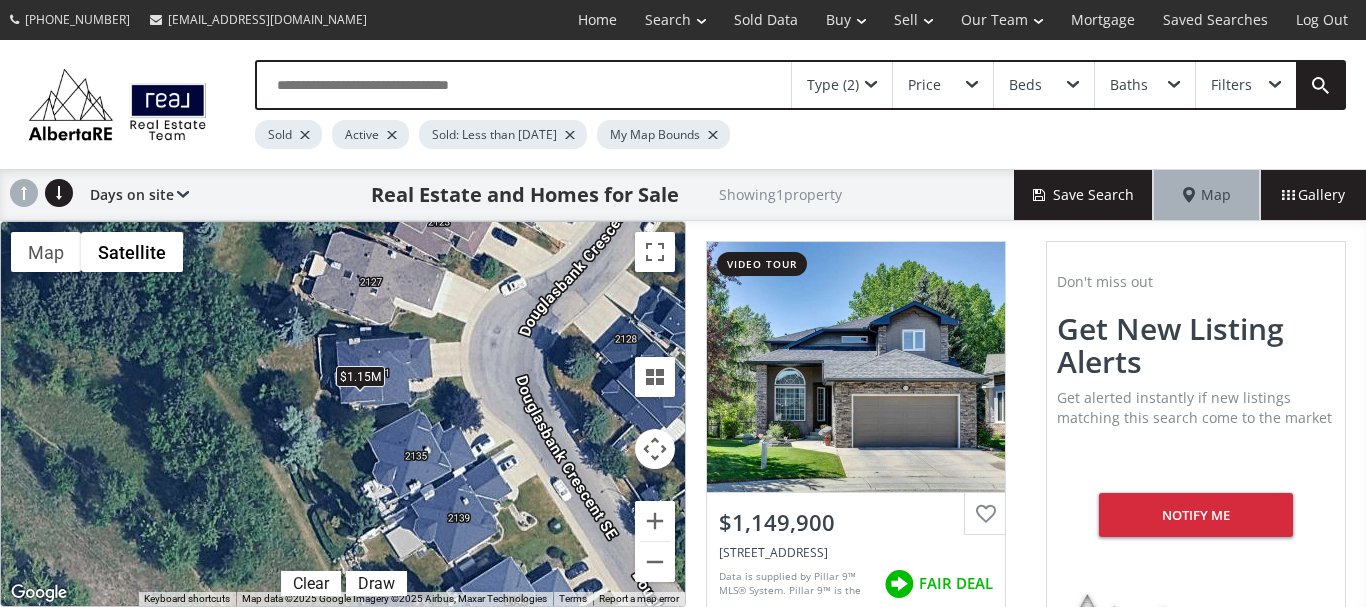 drag, startPoint x: 471, startPoint y: 449, endPoint x: 386, endPoint y: 392, distance: 102.34256 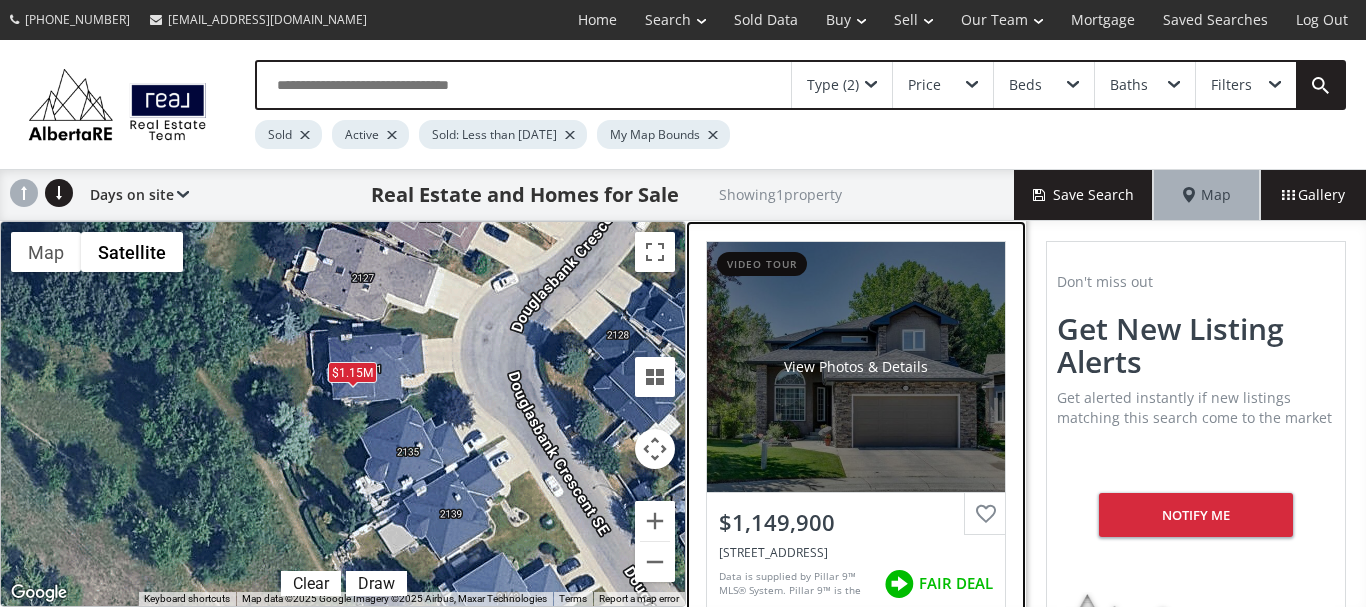 click on "View Photos & Details" at bounding box center [856, 367] 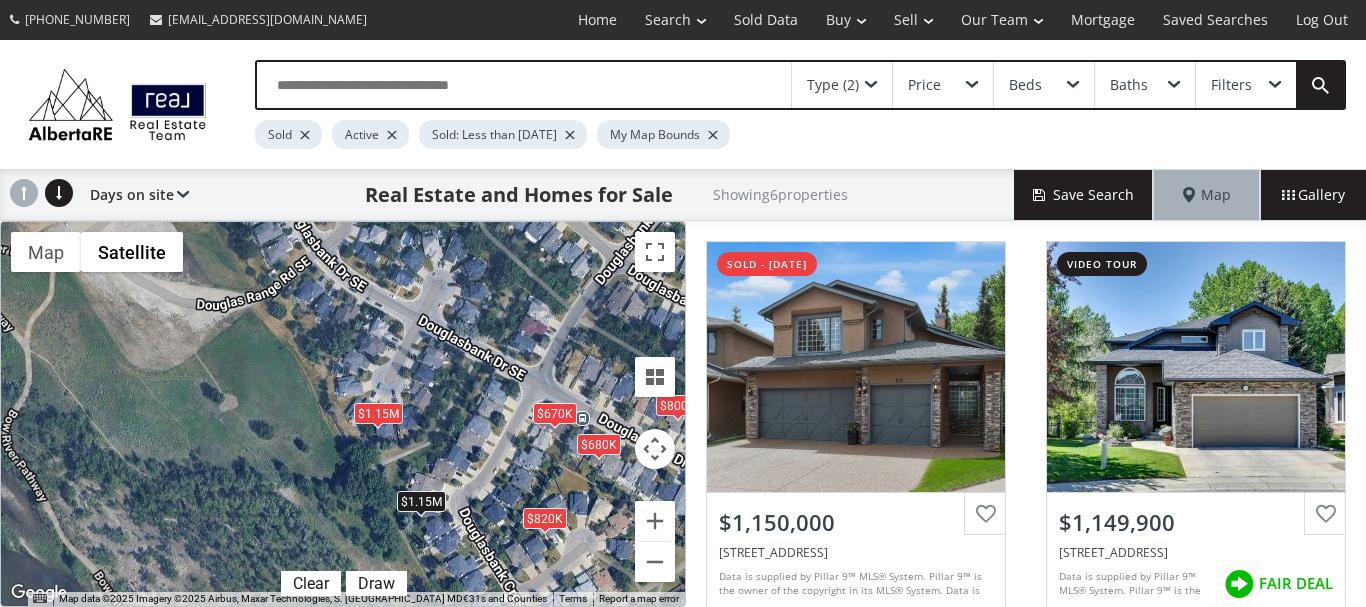 drag, startPoint x: 474, startPoint y: 291, endPoint x: 473, endPoint y: 474, distance: 183.00273 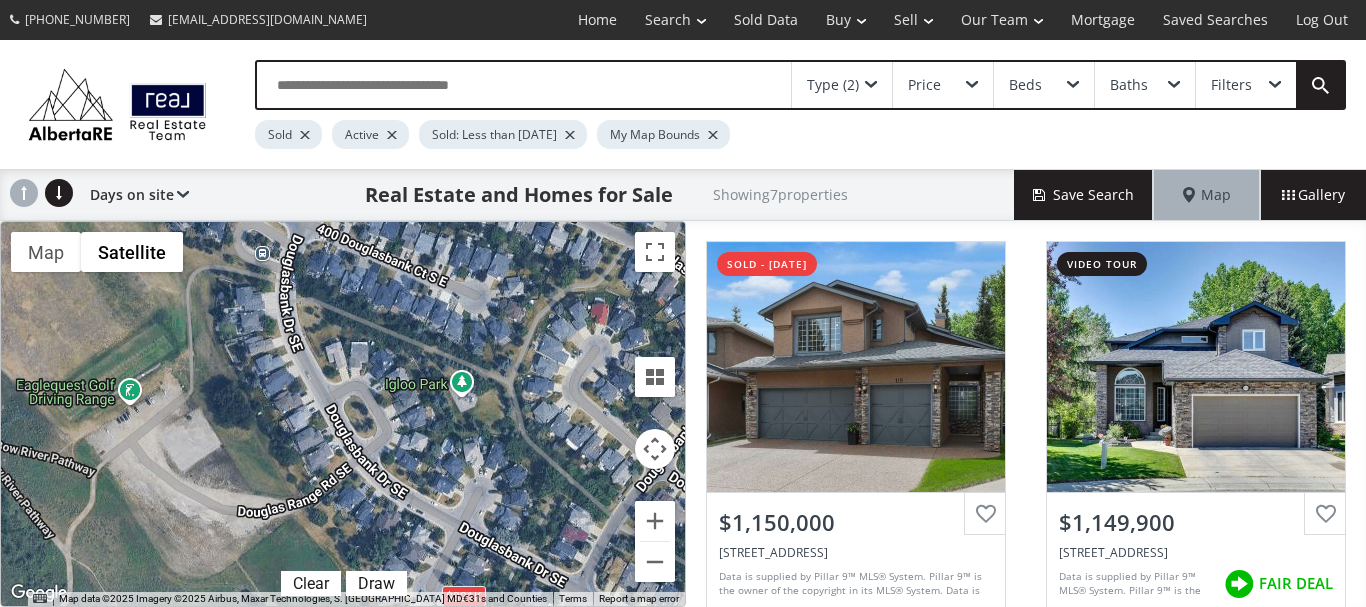 drag, startPoint x: 420, startPoint y: 278, endPoint x: 466, endPoint y: 500, distance: 226.71568 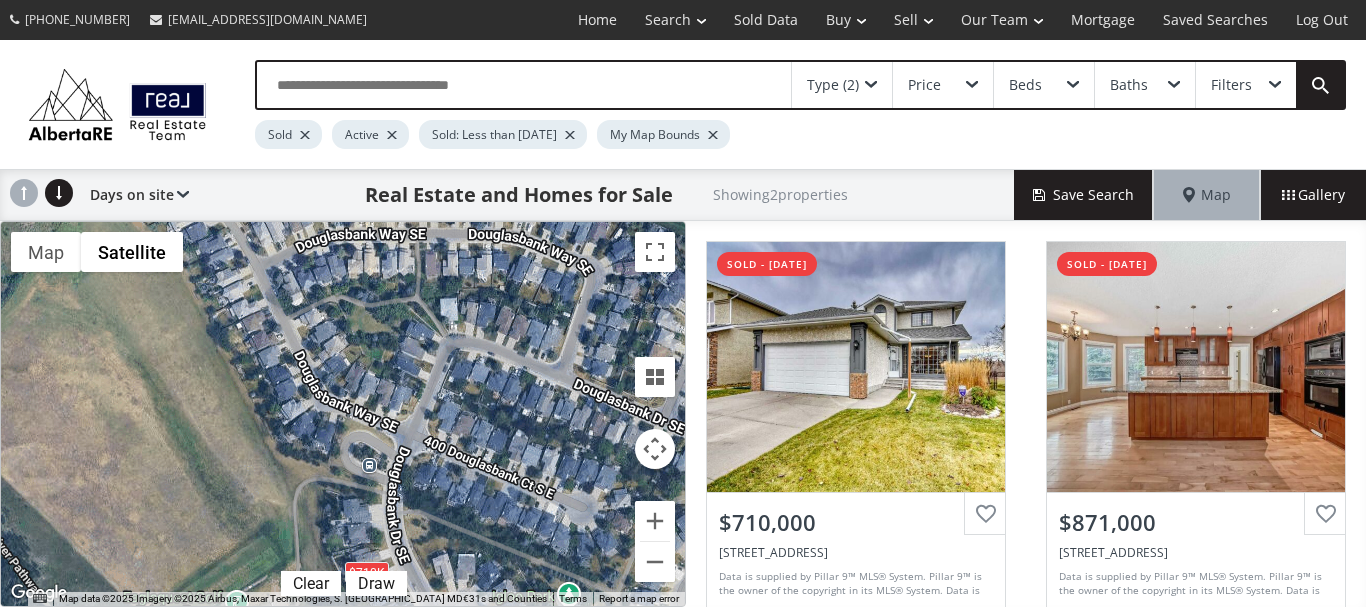 drag, startPoint x: 334, startPoint y: 307, endPoint x: 436, endPoint y: 515, distance: 231.66354 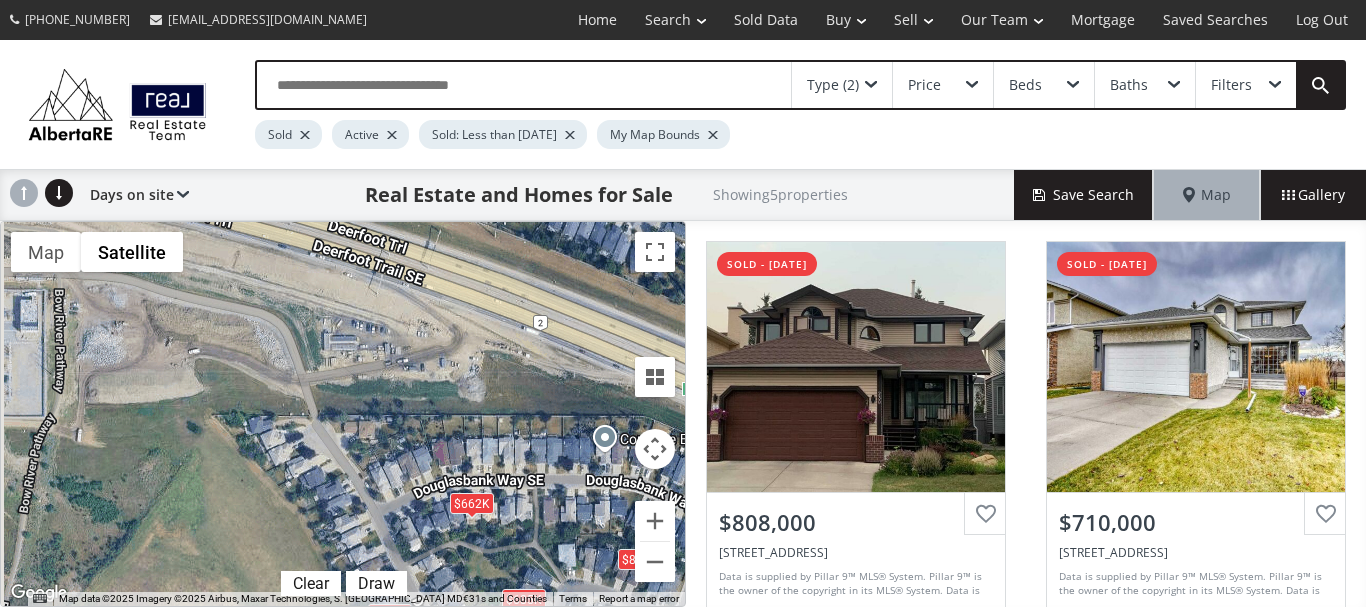 drag, startPoint x: 338, startPoint y: 312, endPoint x: 483, endPoint y: 583, distance: 307.3532 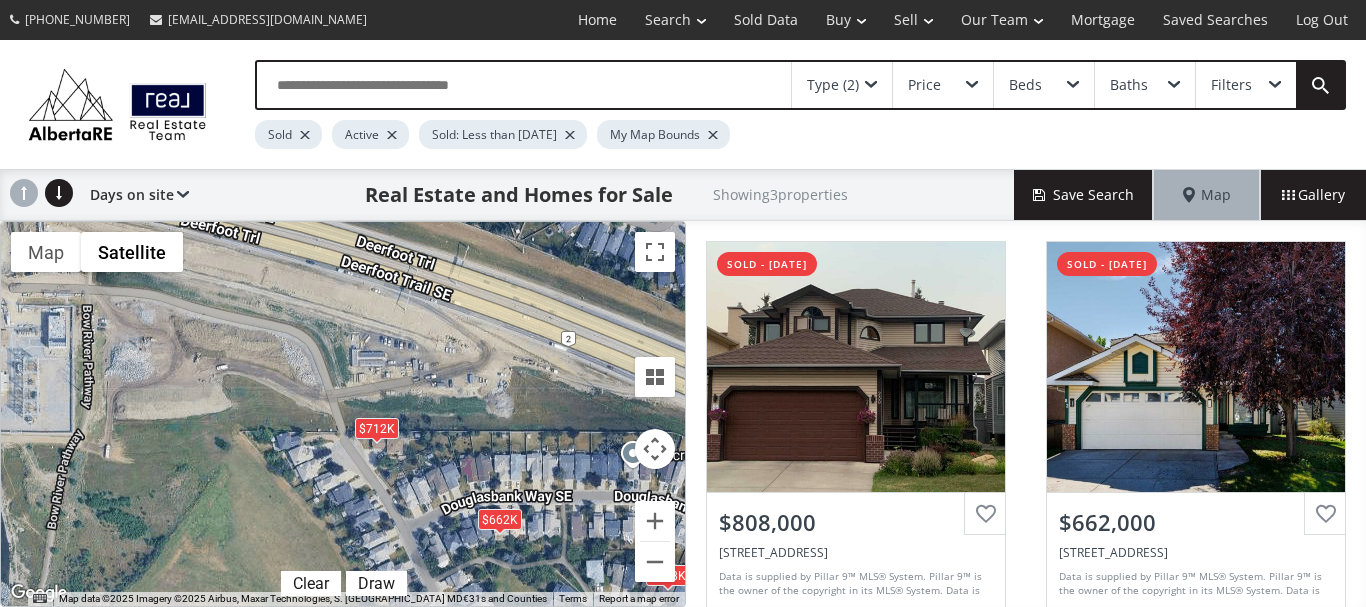 drag, startPoint x: 169, startPoint y: 392, endPoint x: 438, endPoint y: 525, distance: 300.0833 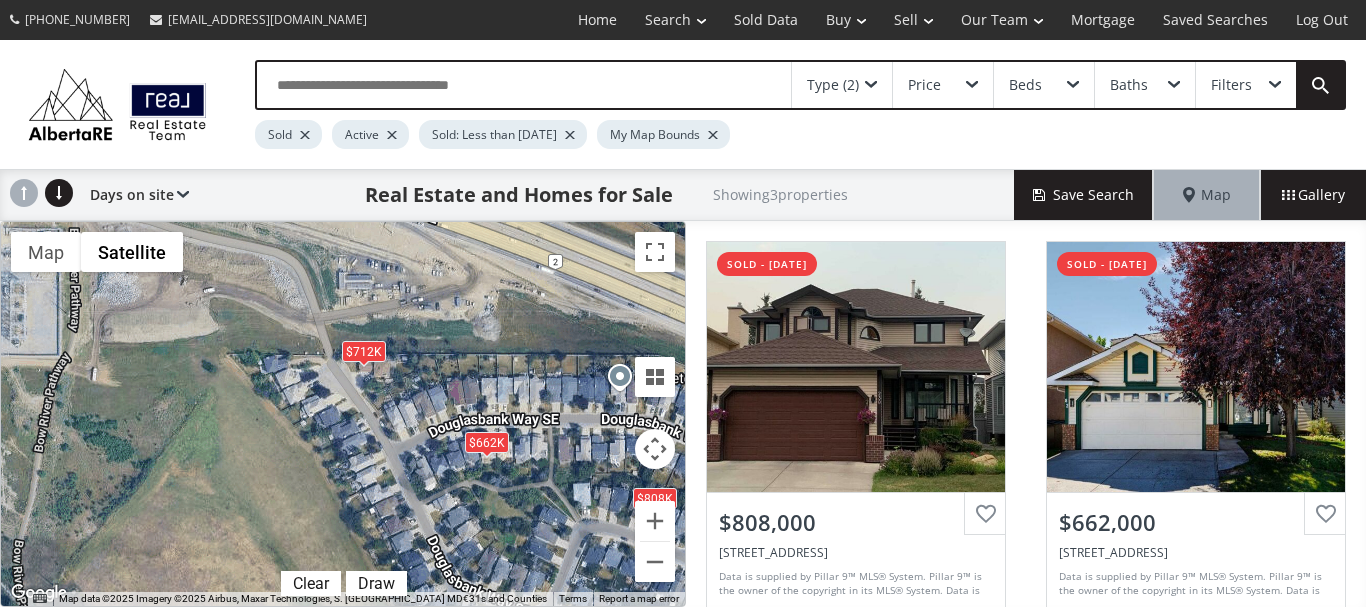 drag, startPoint x: 223, startPoint y: 334, endPoint x: 198, endPoint y: 246, distance: 91.48224 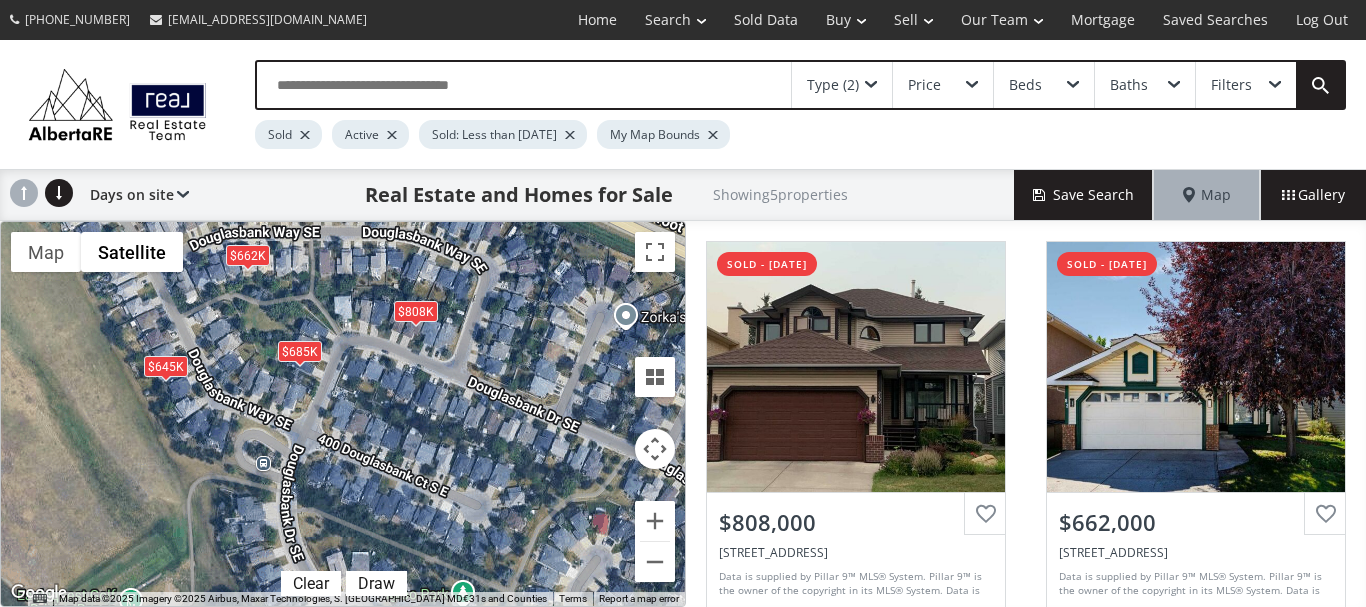 drag, startPoint x: 587, startPoint y: 496, endPoint x: 235, endPoint y: 210, distance: 453.54163 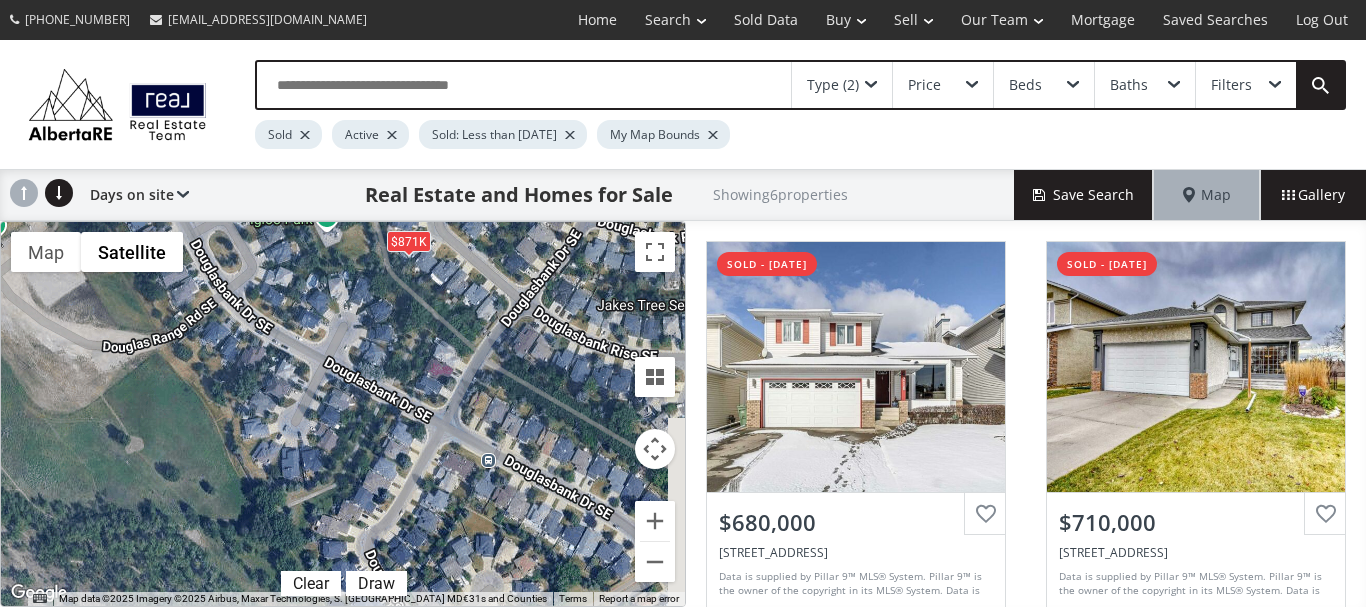 drag, startPoint x: 370, startPoint y: 513, endPoint x: 349, endPoint y: 220, distance: 293.7516 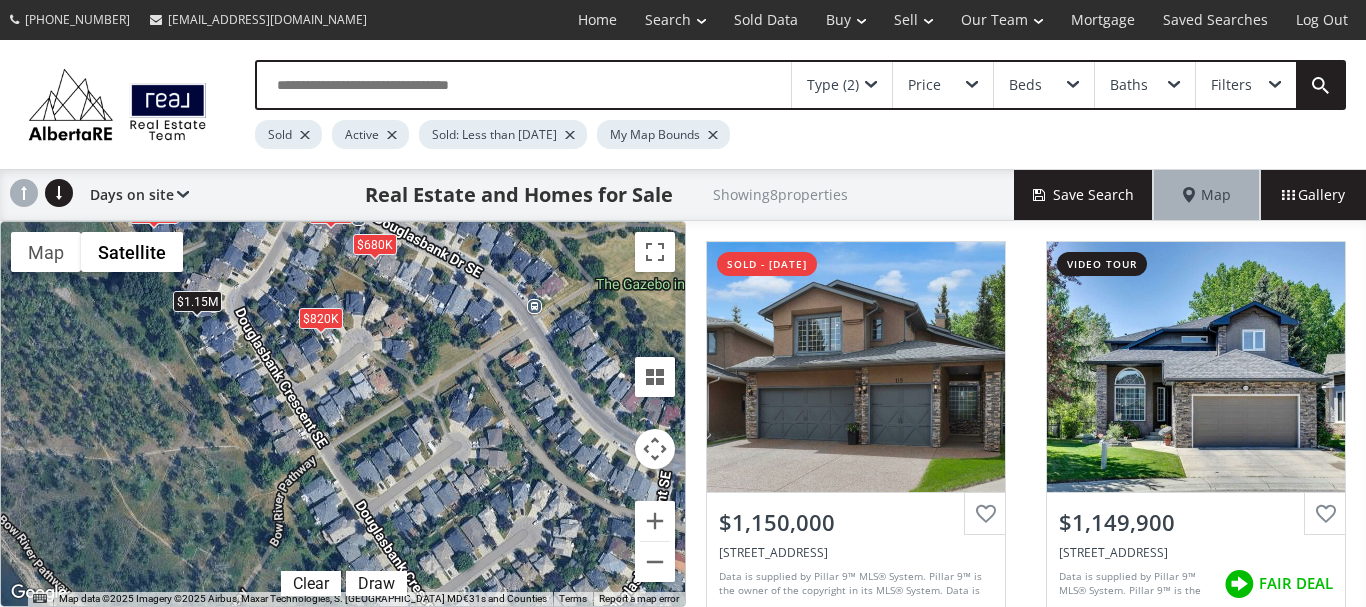 drag, startPoint x: 520, startPoint y: 519, endPoint x: 402, endPoint y: 304, distance: 245.25293 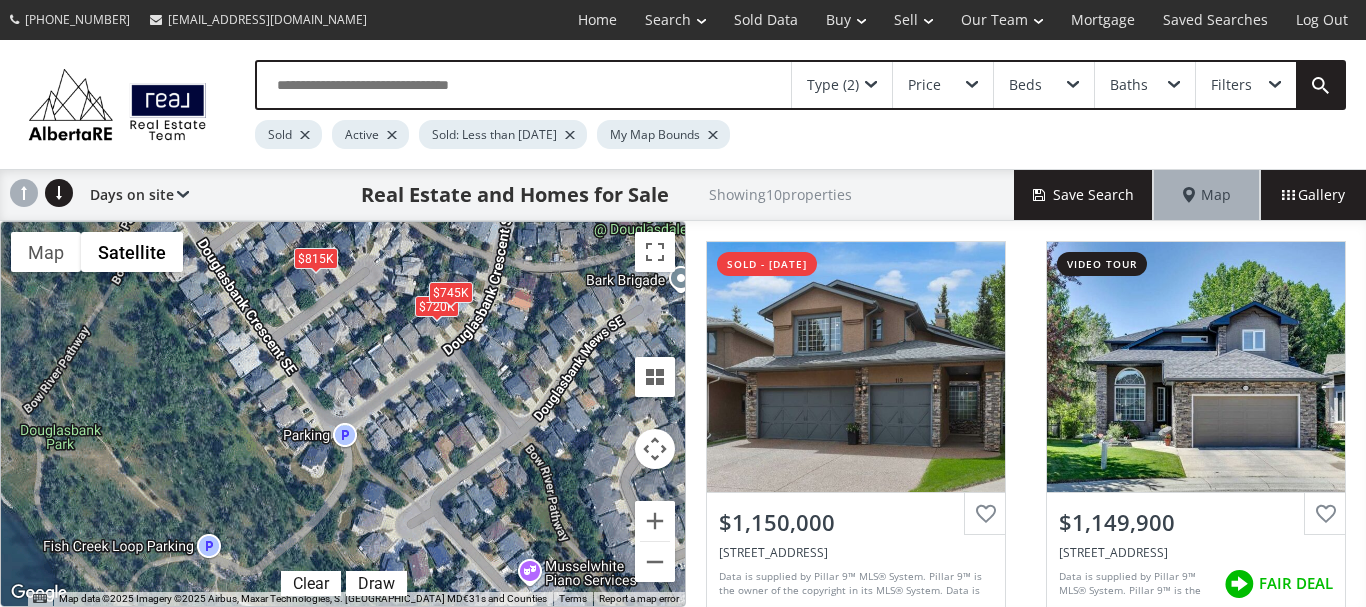 drag, startPoint x: 559, startPoint y: 540, endPoint x: 400, endPoint y: 276, distance: 308.18338 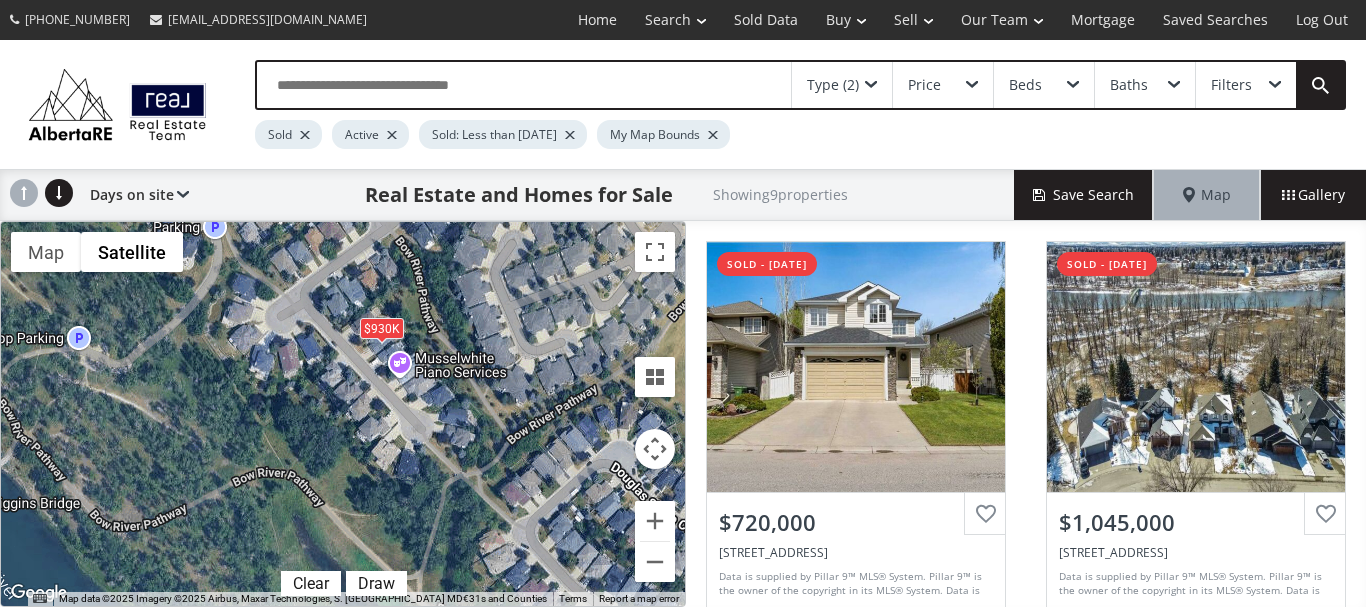 drag, startPoint x: 538, startPoint y: 489, endPoint x: 406, endPoint y: 278, distance: 248.88753 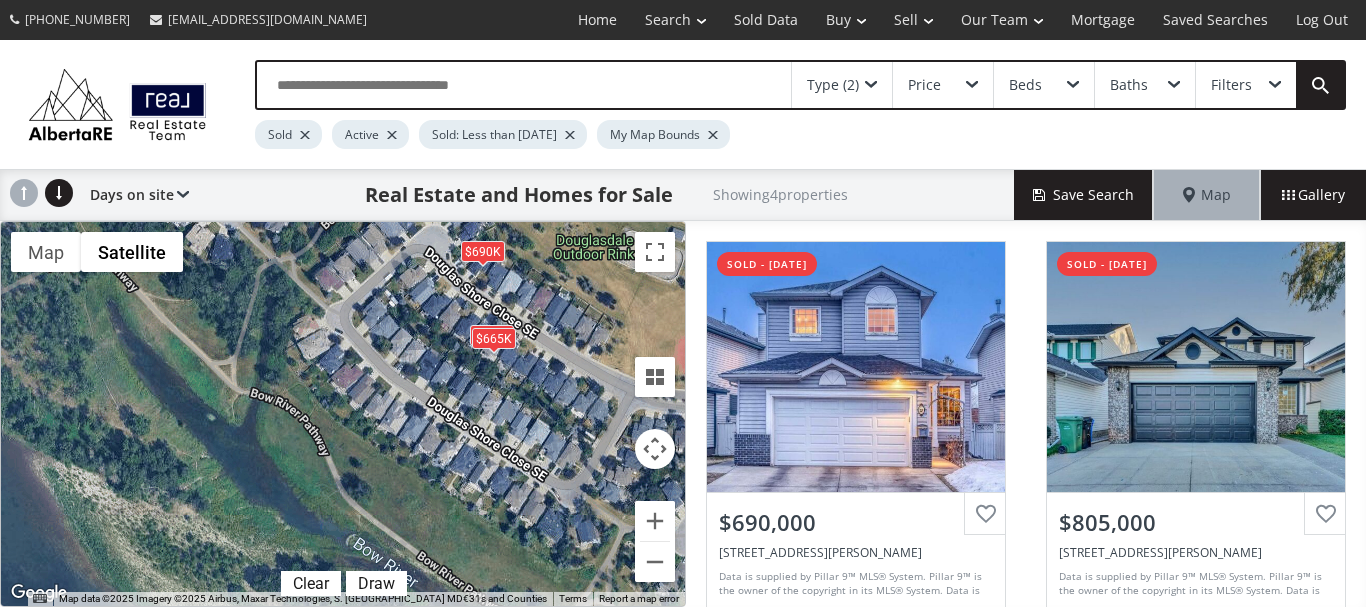 drag, startPoint x: 551, startPoint y: 518, endPoint x: 363, endPoint y: 302, distance: 286.3564 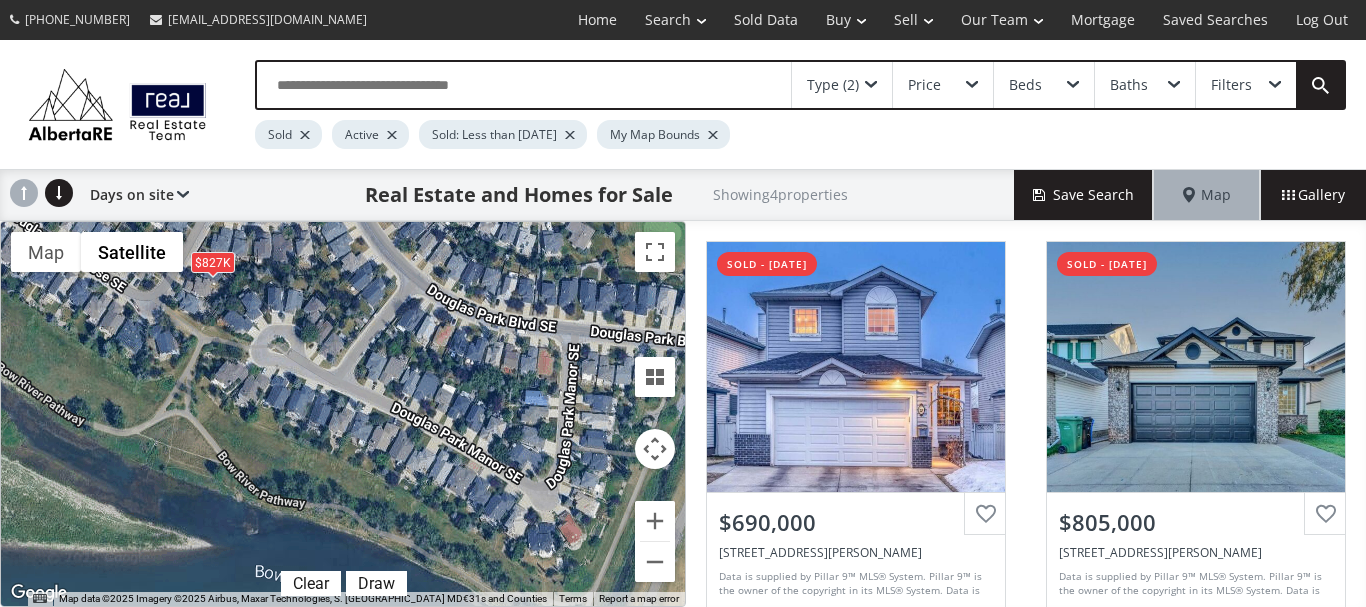 drag, startPoint x: 564, startPoint y: 502, endPoint x: 170, endPoint y: 319, distance: 434.4249 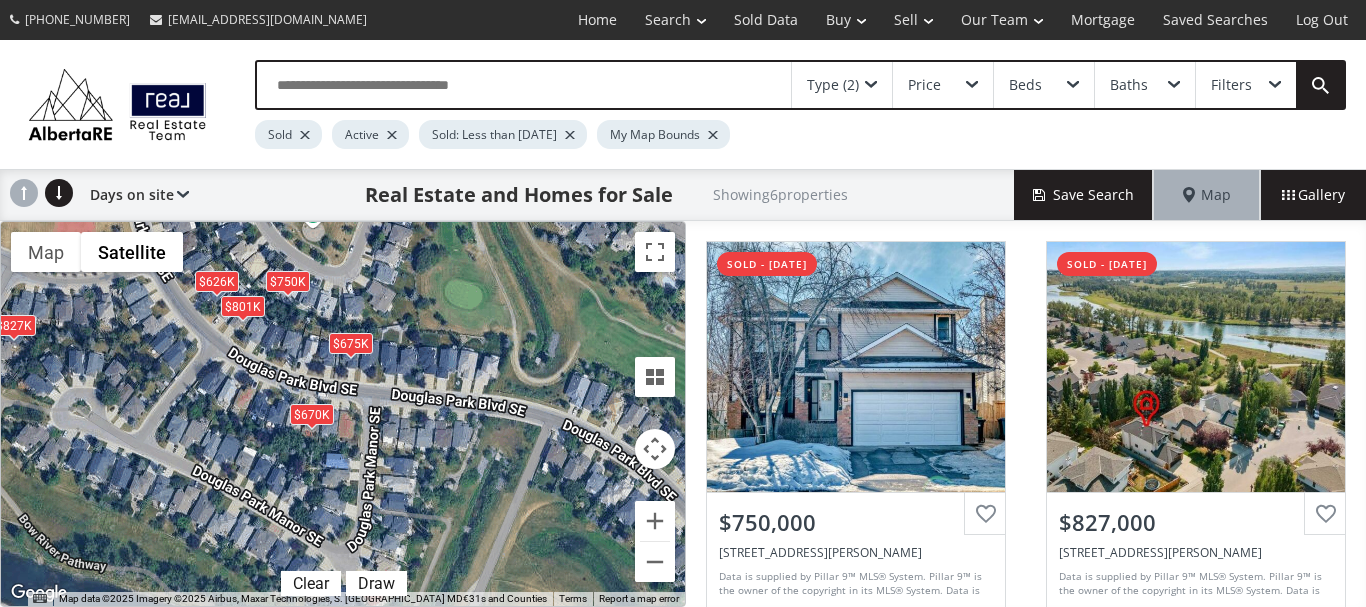 drag, startPoint x: 565, startPoint y: 489, endPoint x: 364, endPoint y: 551, distance: 210.34496 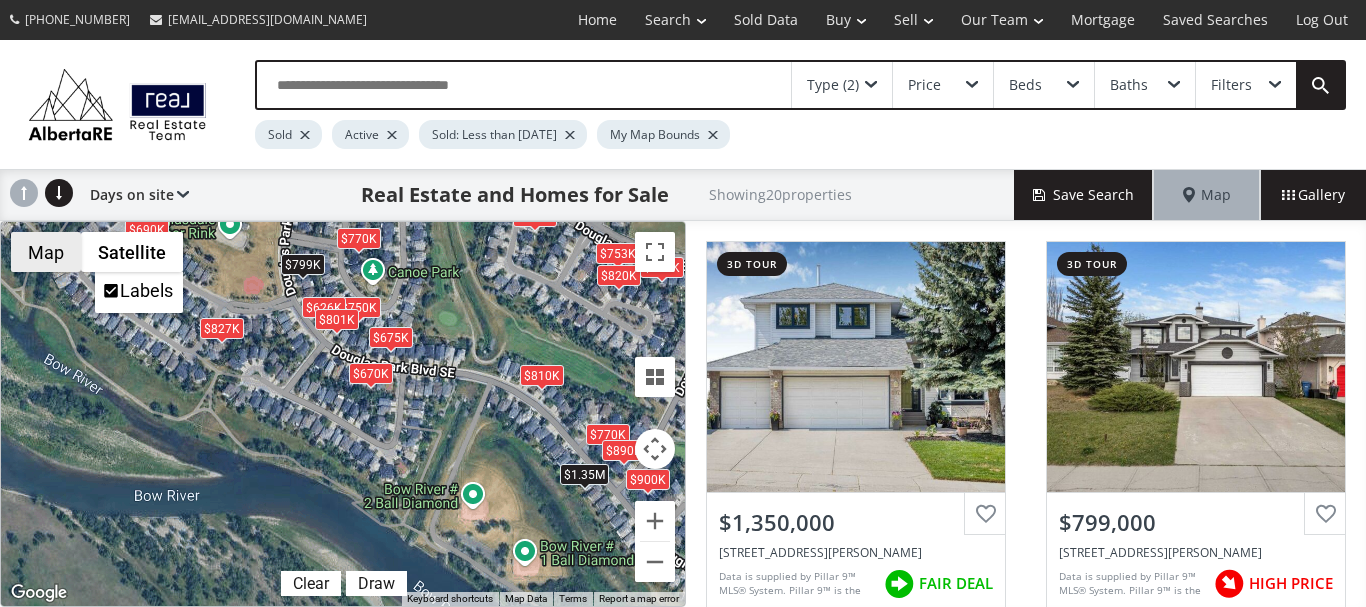 click on "Map" at bounding box center [46, 252] 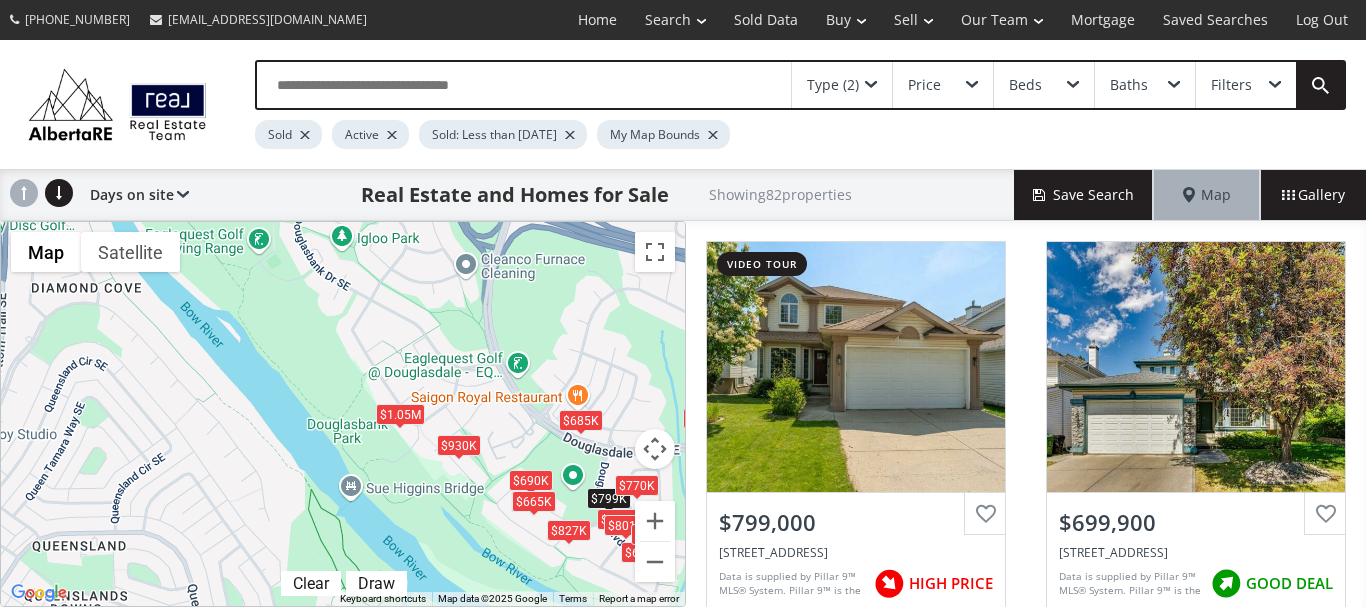 drag, startPoint x: 113, startPoint y: 347, endPoint x: 482, endPoint y: 545, distance: 418.76605 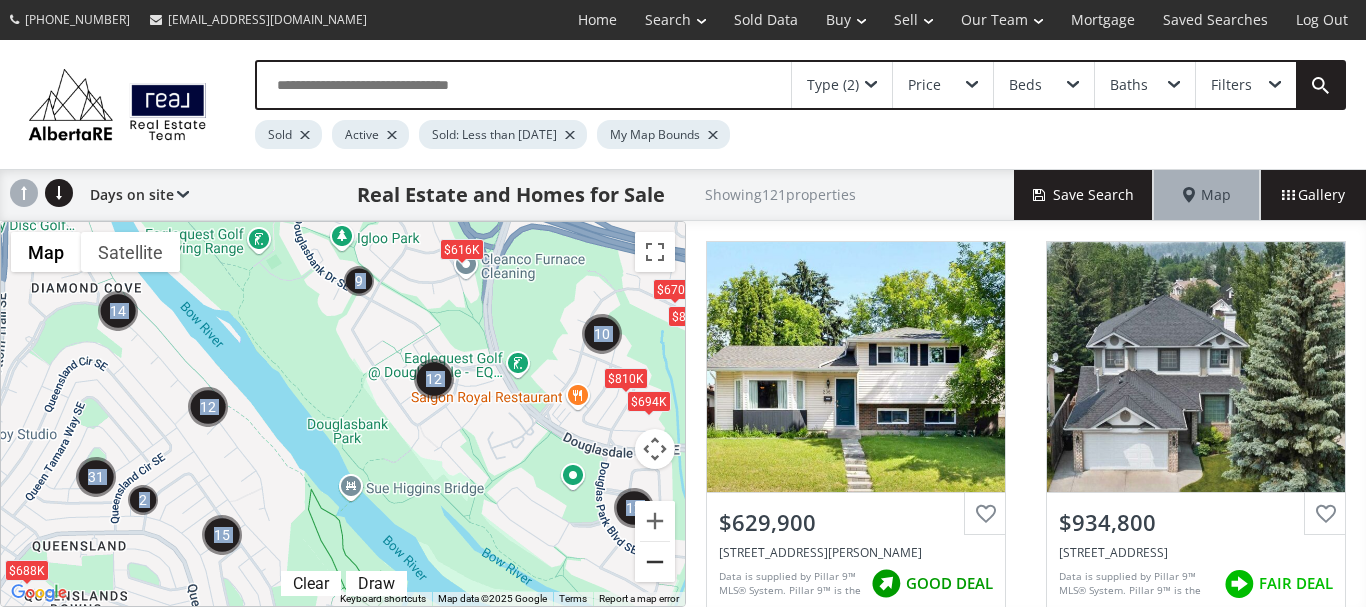 click at bounding box center (655, 562) 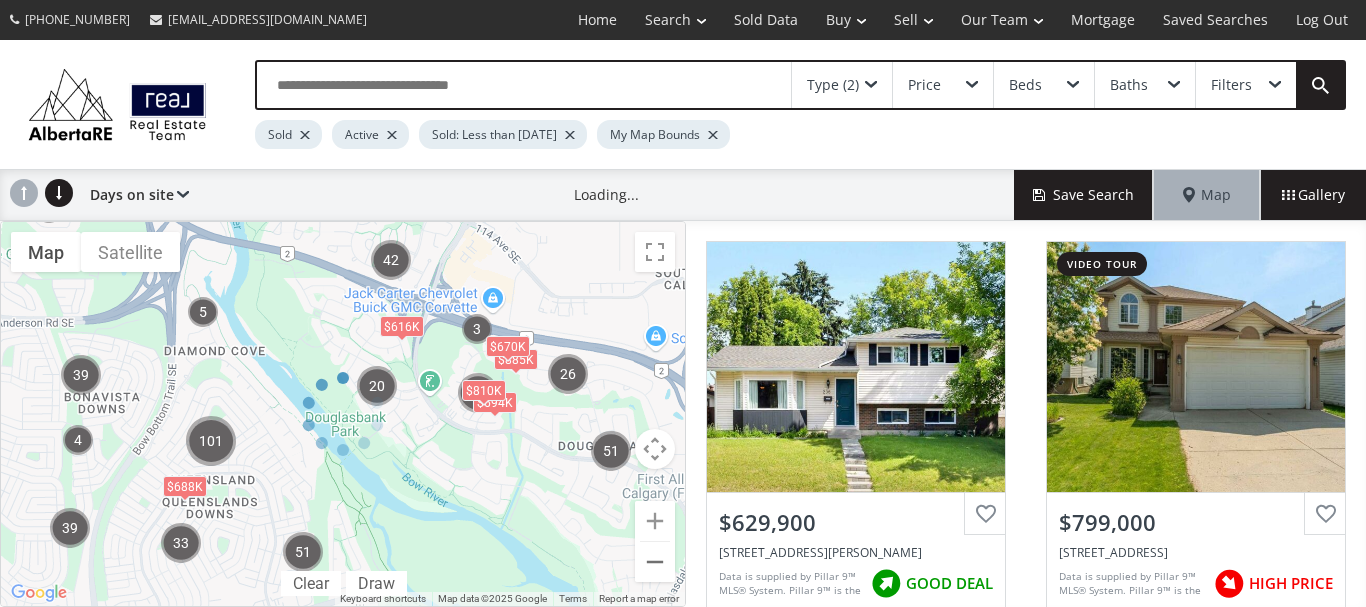 click at bounding box center (343, 414) 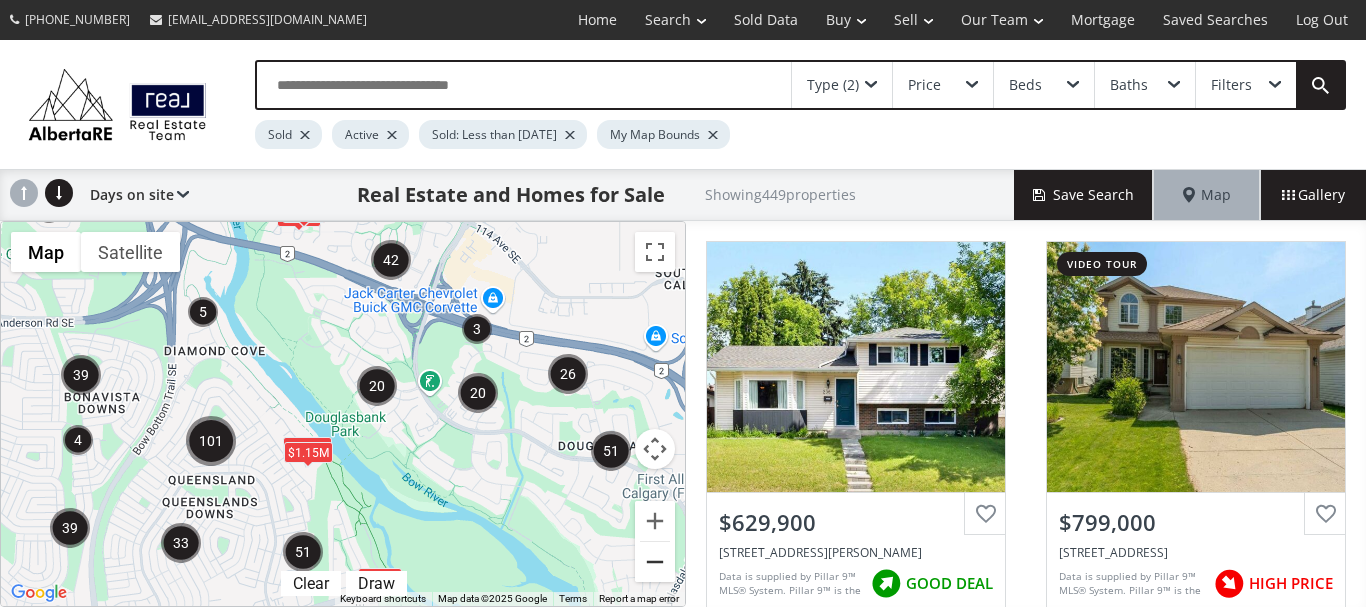 click at bounding box center [655, 562] 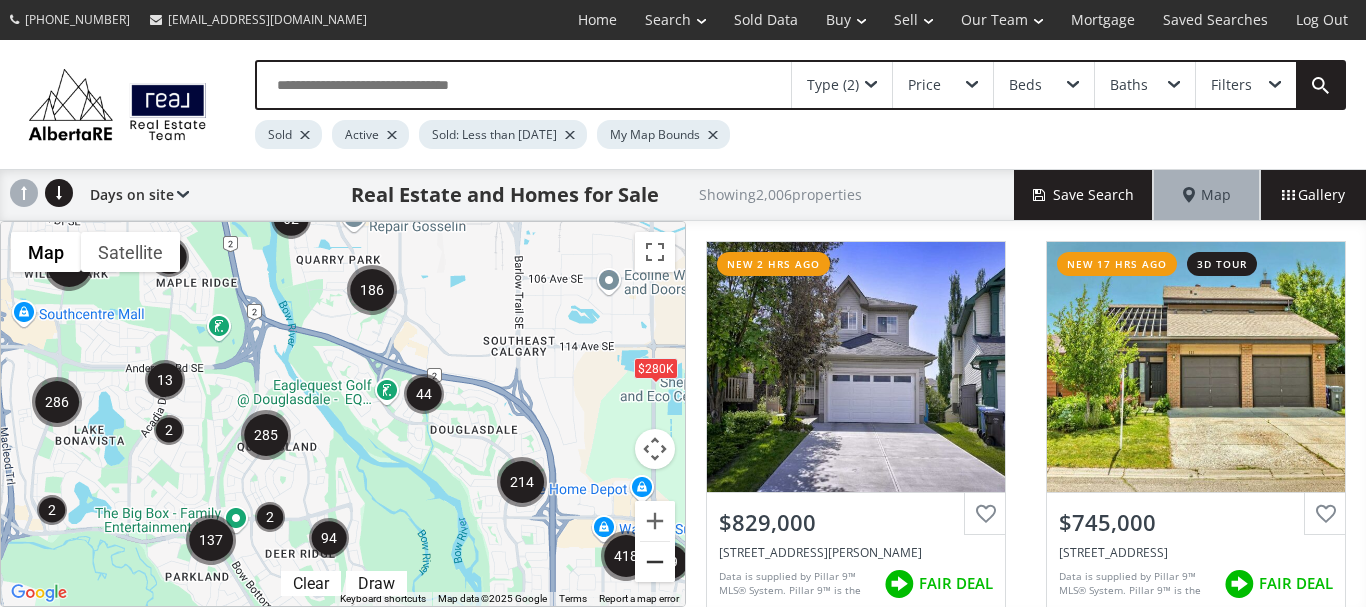 click at bounding box center [655, 562] 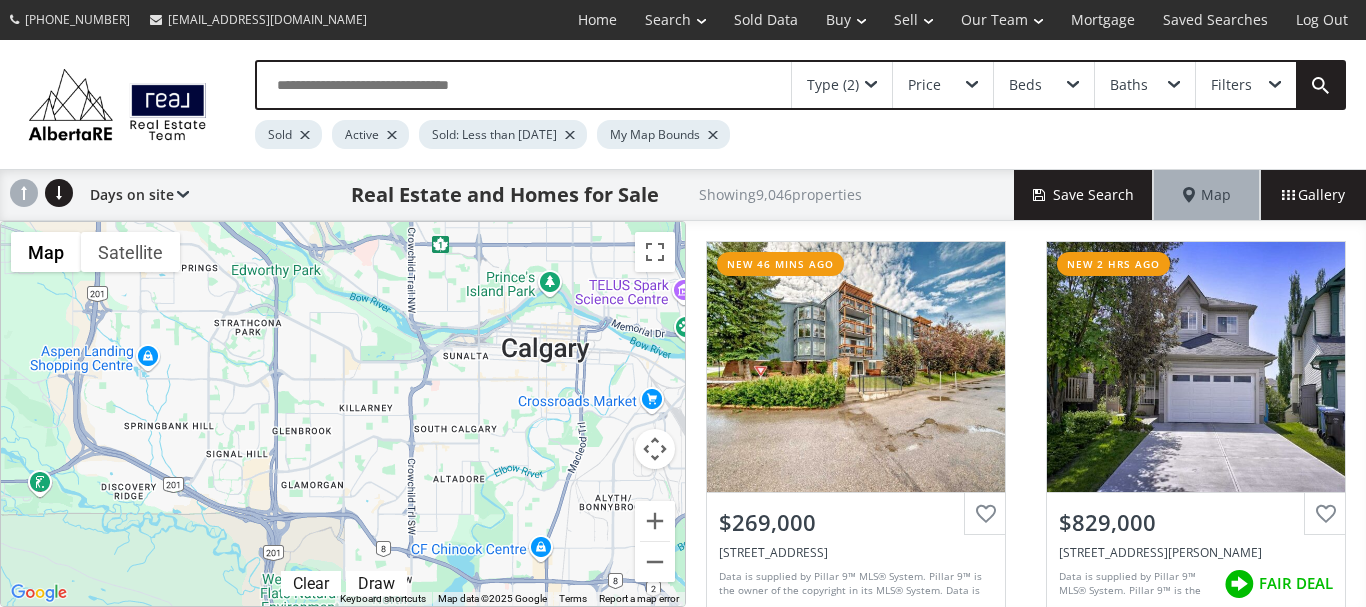drag, startPoint x: 213, startPoint y: 238, endPoint x: 593, endPoint y: 646, distance: 557.5518 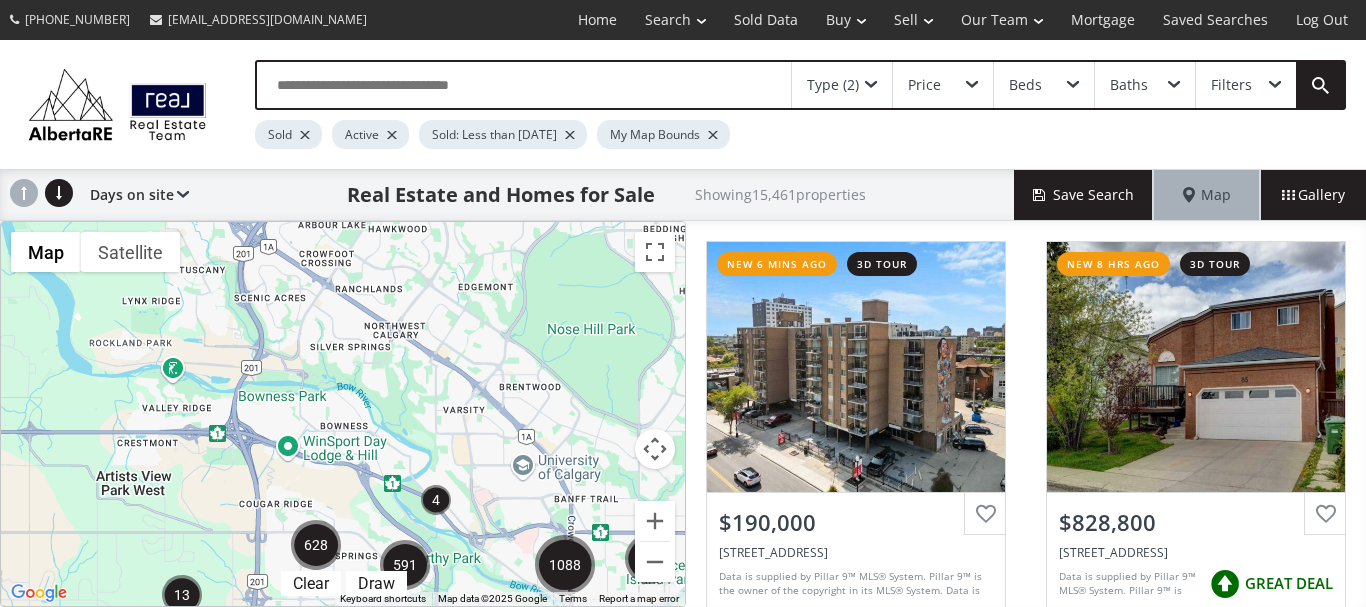 drag, startPoint x: 291, startPoint y: 242, endPoint x: 453, endPoint y: 531, distance: 331.308 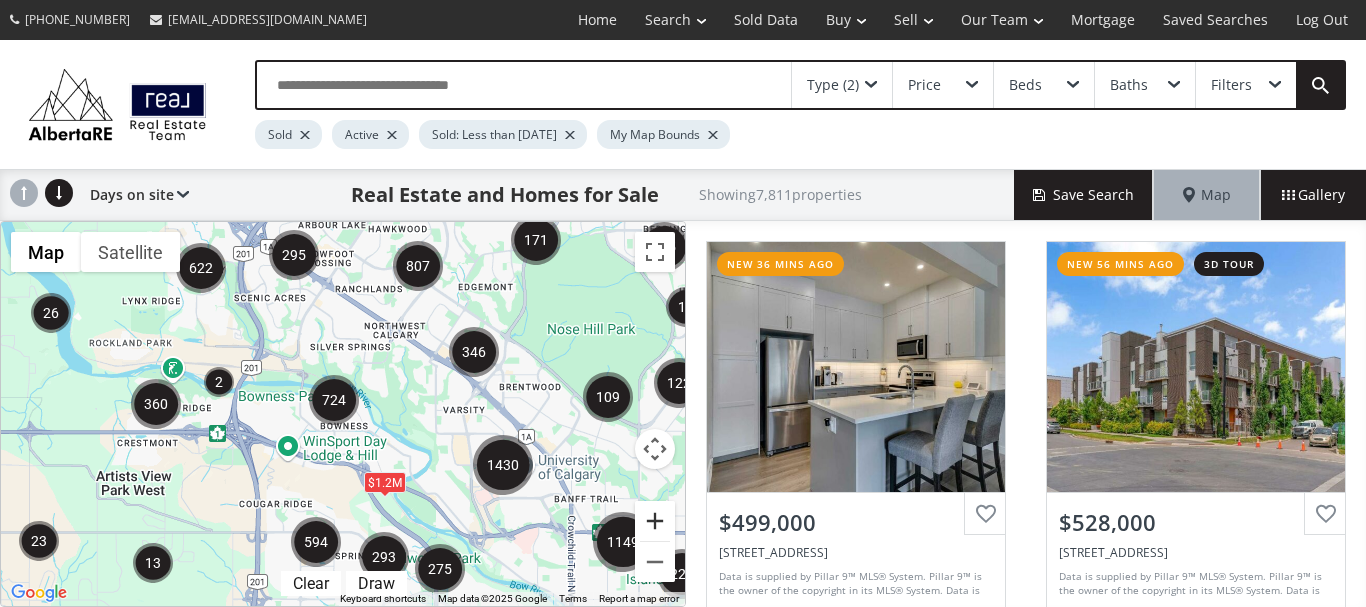 click at bounding box center (655, 521) 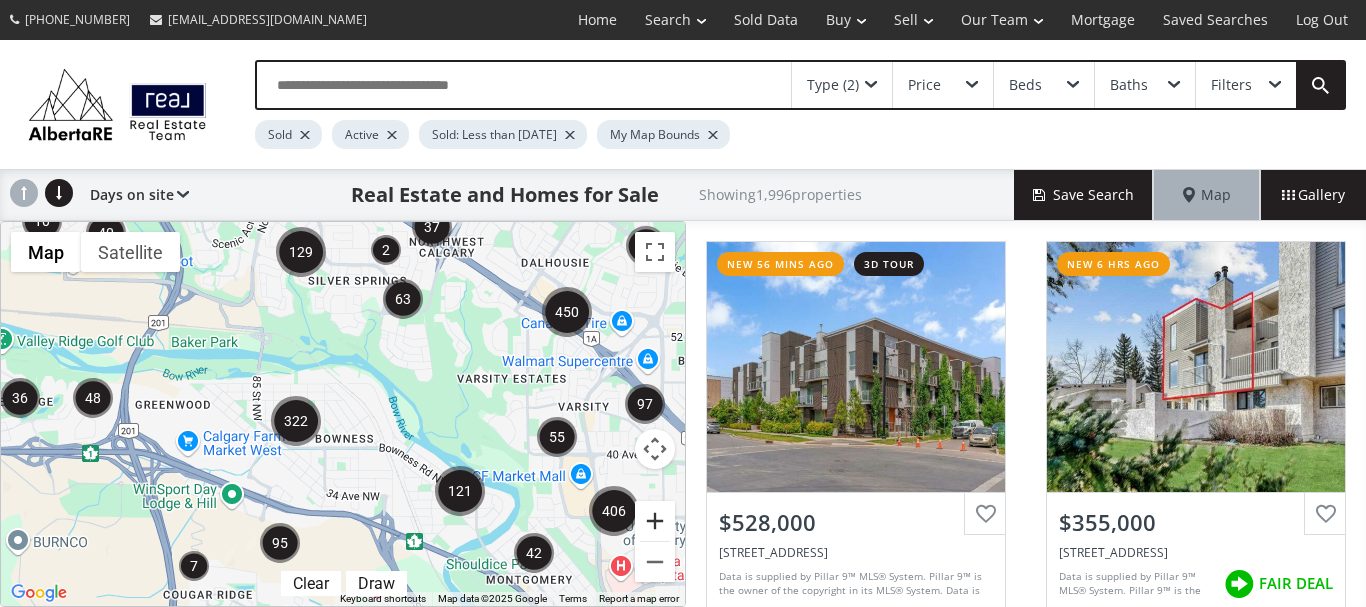 click at bounding box center (655, 521) 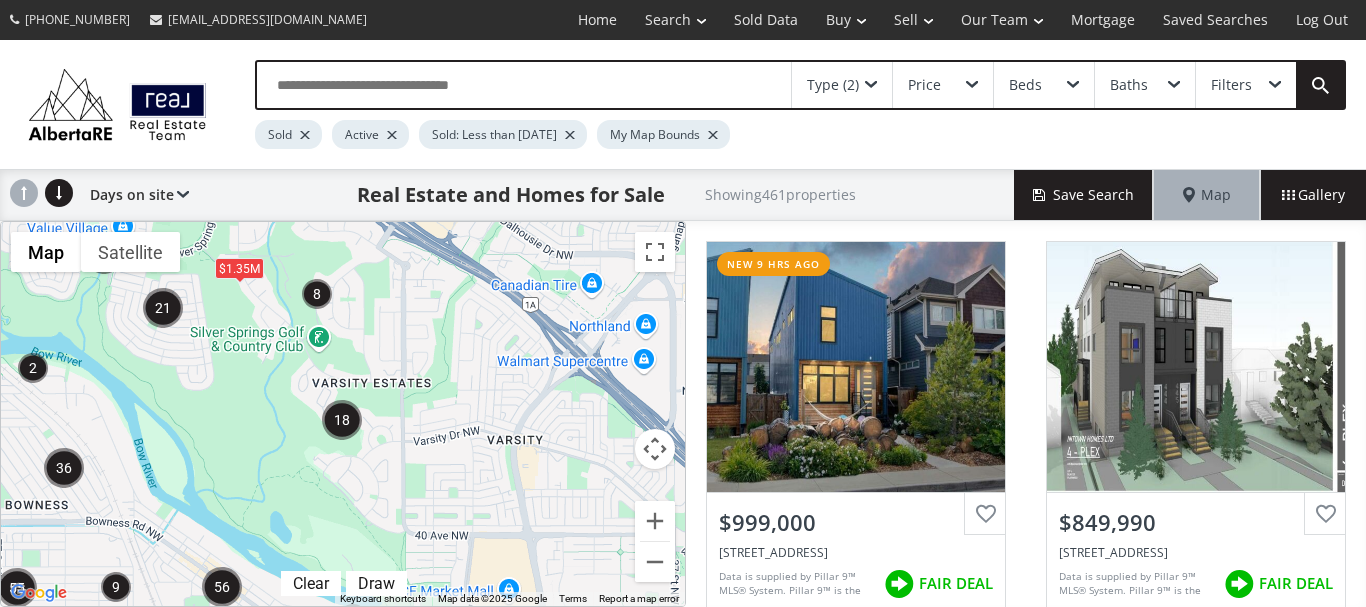 drag, startPoint x: 578, startPoint y: 359, endPoint x: 270, endPoint y: 401, distance: 310.85043 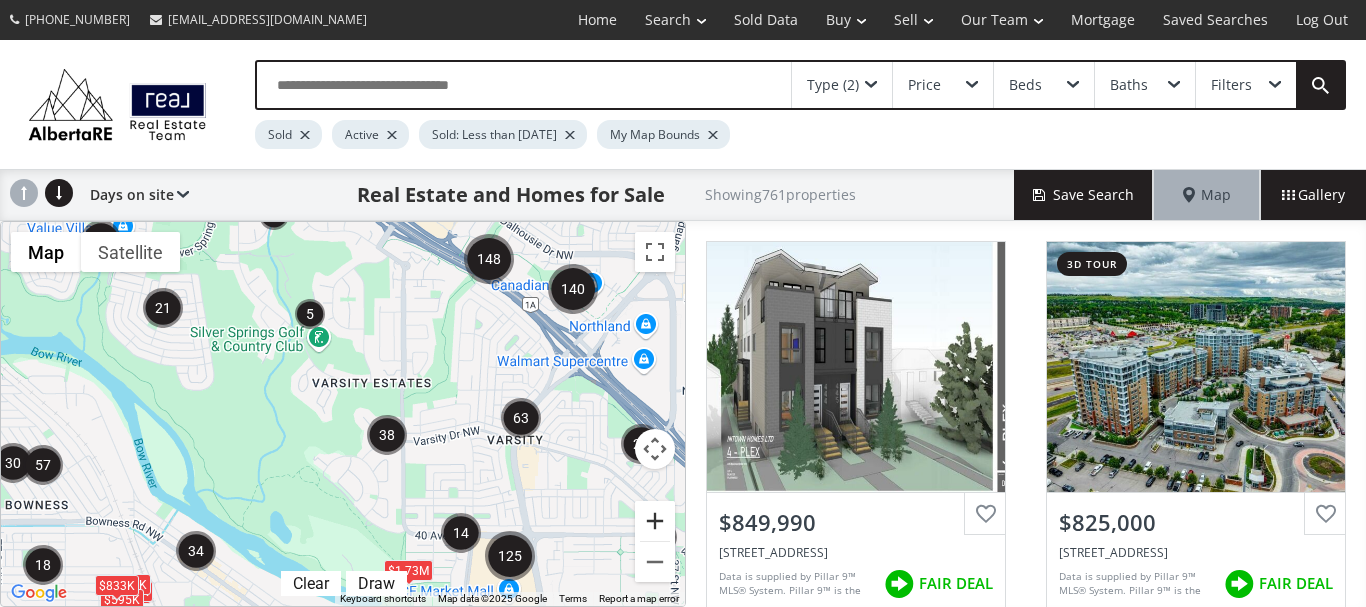 click at bounding box center (655, 521) 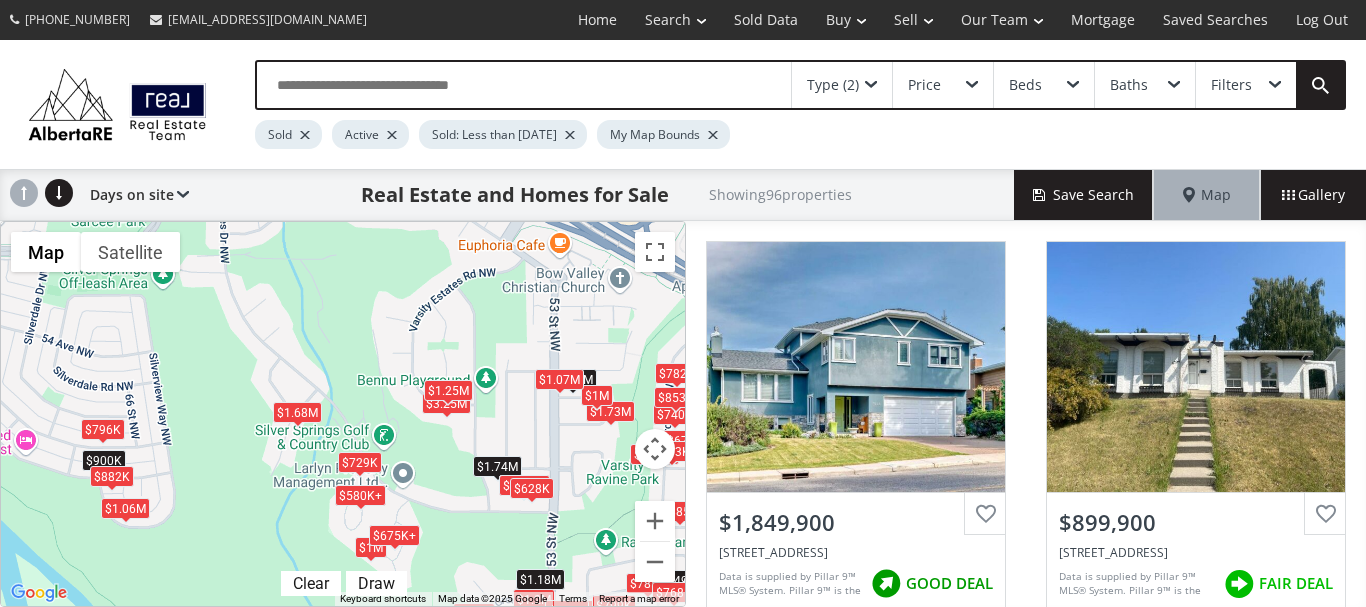 drag, startPoint x: 448, startPoint y: 259, endPoint x: 538, endPoint y: 422, distance: 186.19614 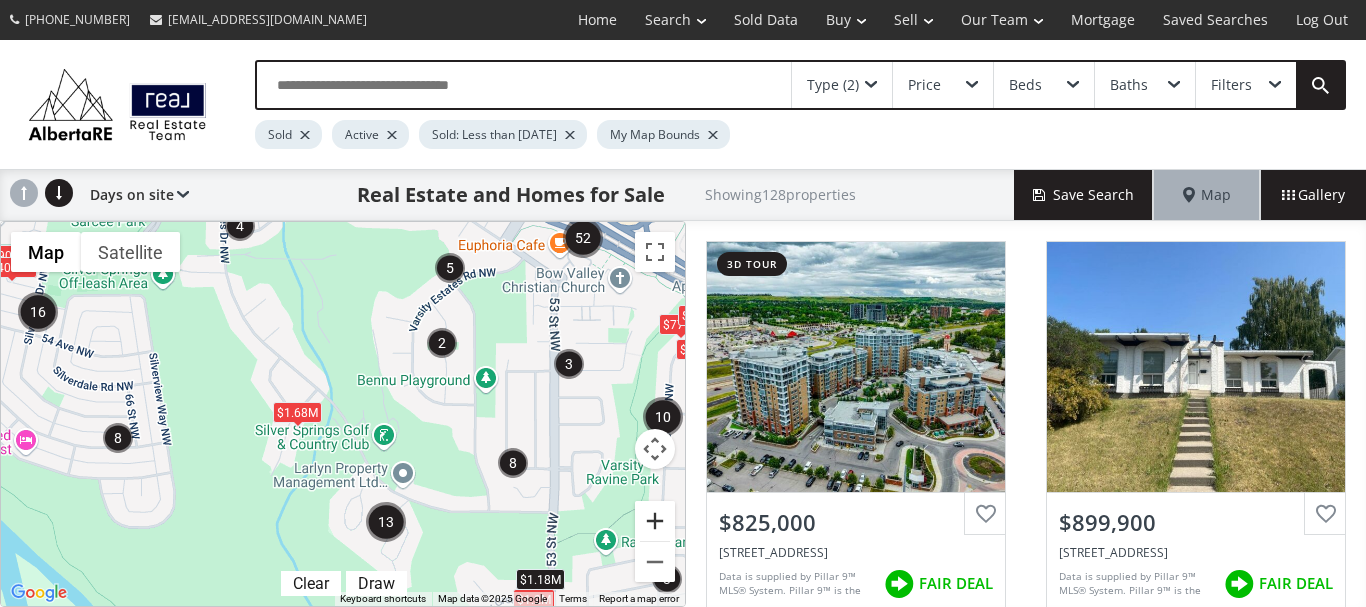 click at bounding box center (655, 521) 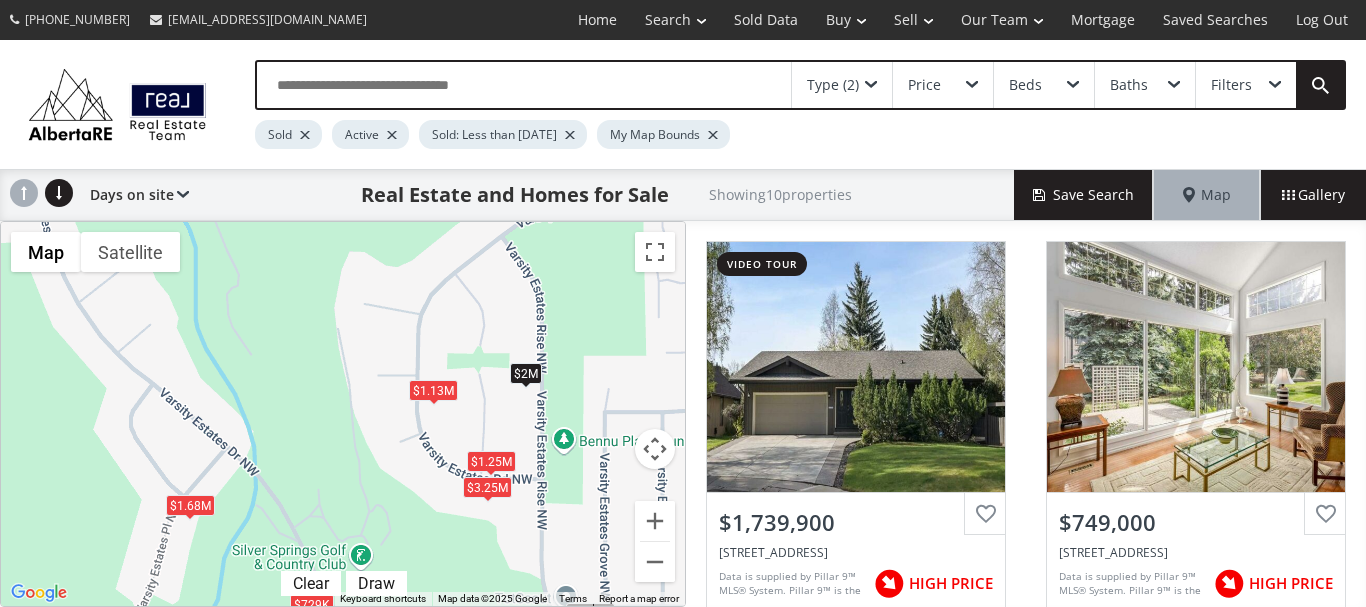 drag, startPoint x: 615, startPoint y: 340, endPoint x: 548, endPoint y: 426, distance: 109.01835 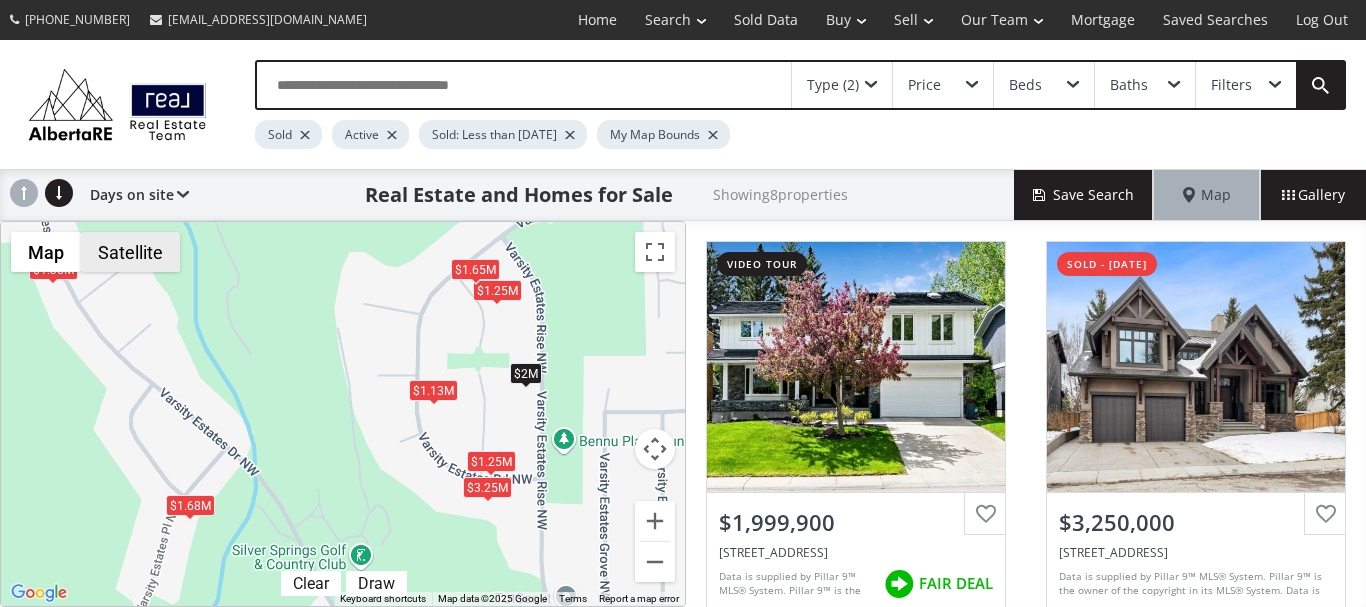 click on "Satellite" at bounding box center [130, 252] 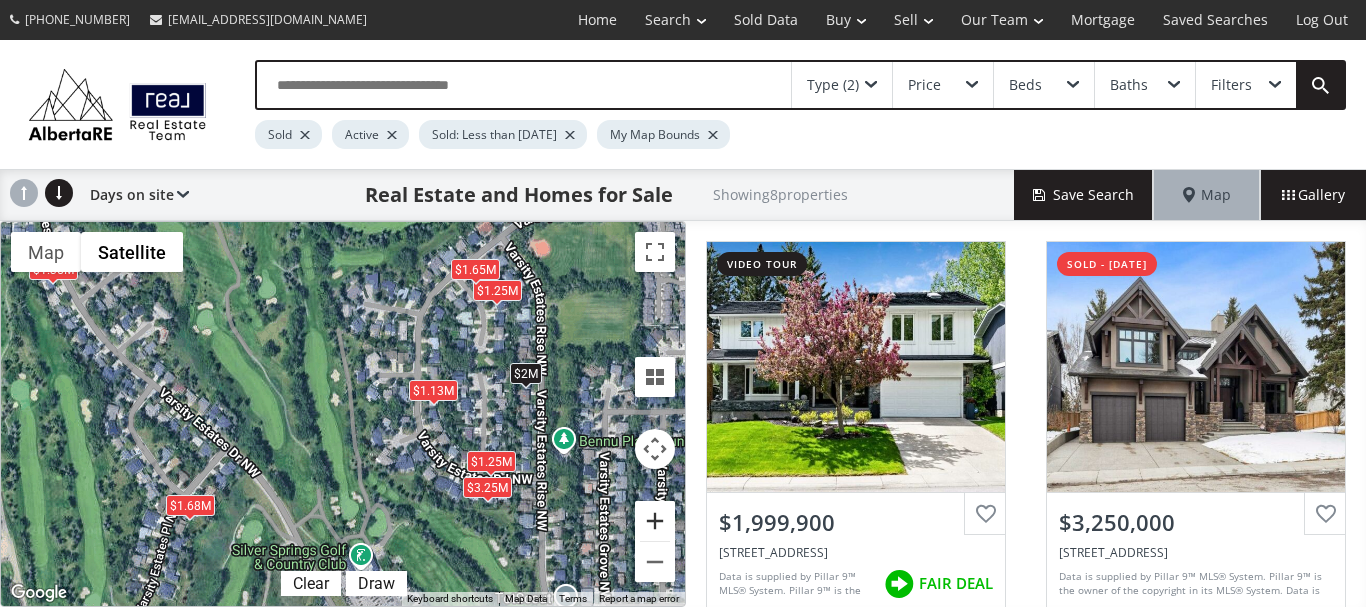 click at bounding box center [655, 521] 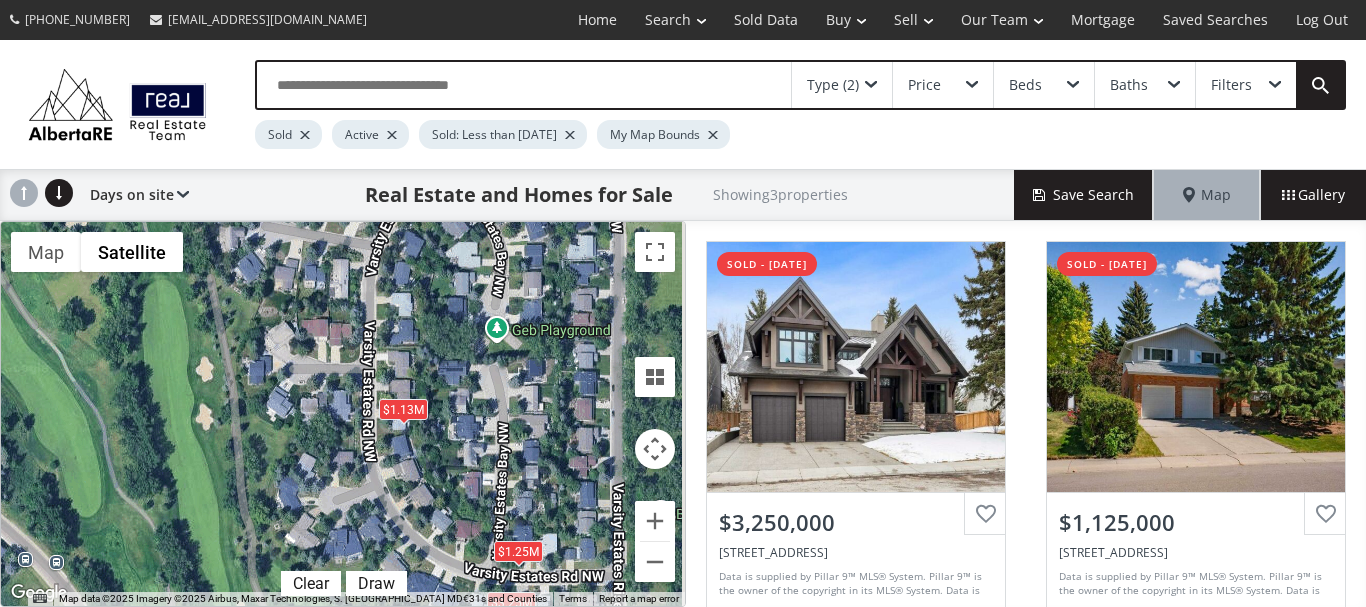 drag, startPoint x: 590, startPoint y: 364, endPoint x: 481, endPoint y: 396, distance: 113.600174 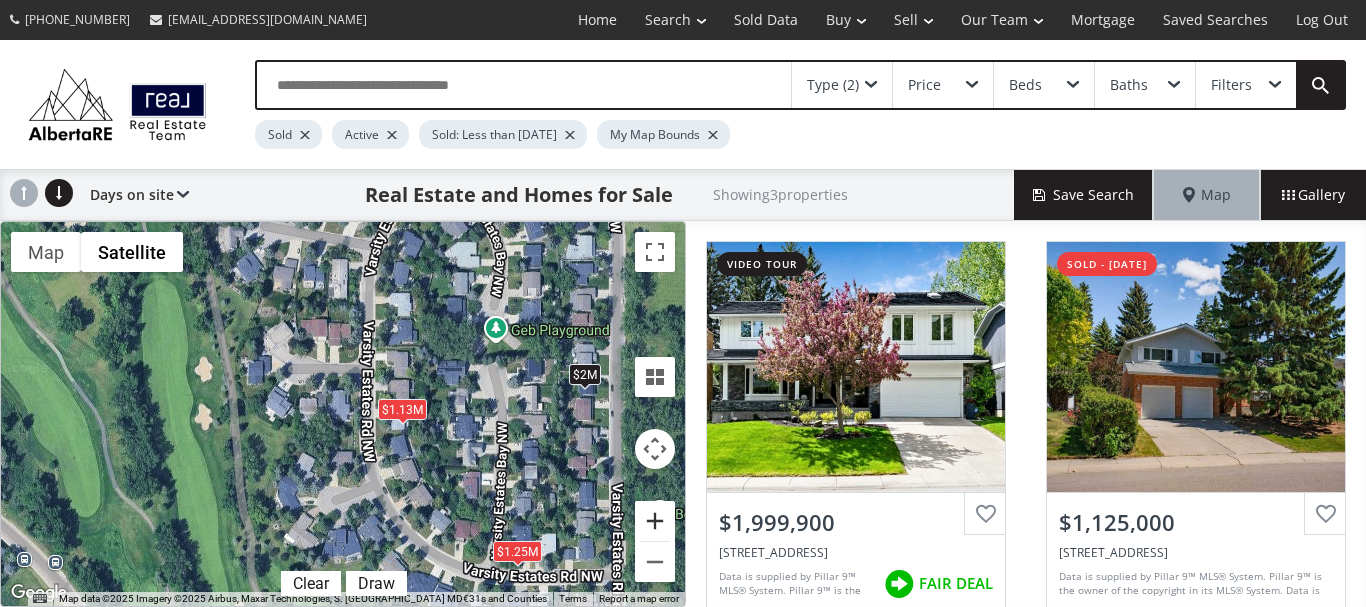 click at bounding box center [655, 521] 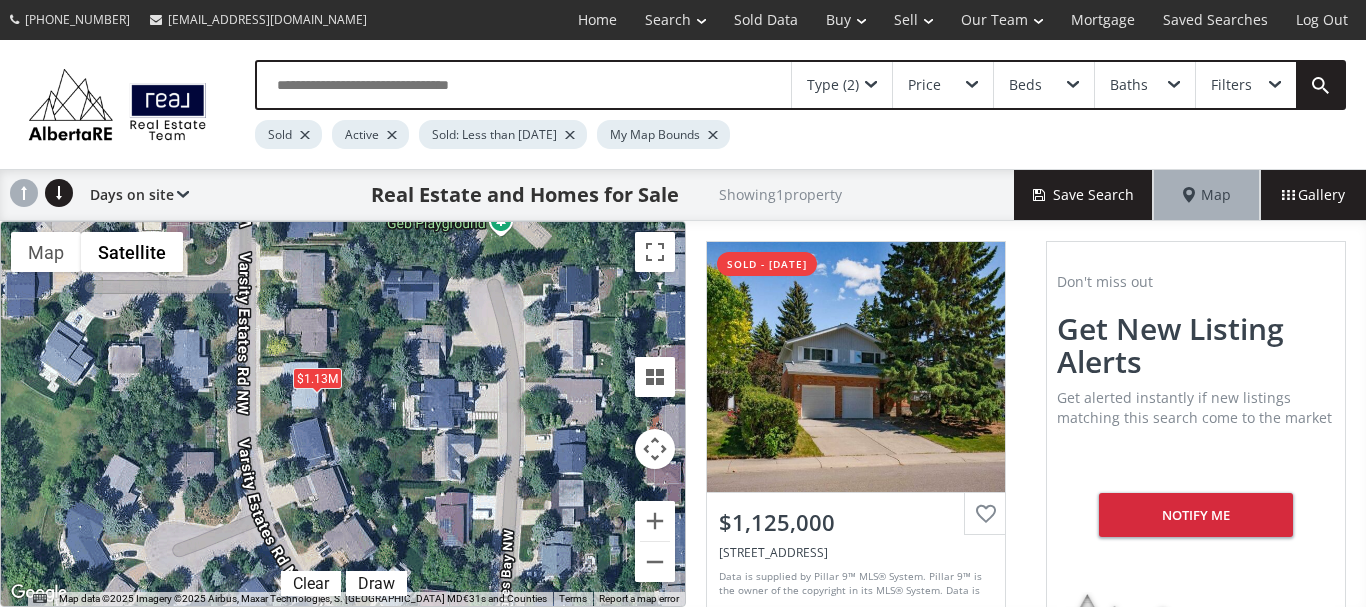 drag, startPoint x: 573, startPoint y: 439, endPoint x: 423, endPoint y: 399, distance: 155.24174 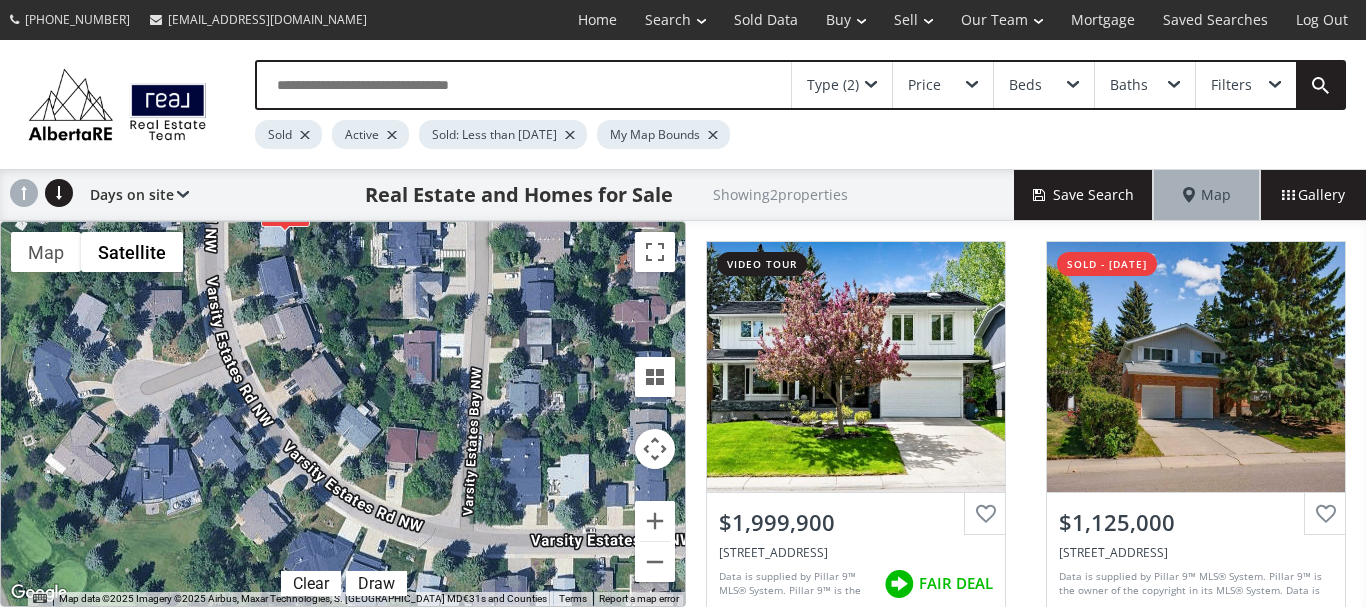 drag, startPoint x: 416, startPoint y: 474, endPoint x: 382, endPoint y: 310, distance: 167.48732 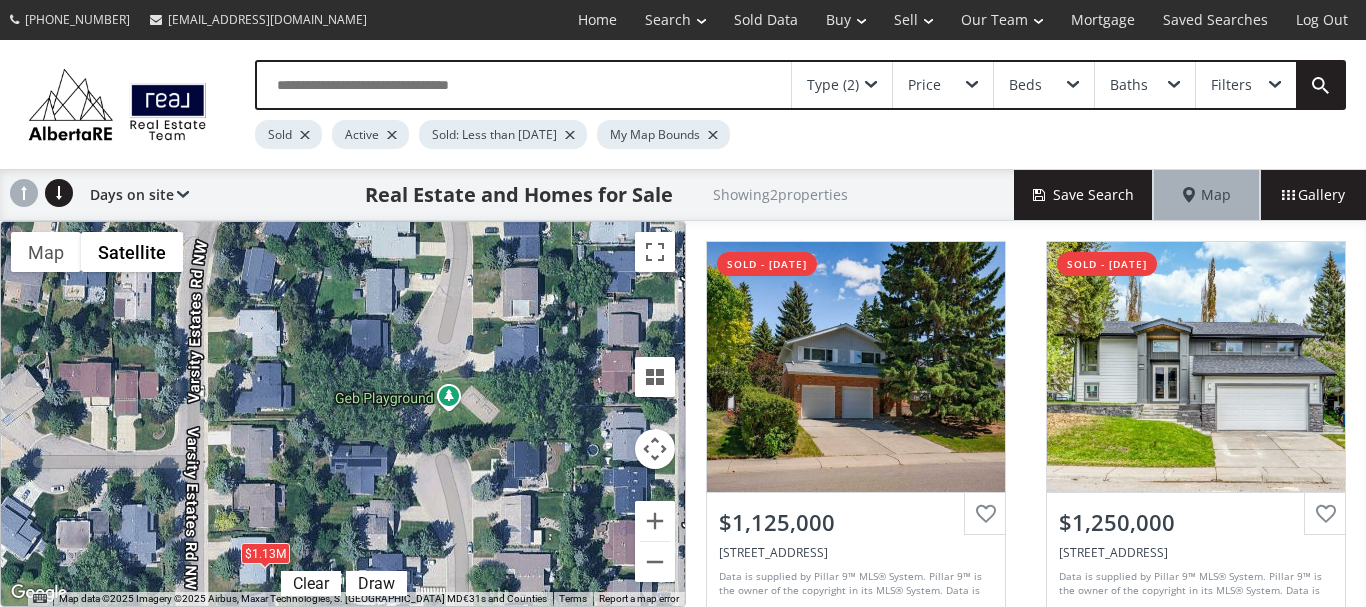 drag, startPoint x: 586, startPoint y: 307, endPoint x: 566, endPoint y: 646, distance: 339.58945 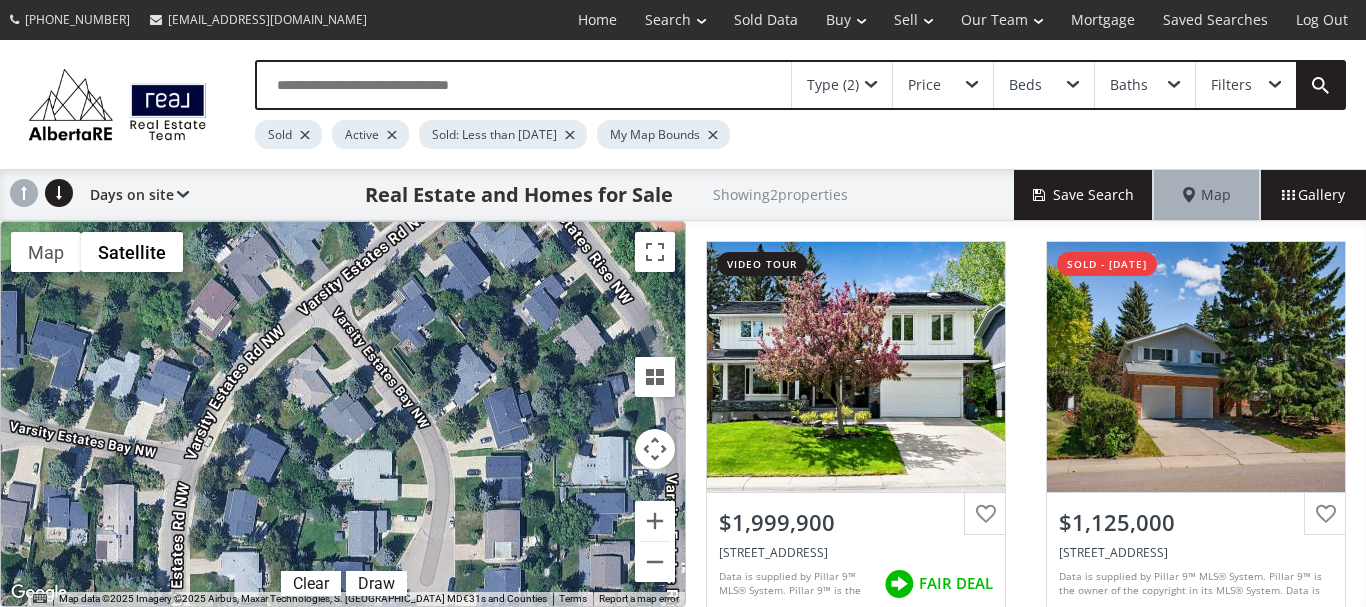 drag, startPoint x: 560, startPoint y: 308, endPoint x: 542, endPoint y: 559, distance: 251.64459 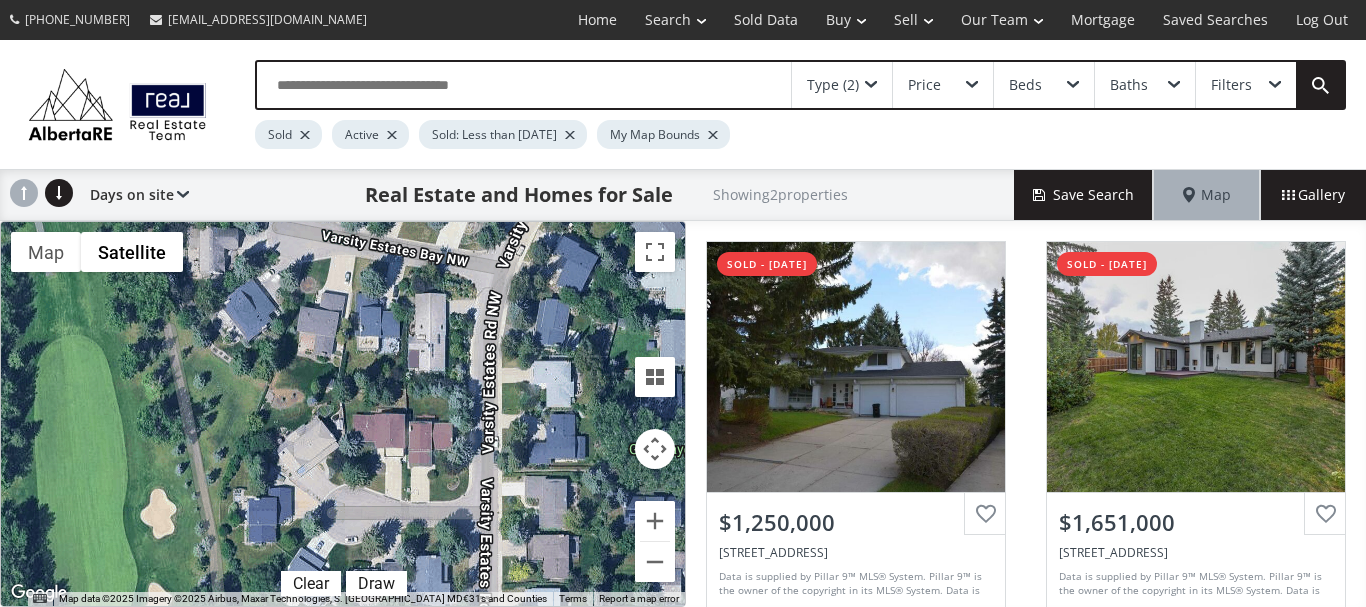 drag, startPoint x: 273, startPoint y: 528, endPoint x: 586, endPoint y: 335, distance: 367.72 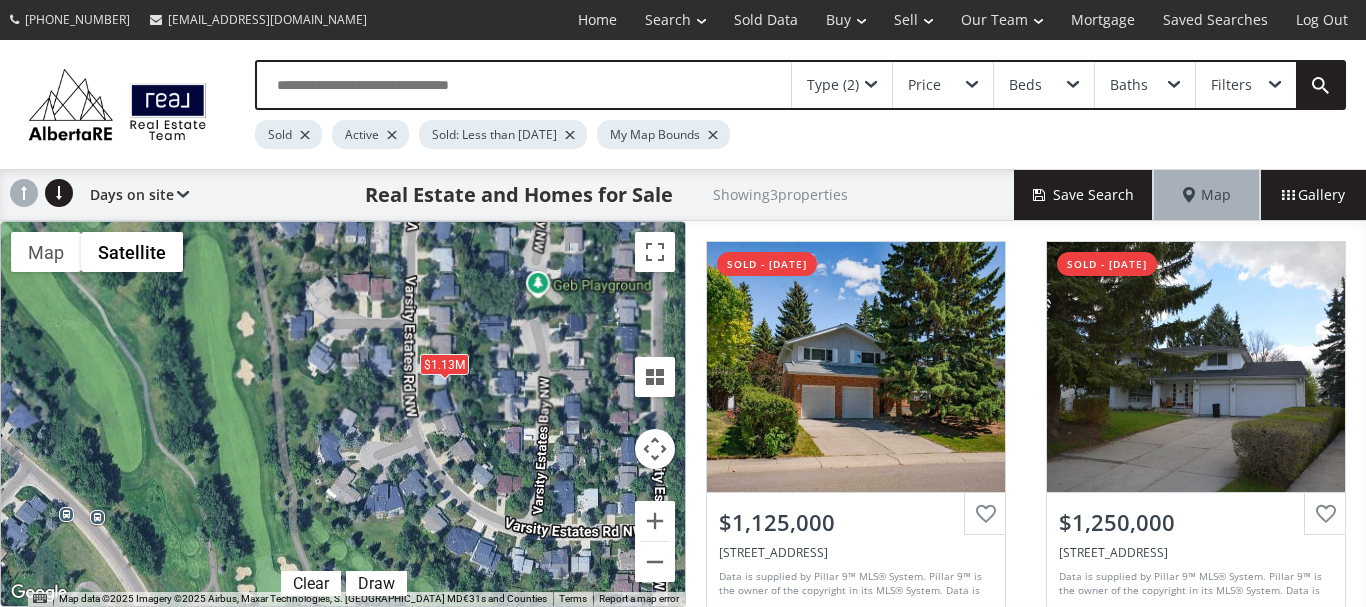 drag, startPoint x: 572, startPoint y: 562, endPoint x: 496, endPoint y: 367, distance: 209.28688 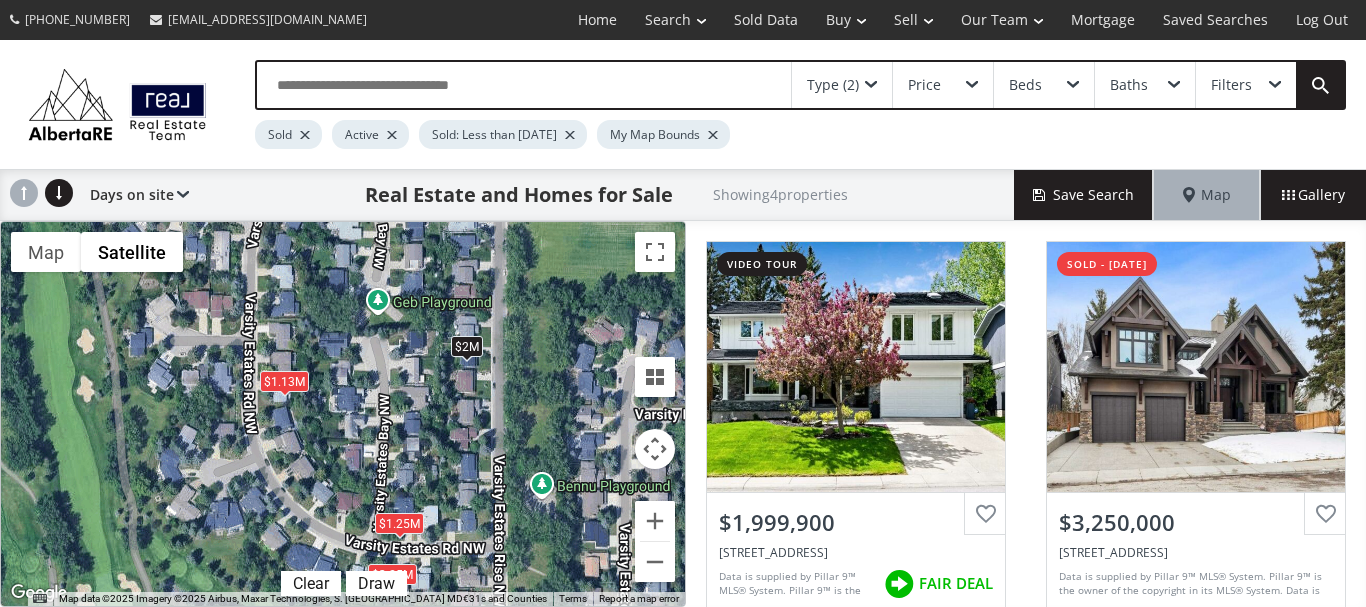 drag, startPoint x: 618, startPoint y: 547, endPoint x: 454, endPoint y: 583, distance: 167.90474 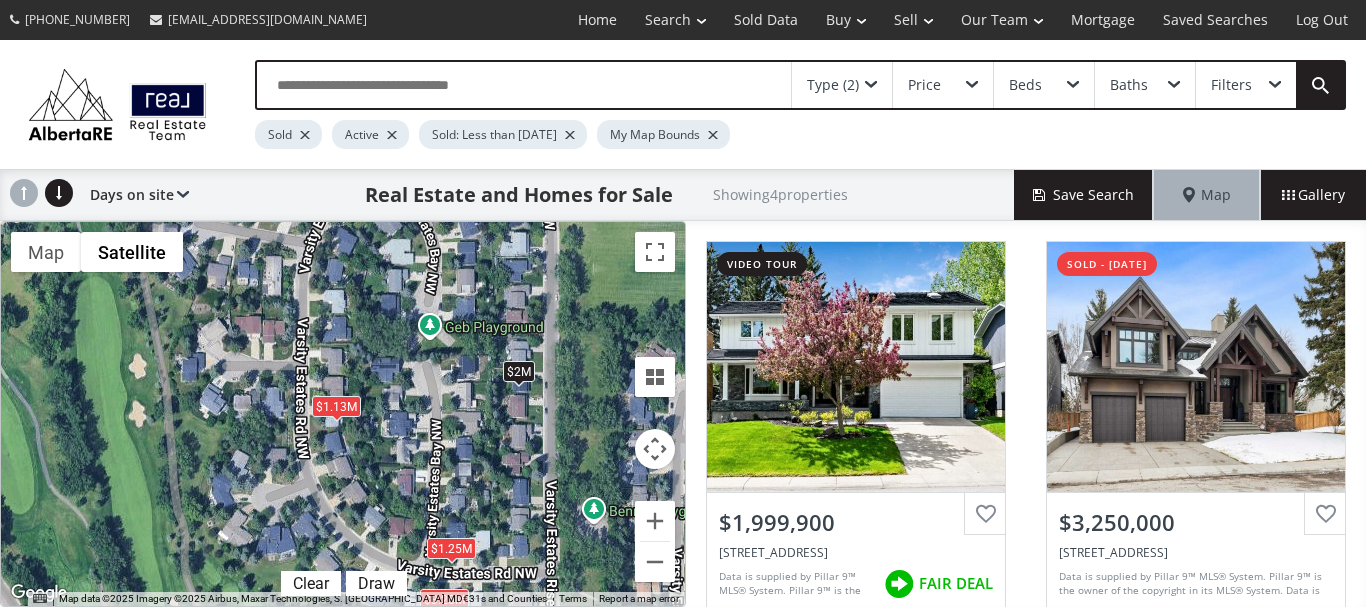 drag, startPoint x: 368, startPoint y: 412, endPoint x: 423, endPoint y: 416, distance: 55.145264 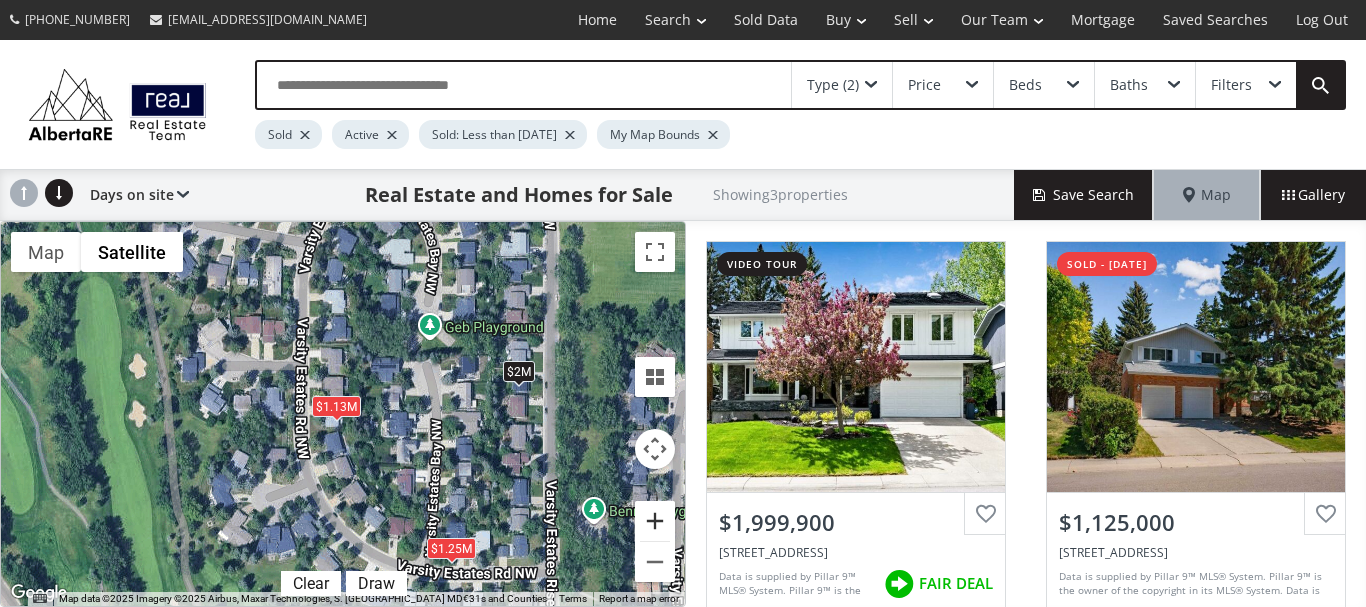 click at bounding box center [655, 521] 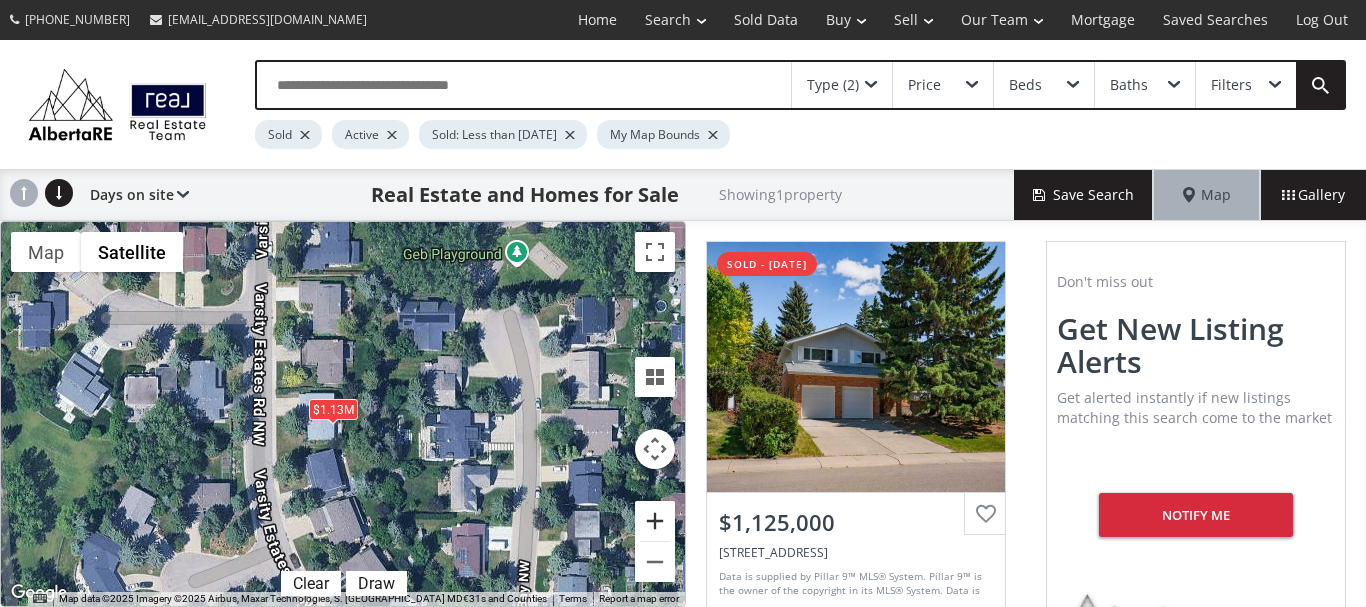 click at bounding box center [655, 521] 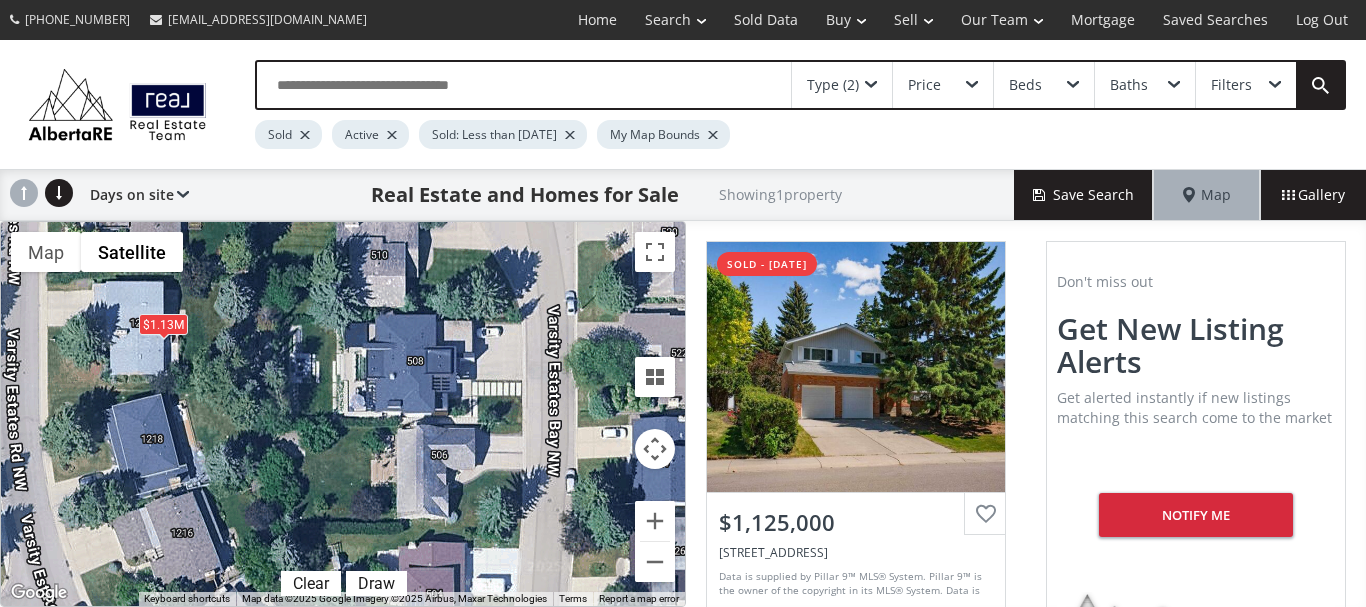 drag, startPoint x: 517, startPoint y: 468, endPoint x: 345, endPoint y: 370, distance: 197.9596 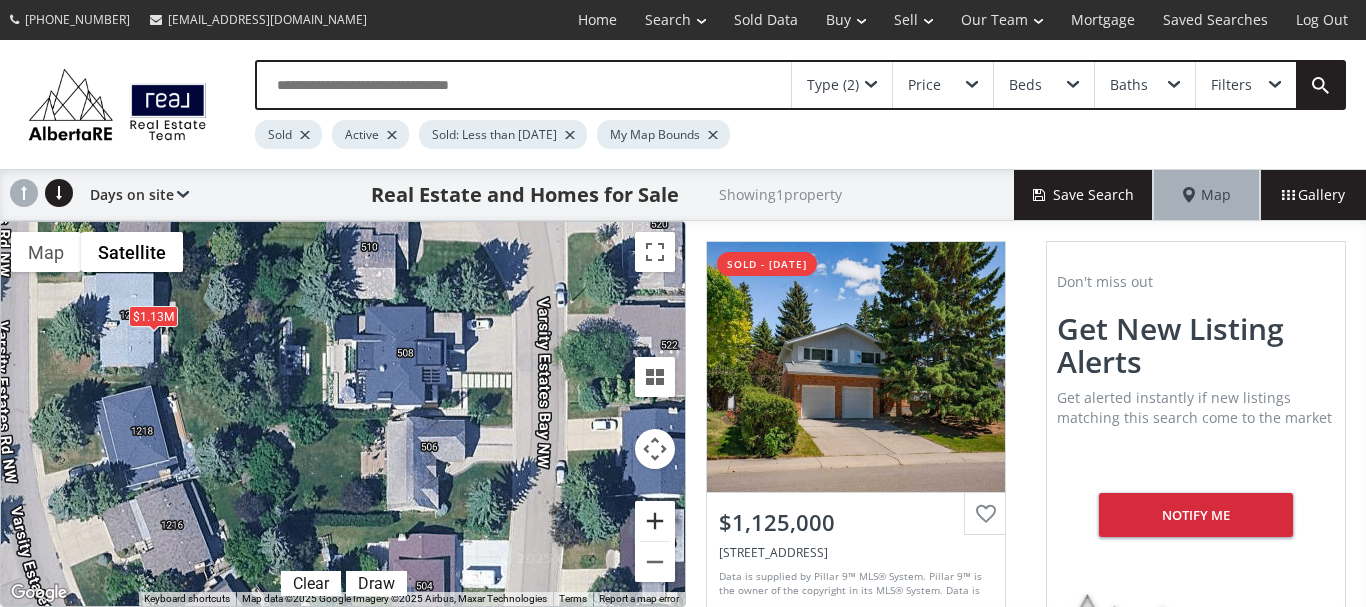 click at bounding box center [655, 521] 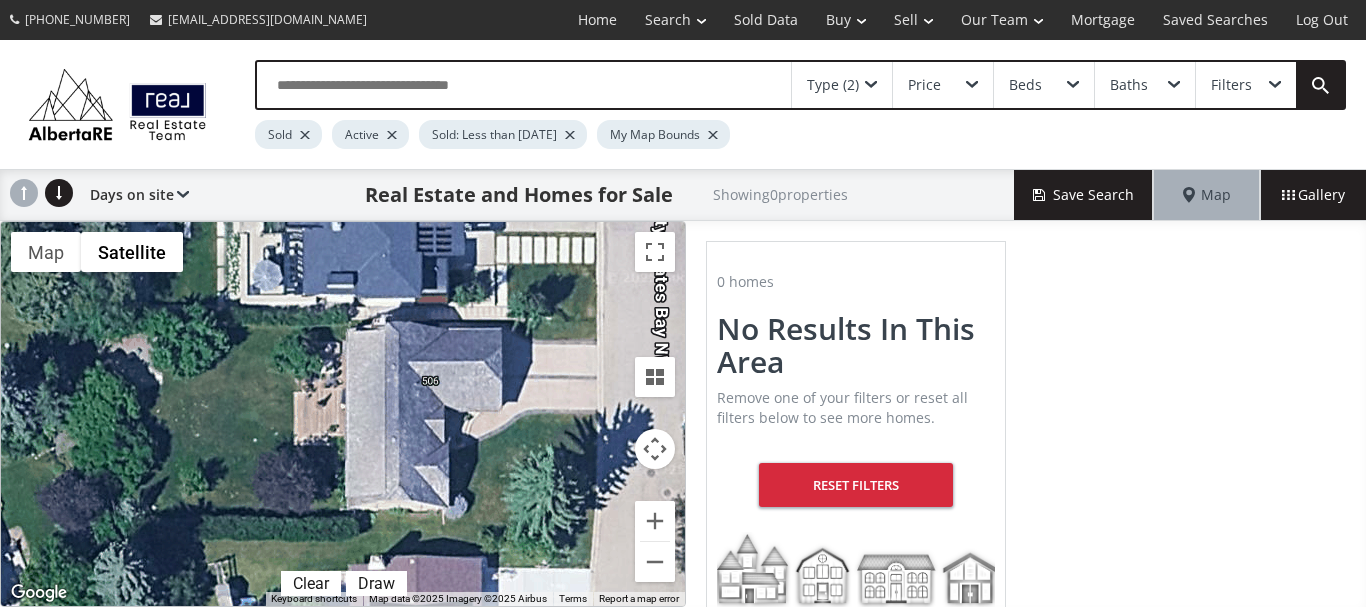 drag, startPoint x: 458, startPoint y: 526, endPoint x: 392, endPoint y: 437, distance: 110.80163 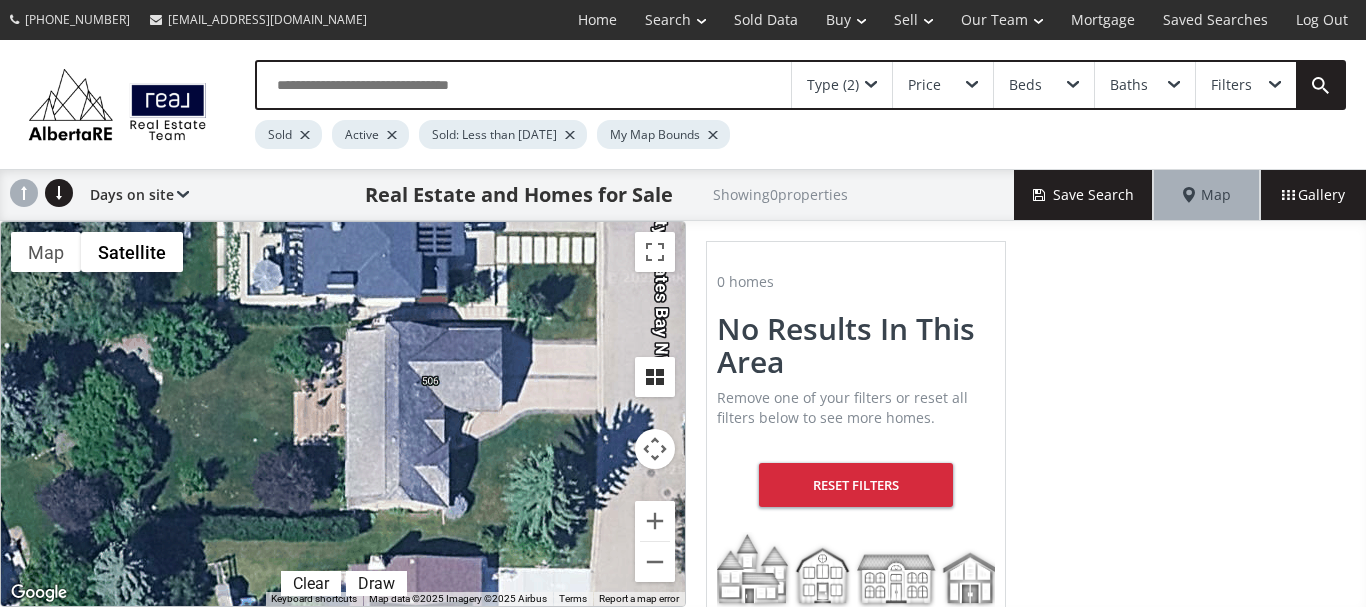 click at bounding box center [655, 377] 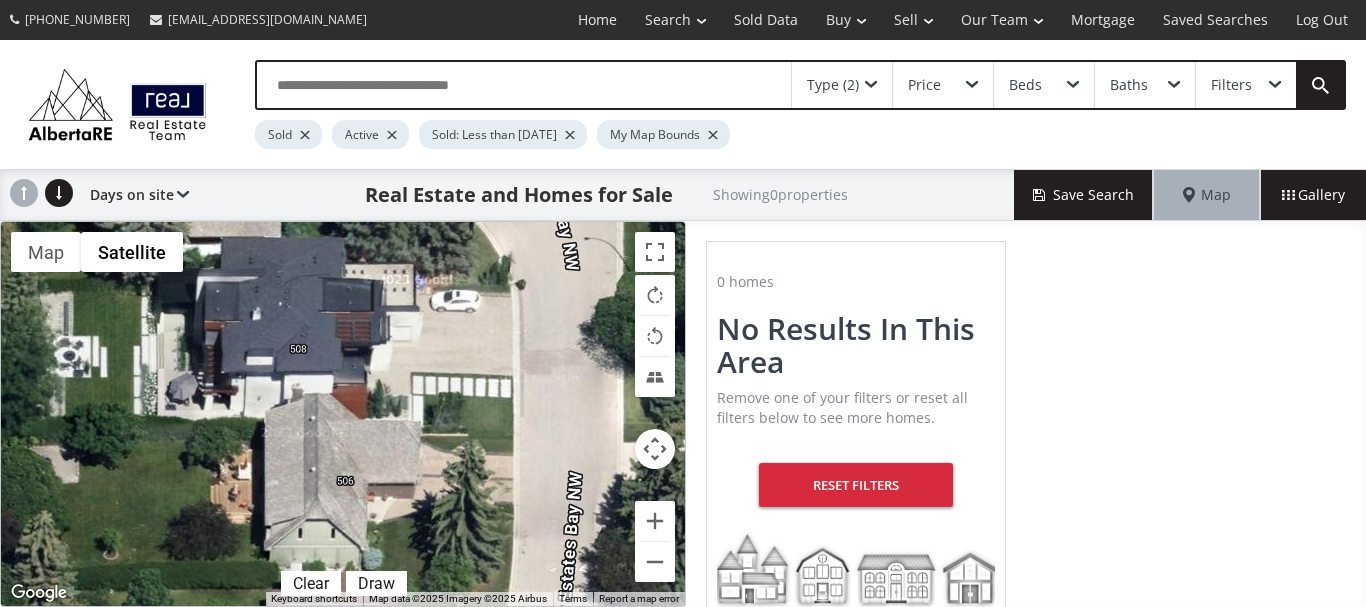 drag, startPoint x: 542, startPoint y: 357, endPoint x: 455, endPoint y: 448, distance: 125.89678 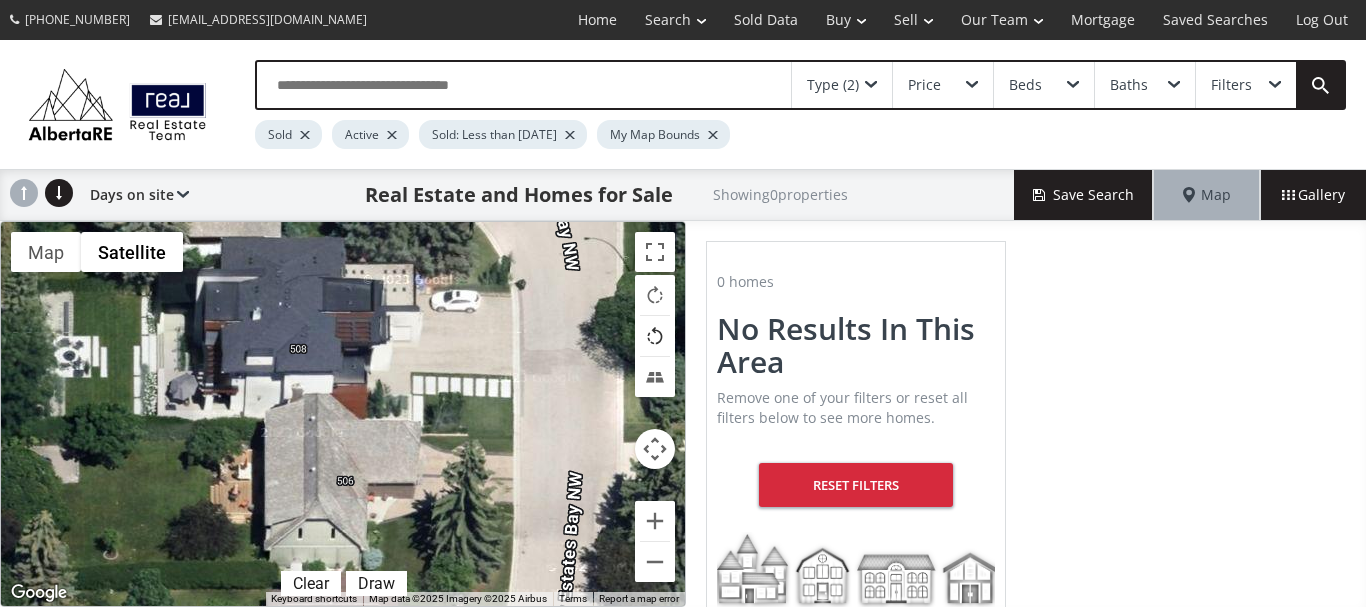 click at bounding box center [655, 336] 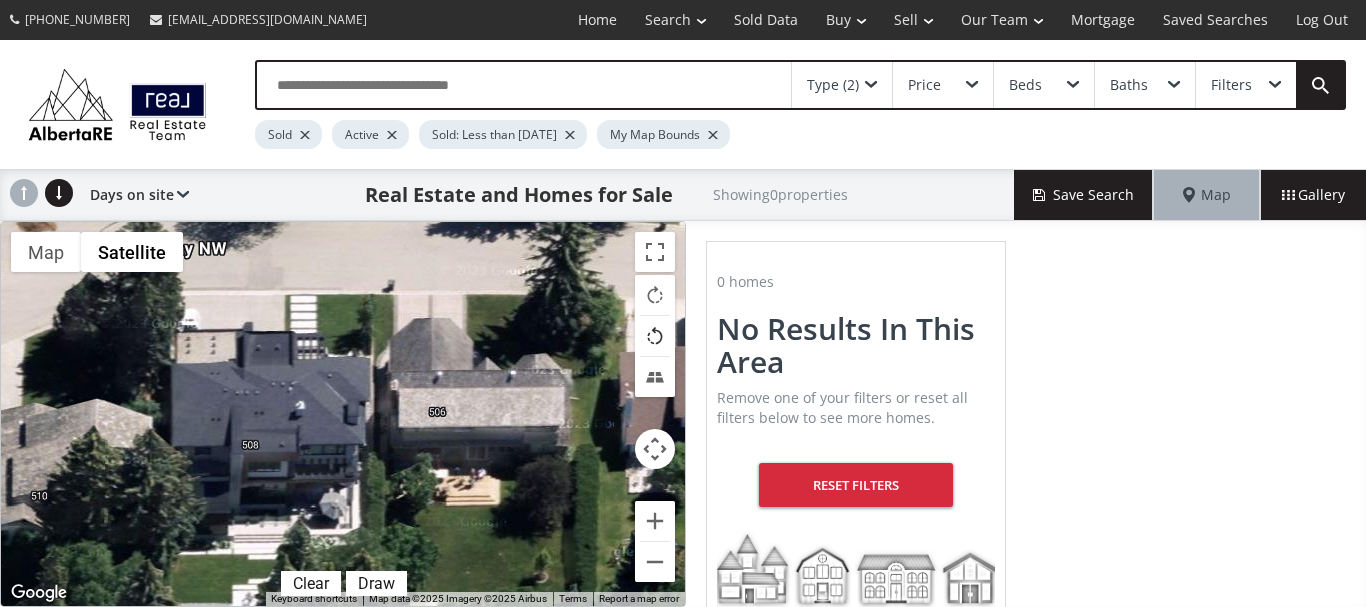 click at bounding box center [655, 336] 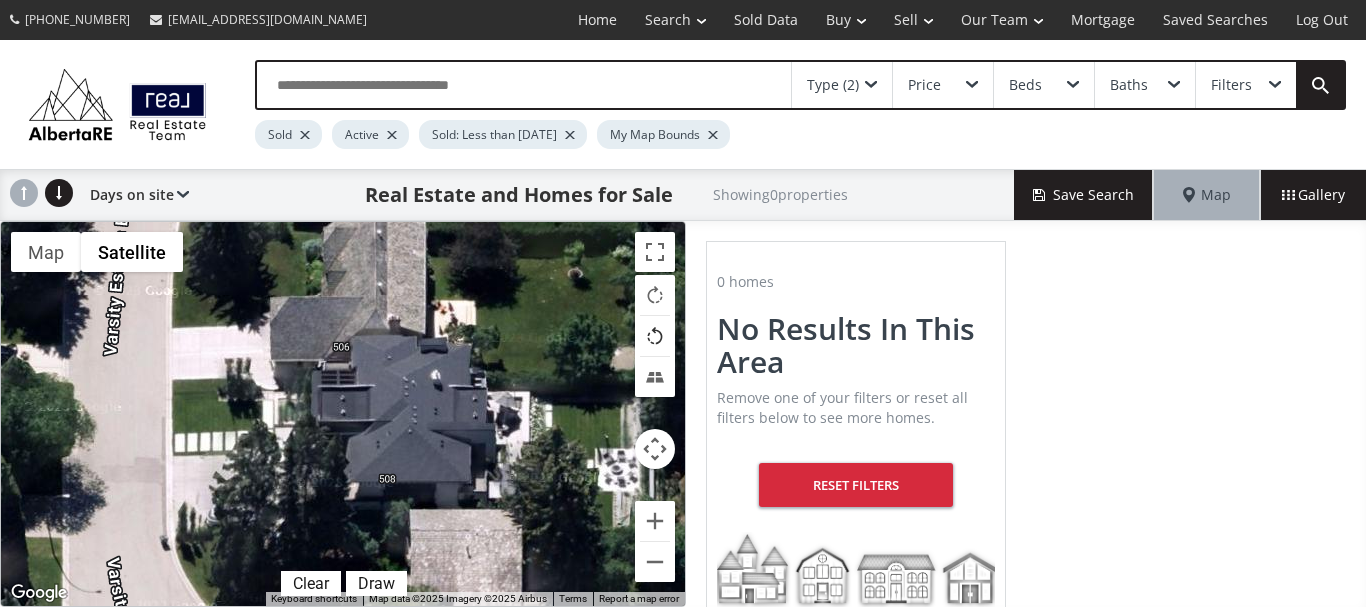 click at bounding box center [655, 336] 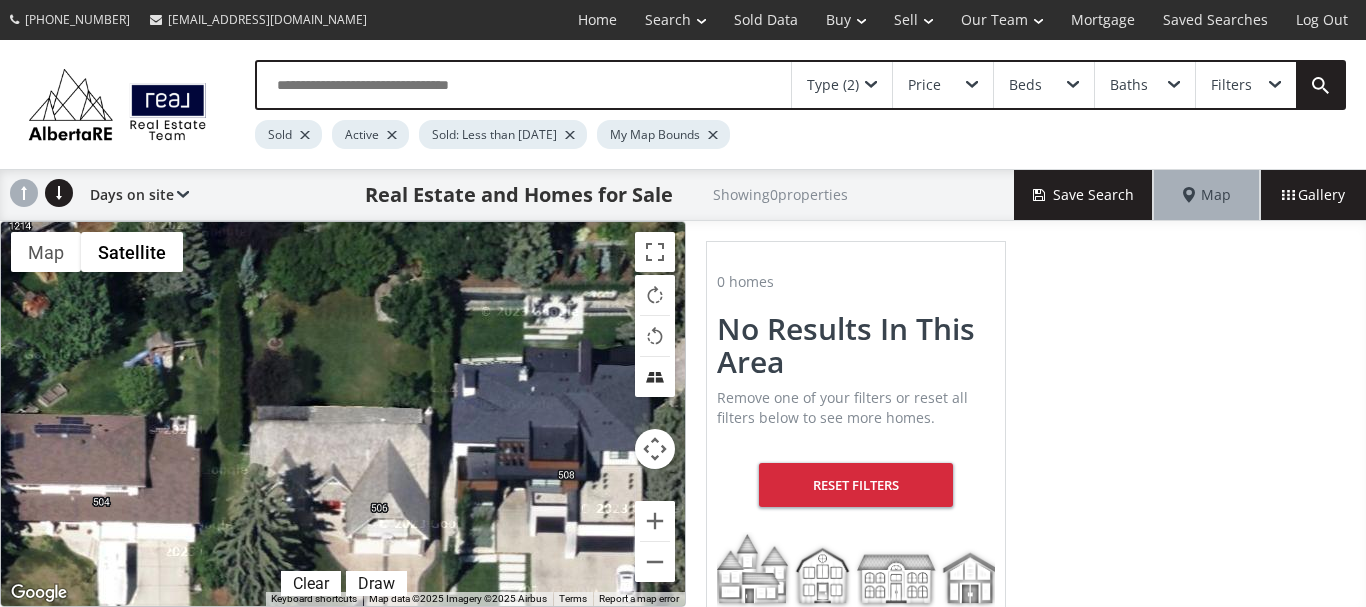 drag, startPoint x: 511, startPoint y: 285, endPoint x: 643, endPoint y: 380, distance: 162.63148 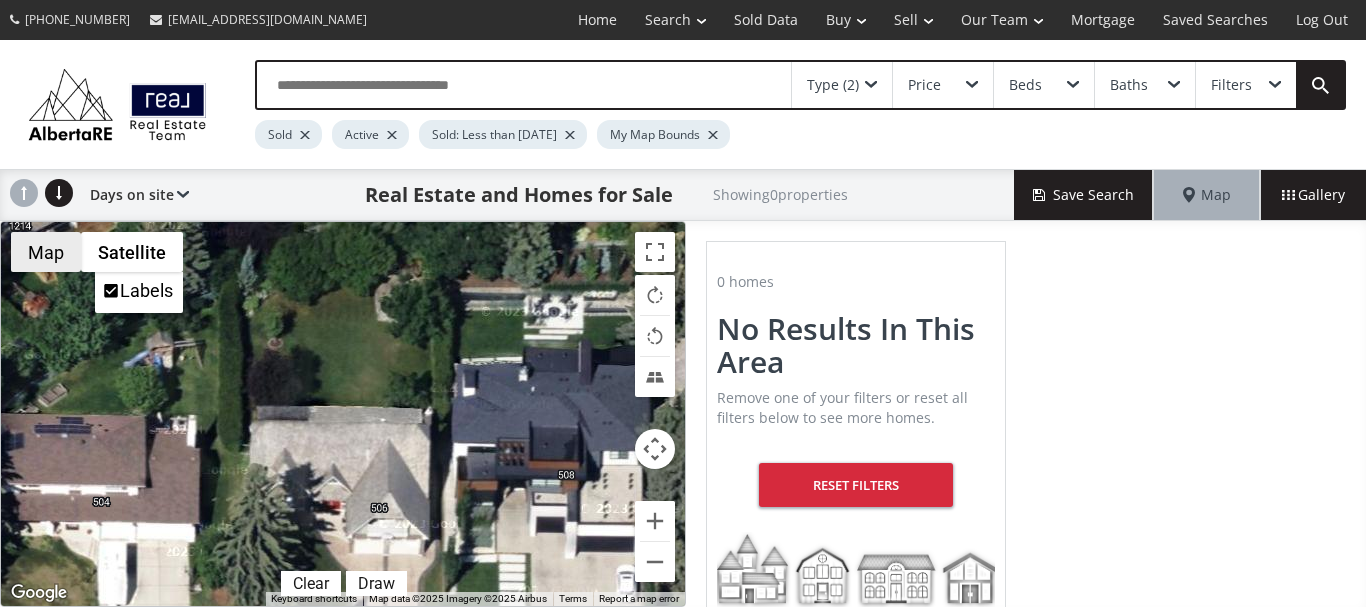 click on "Map" at bounding box center (46, 252) 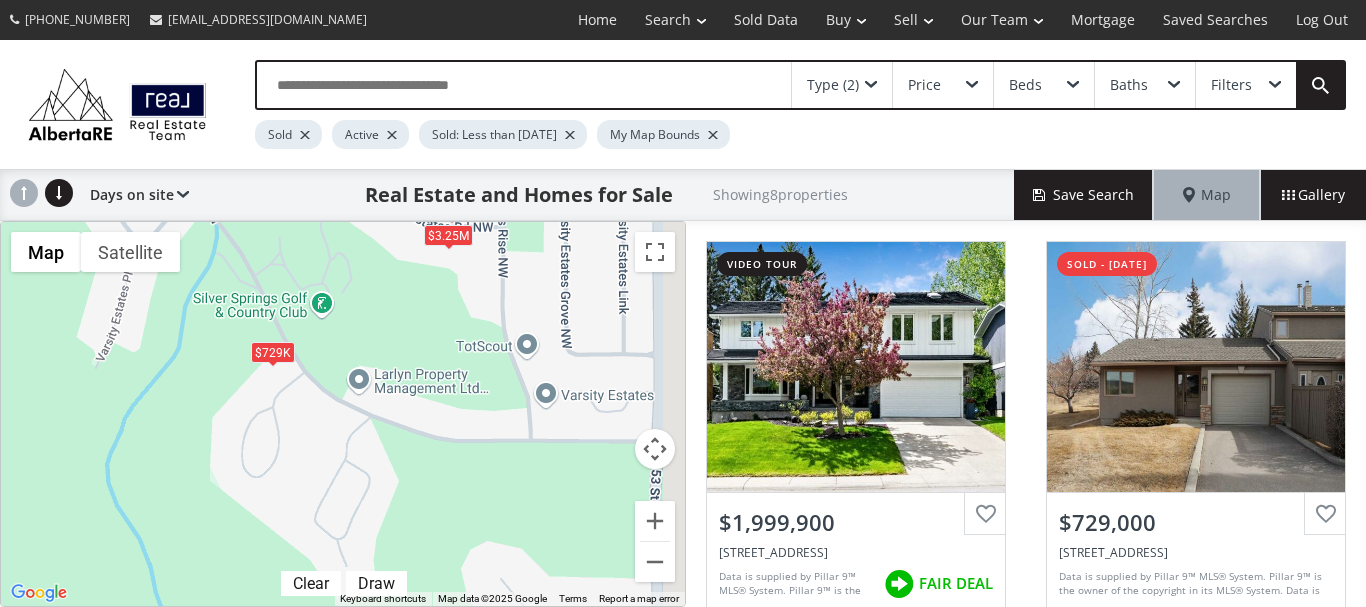 drag, startPoint x: 562, startPoint y: 448, endPoint x: 376, endPoint y: 263, distance: 262.33755 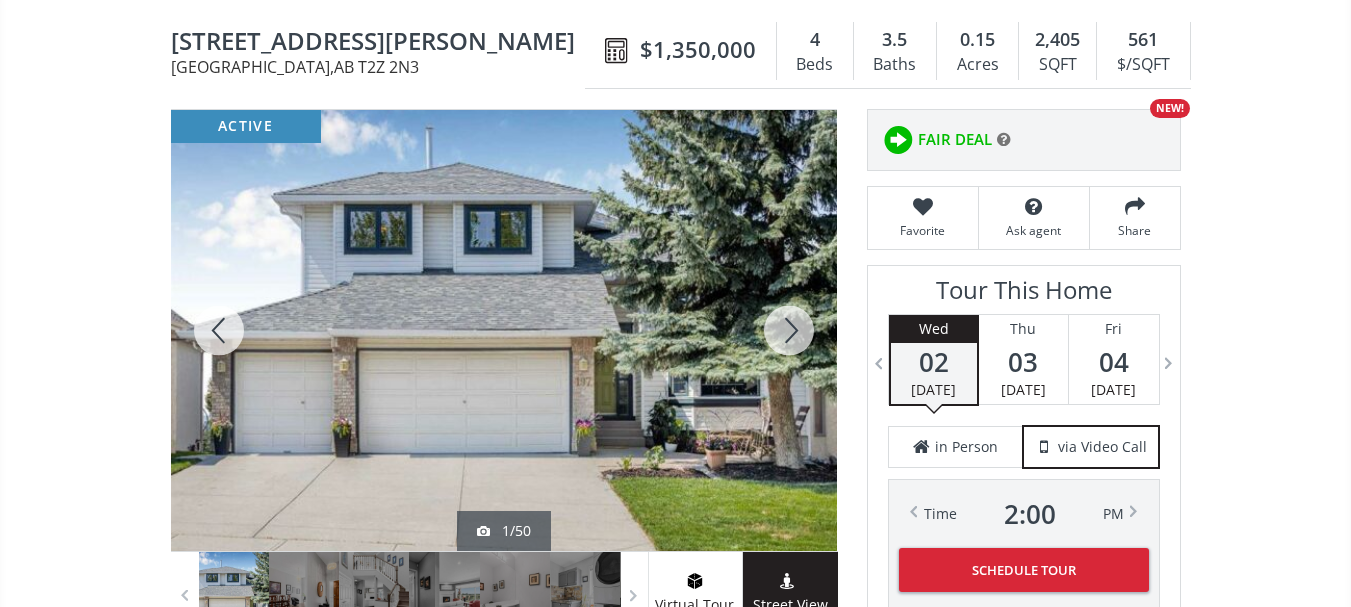 scroll, scrollTop: 200, scrollLeft: 0, axis: vertical 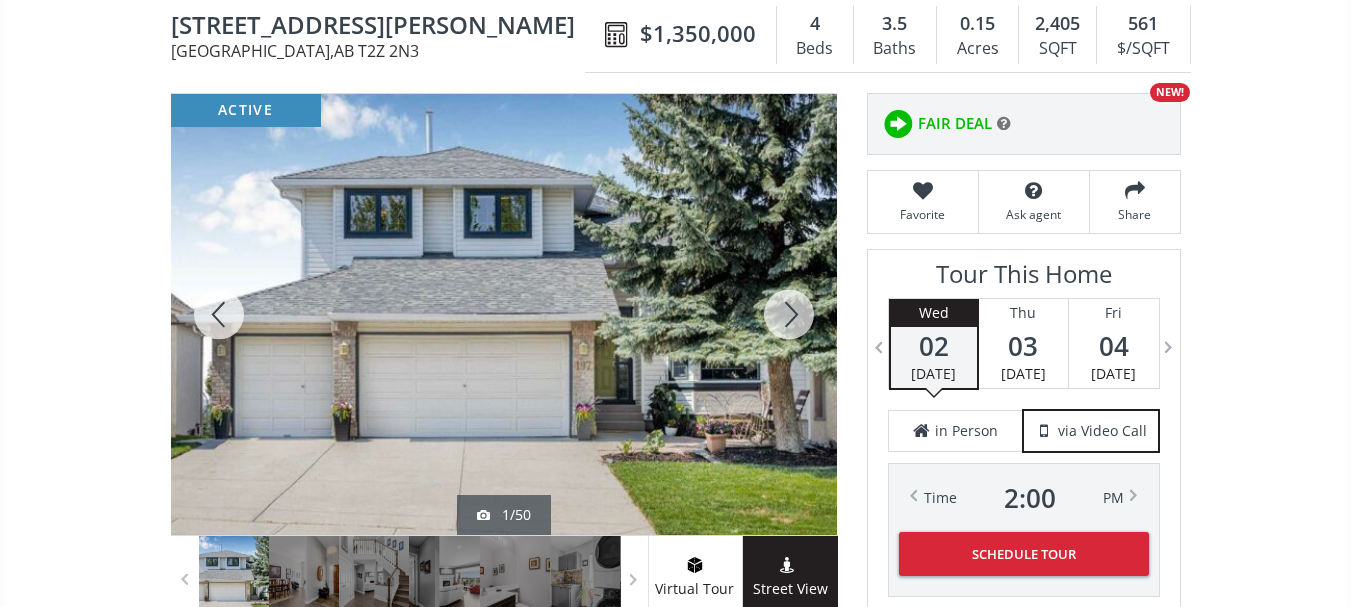 click at bounding box center [789, 314] 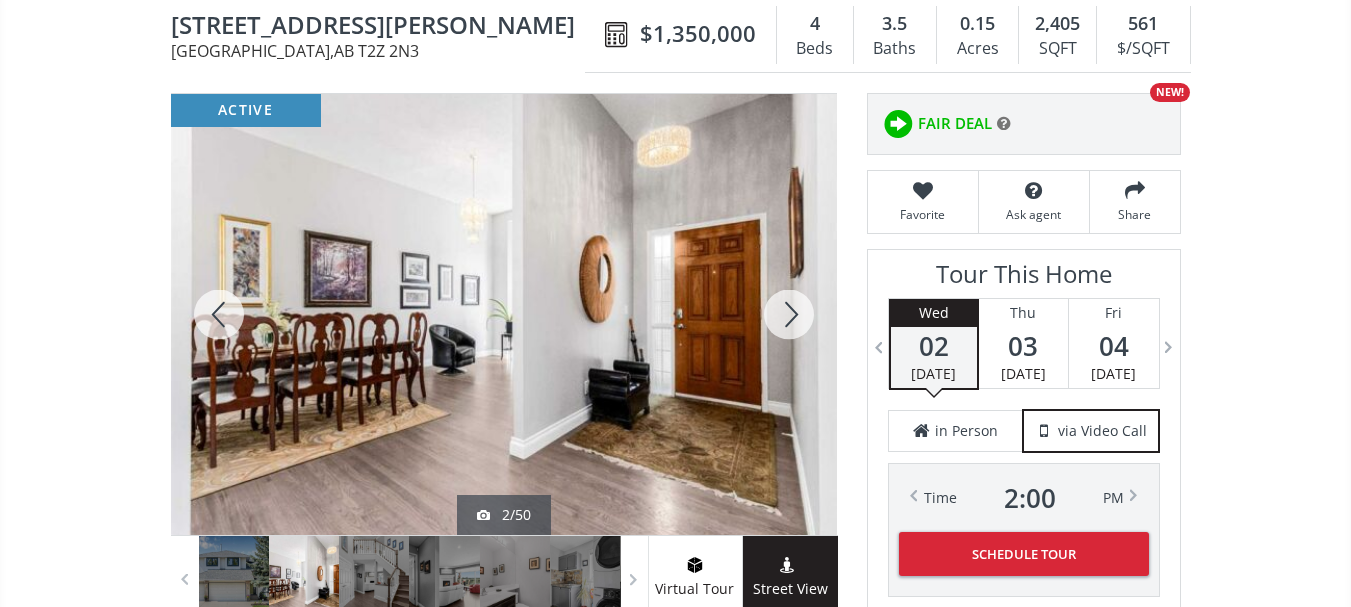click at bounding box center [789, 314] 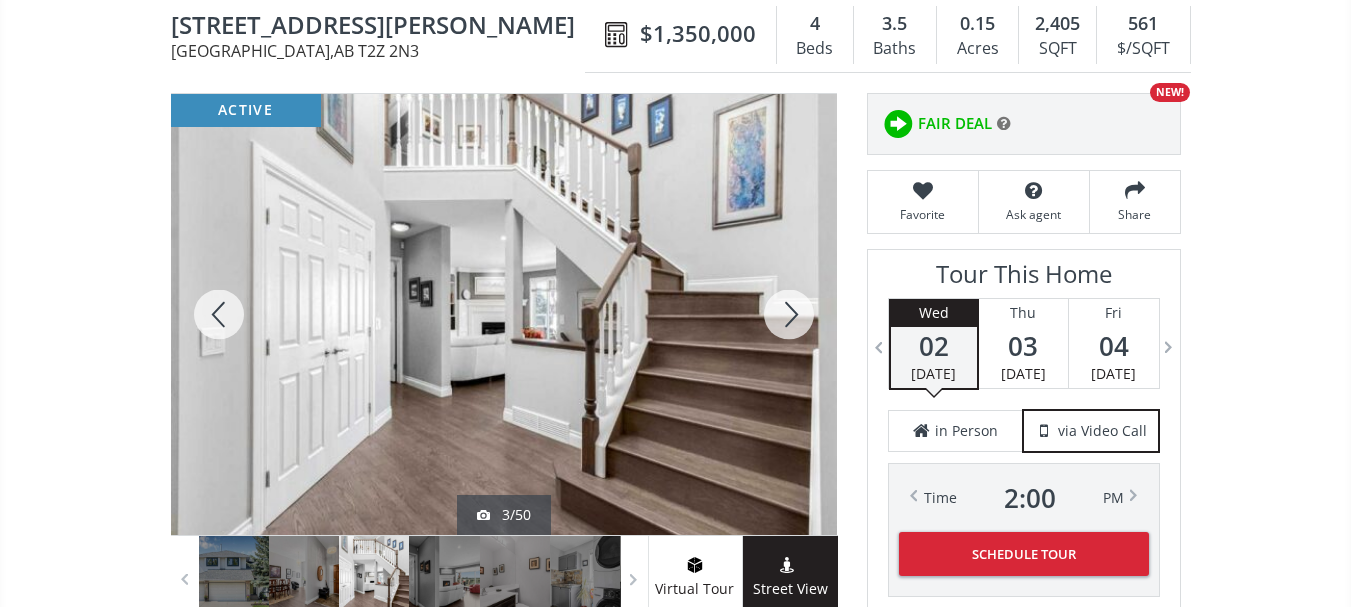 click at bounding box center [789, 314] 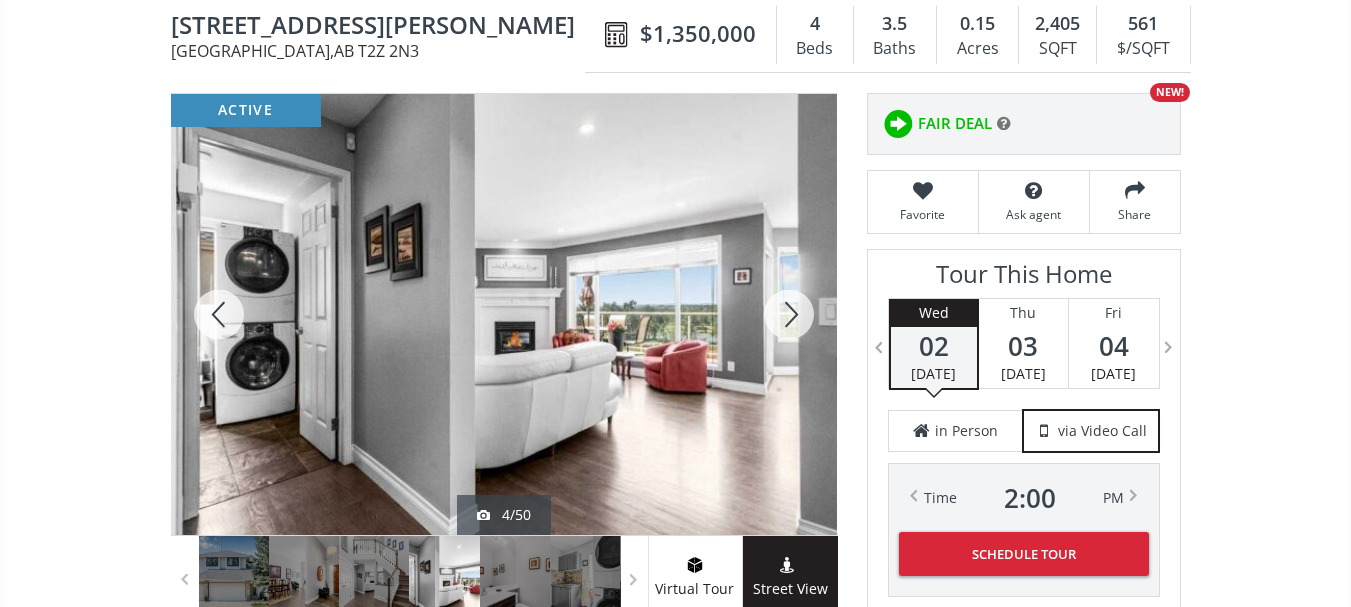 click at bounding box center [789, 314] 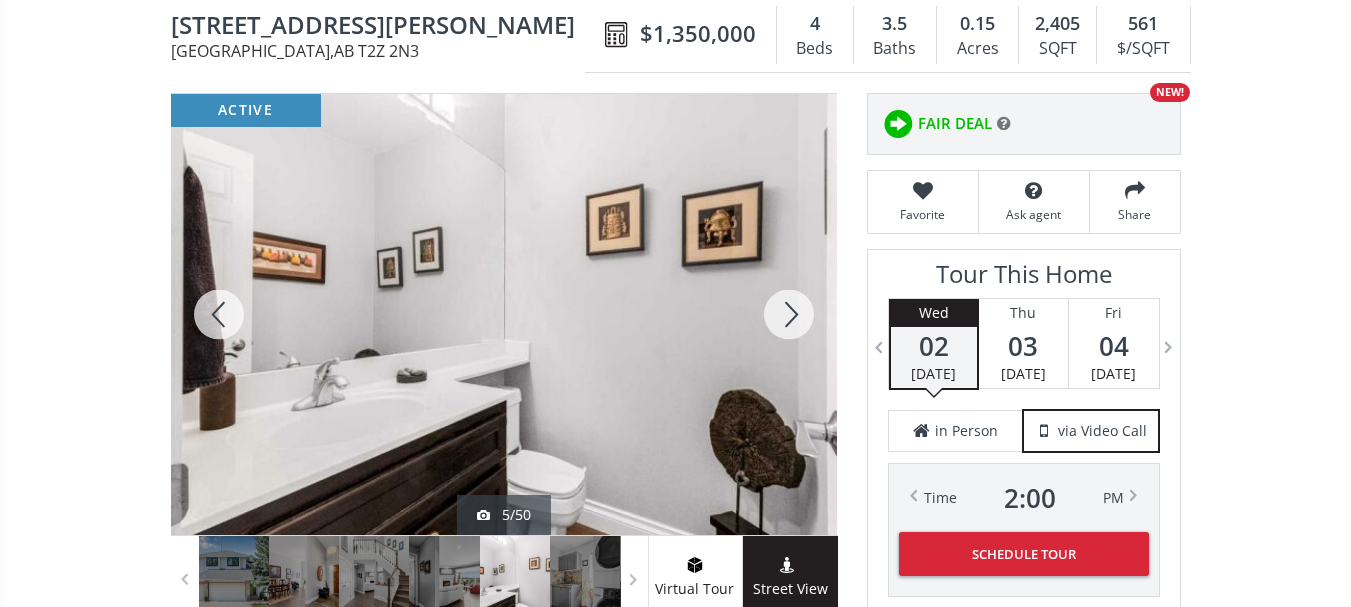 click at bounding box center [789, 314] 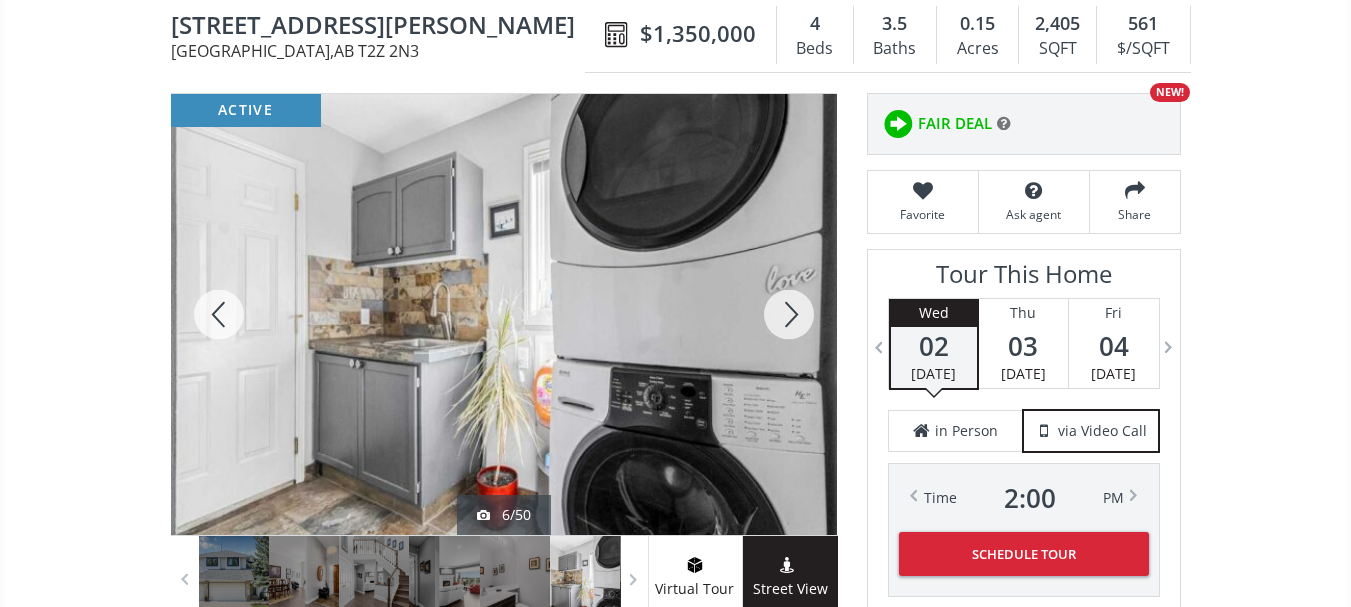 click at bounding box center (789, 314) 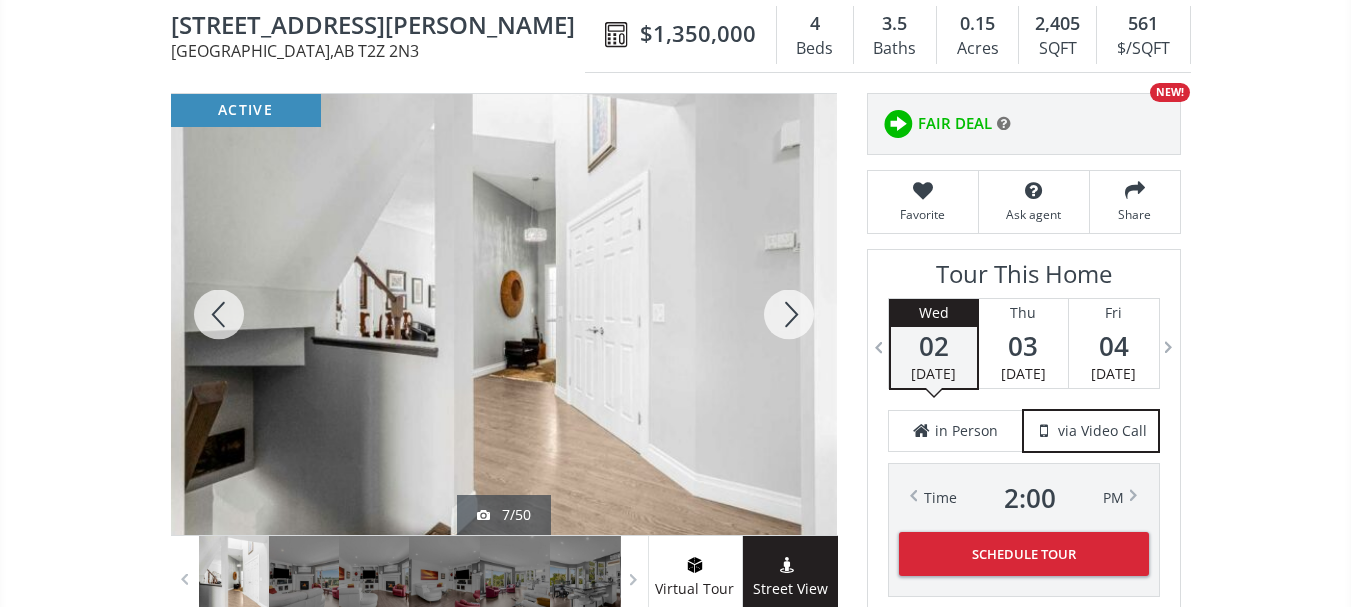 click at bounding box center [789, 314] 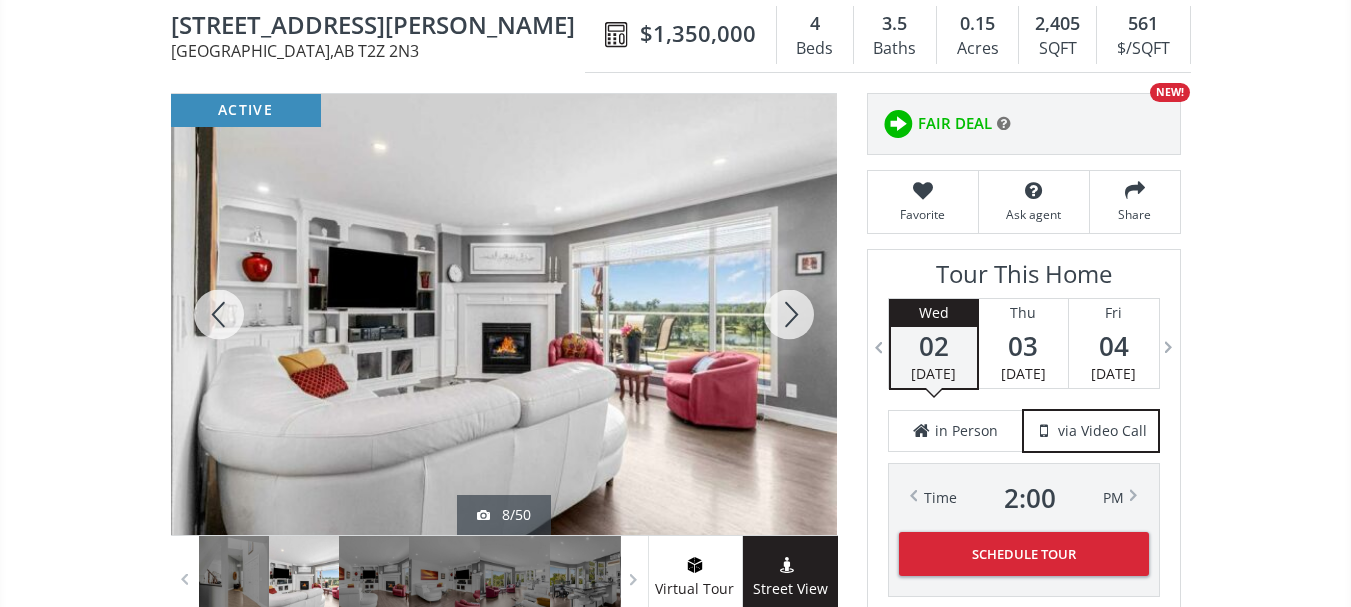 click at bounding box center (789, 314) 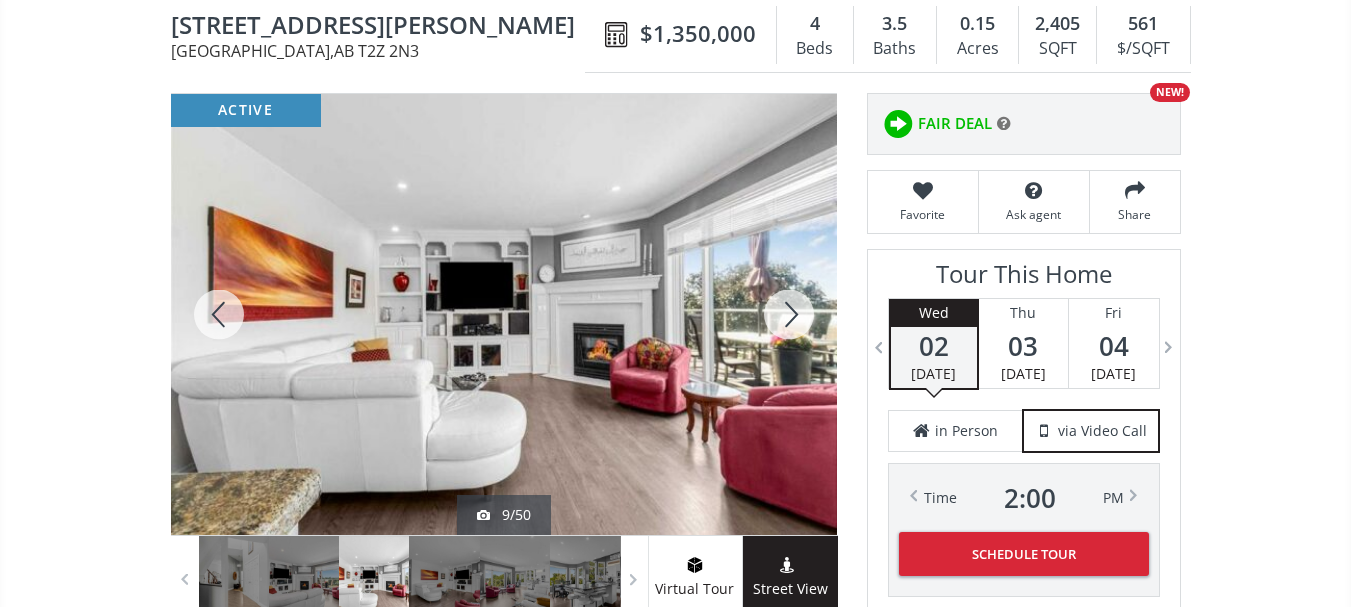 click at bounding box center (789, 314) 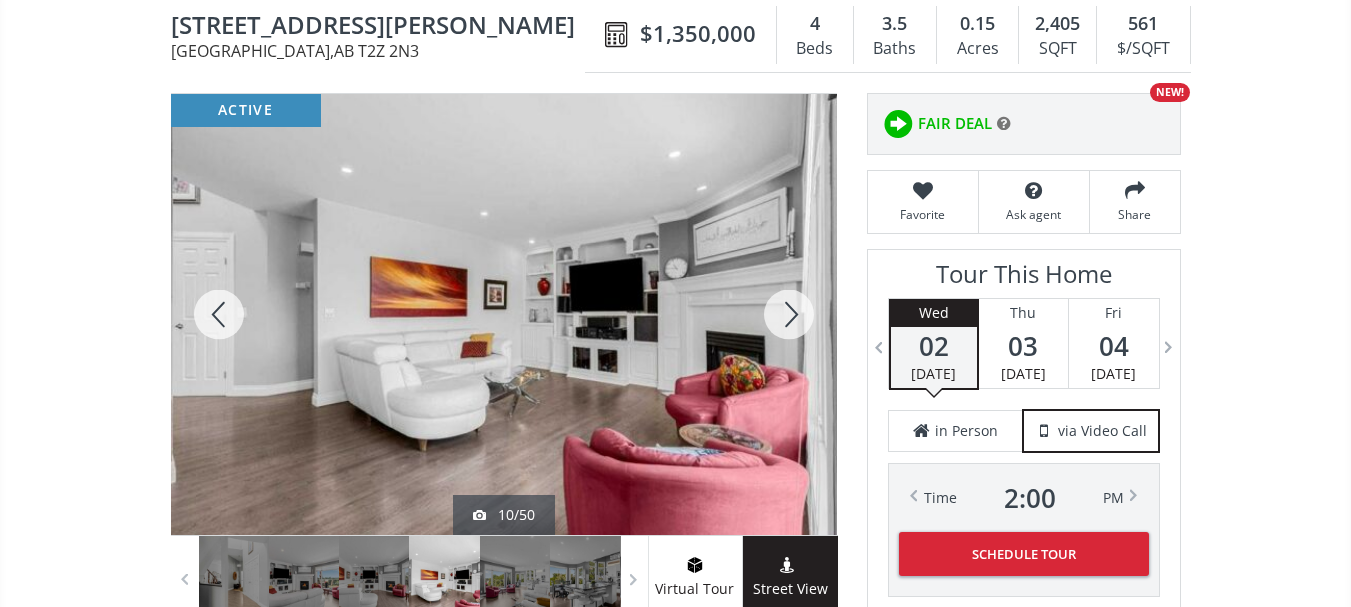 click at bounding box center (789, 314) 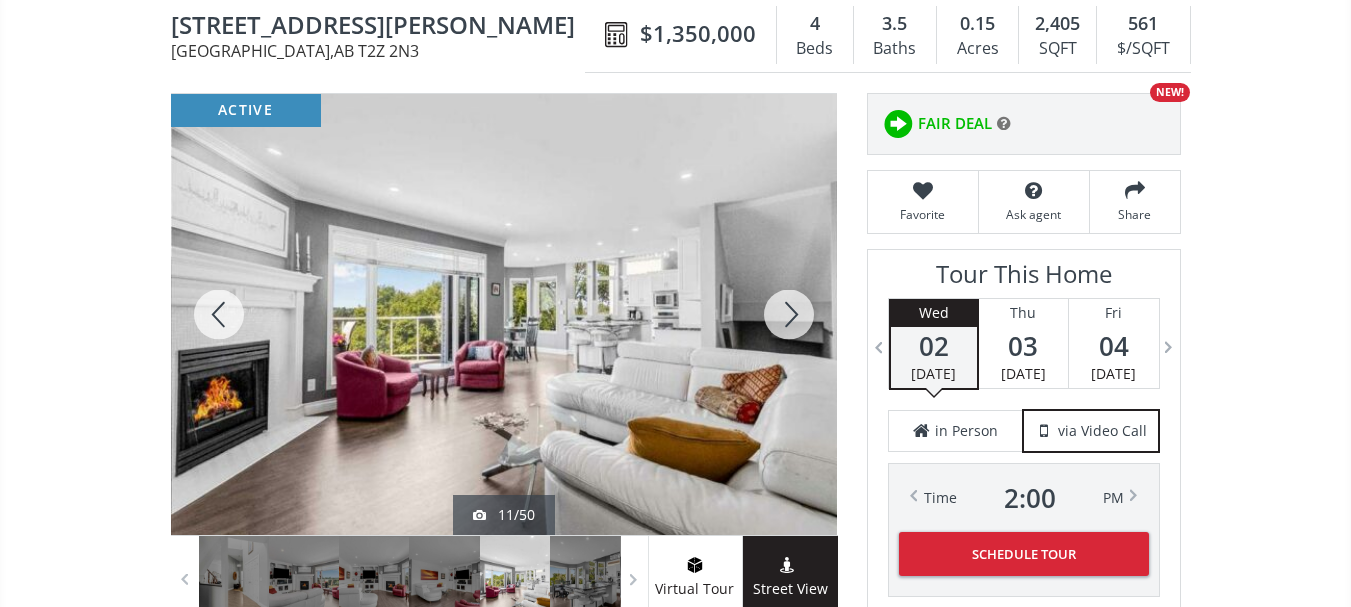 click at bounding box center [789, 314] 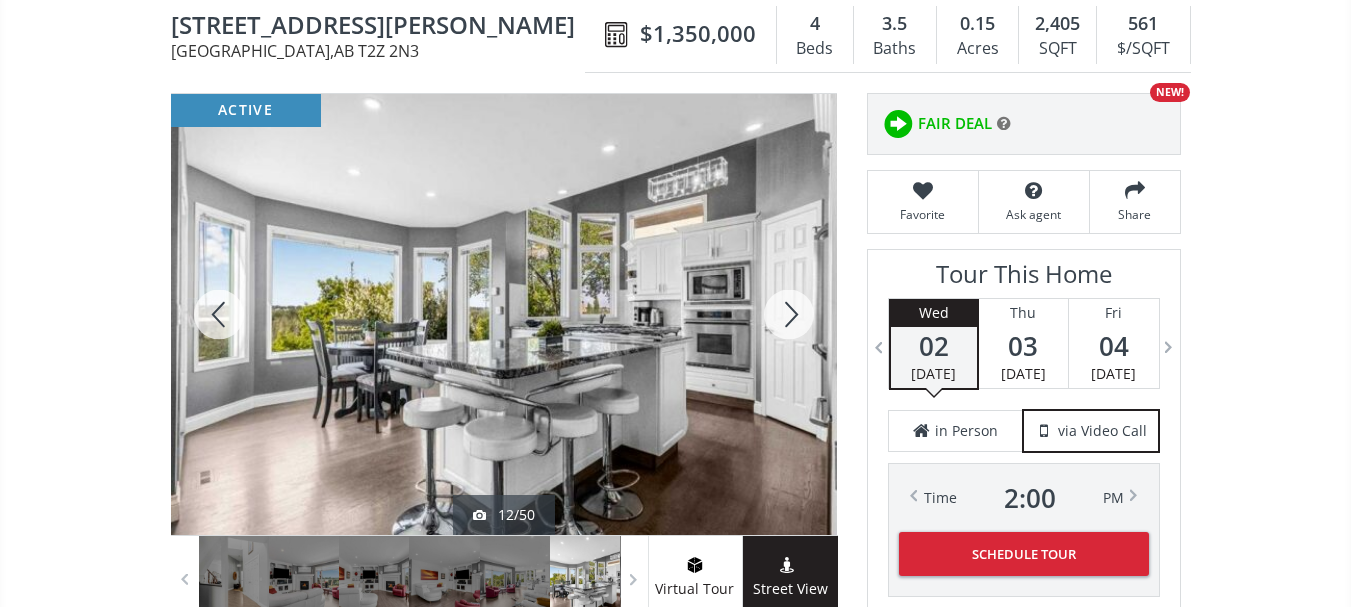 click at bounding box center [789, 314] 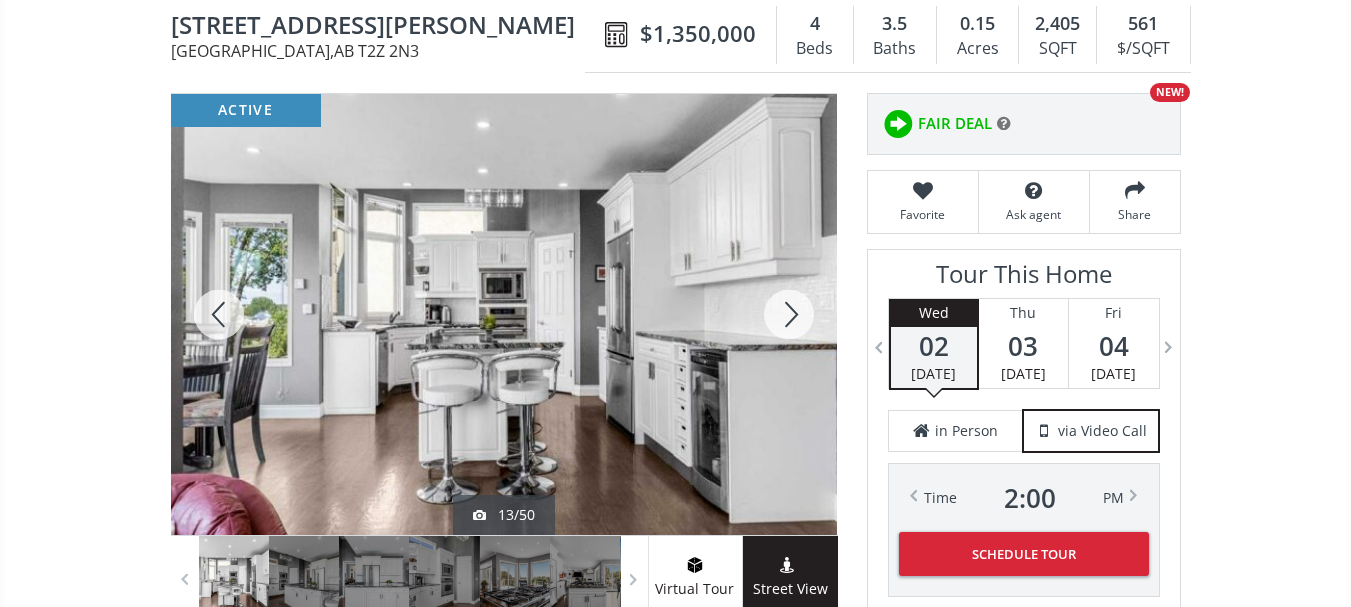 click at bounding box center [789, 314] 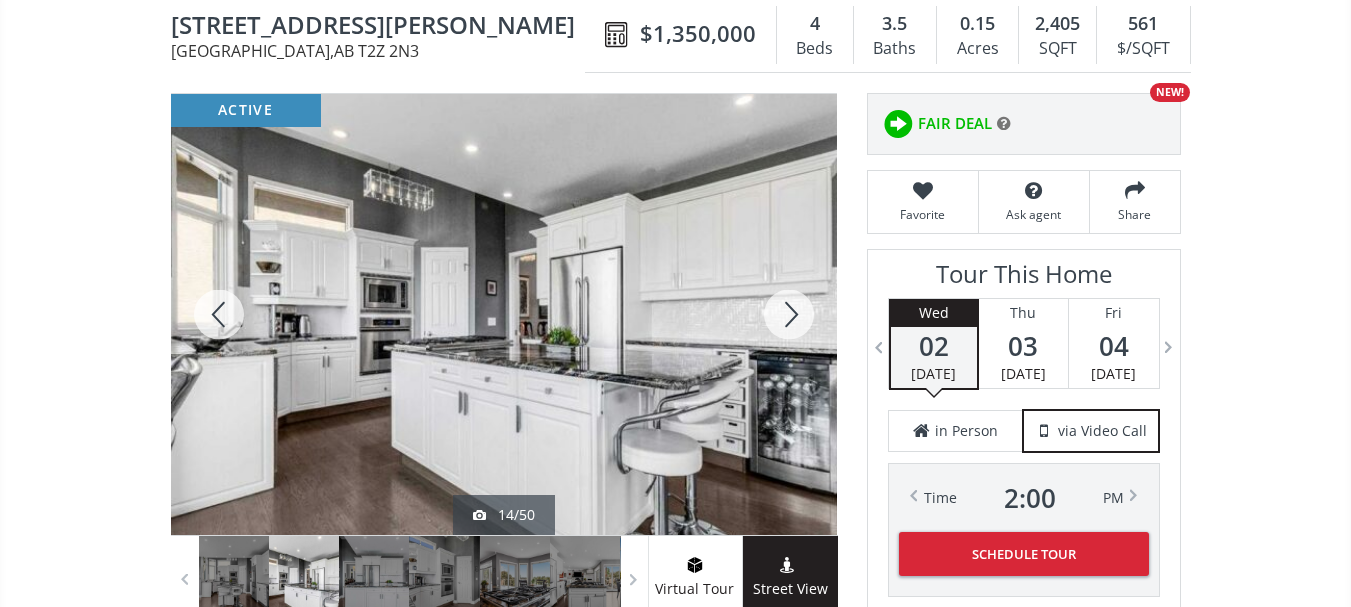 click at bounding box center [789, 314] 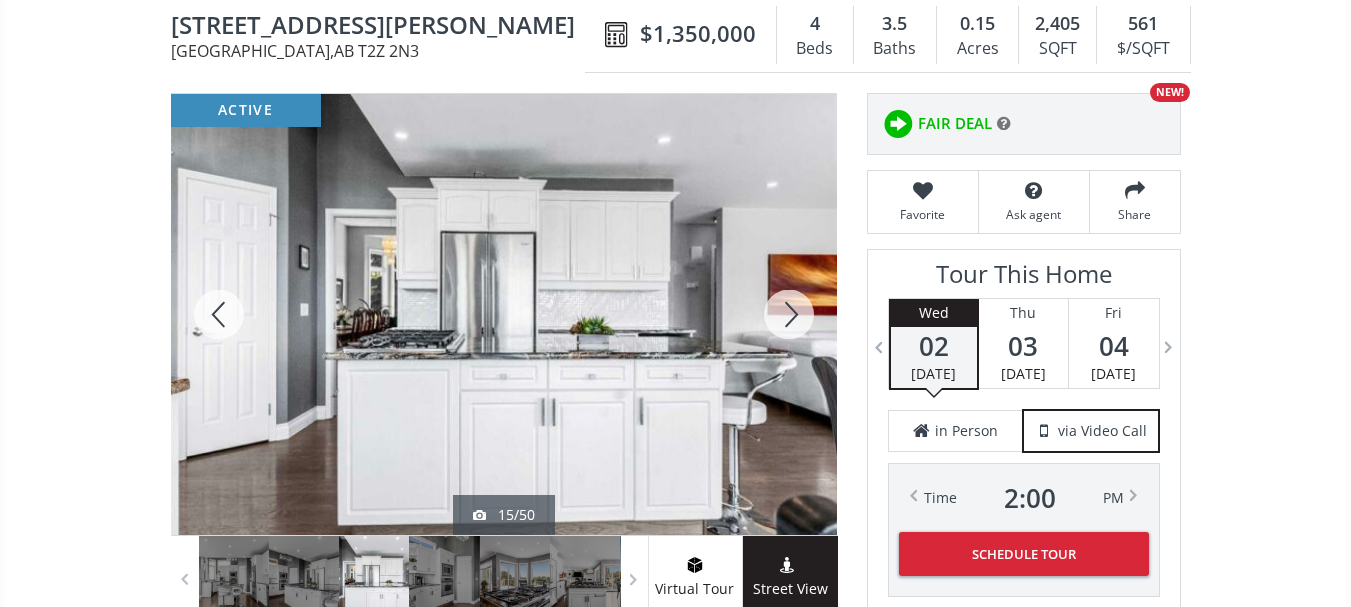 click at bounding box center (789, 314) 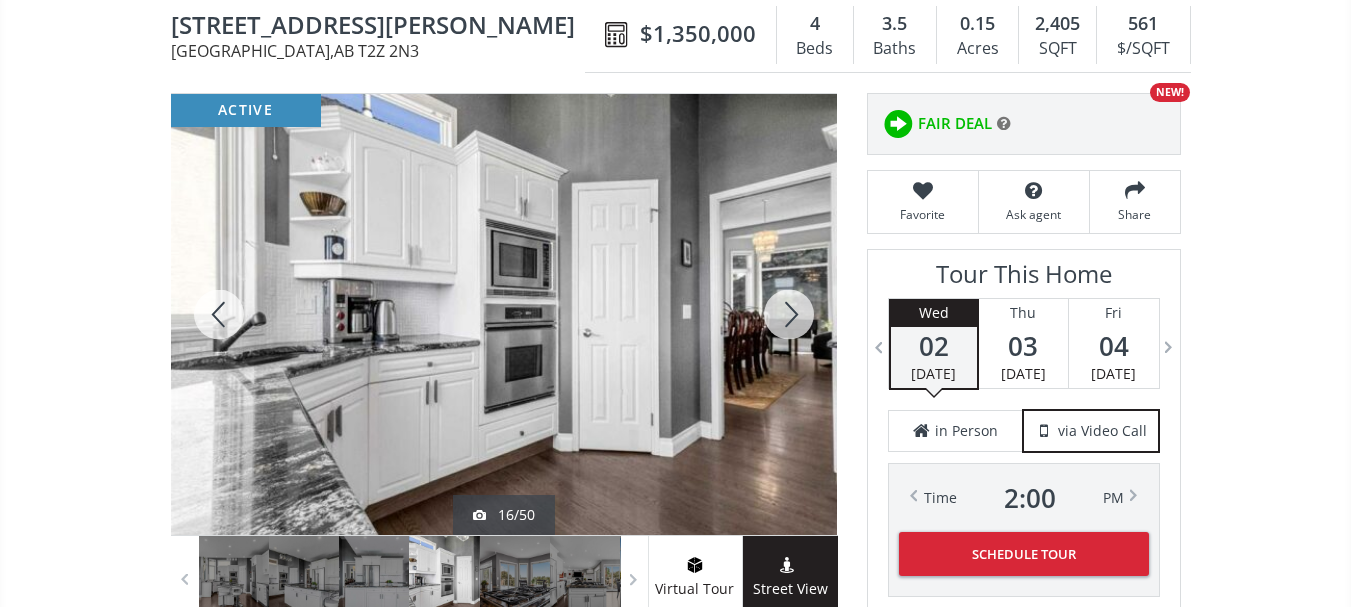 click at bounding box center (789, 314) 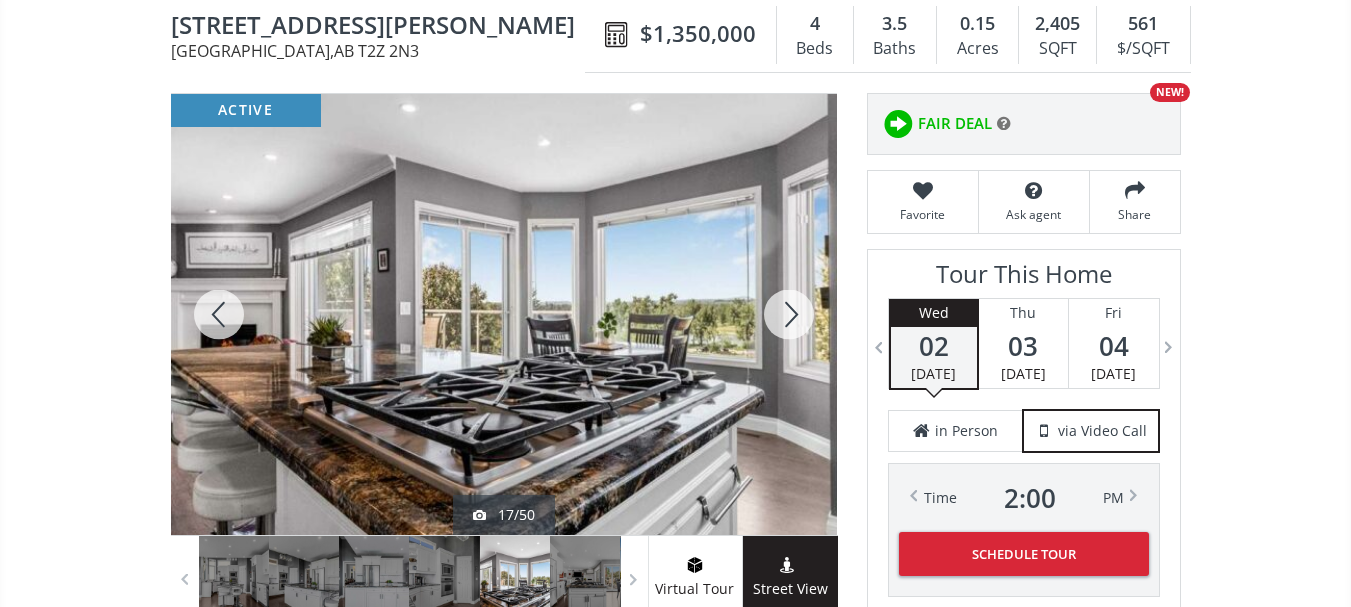 click at bounding box center (789, 314) 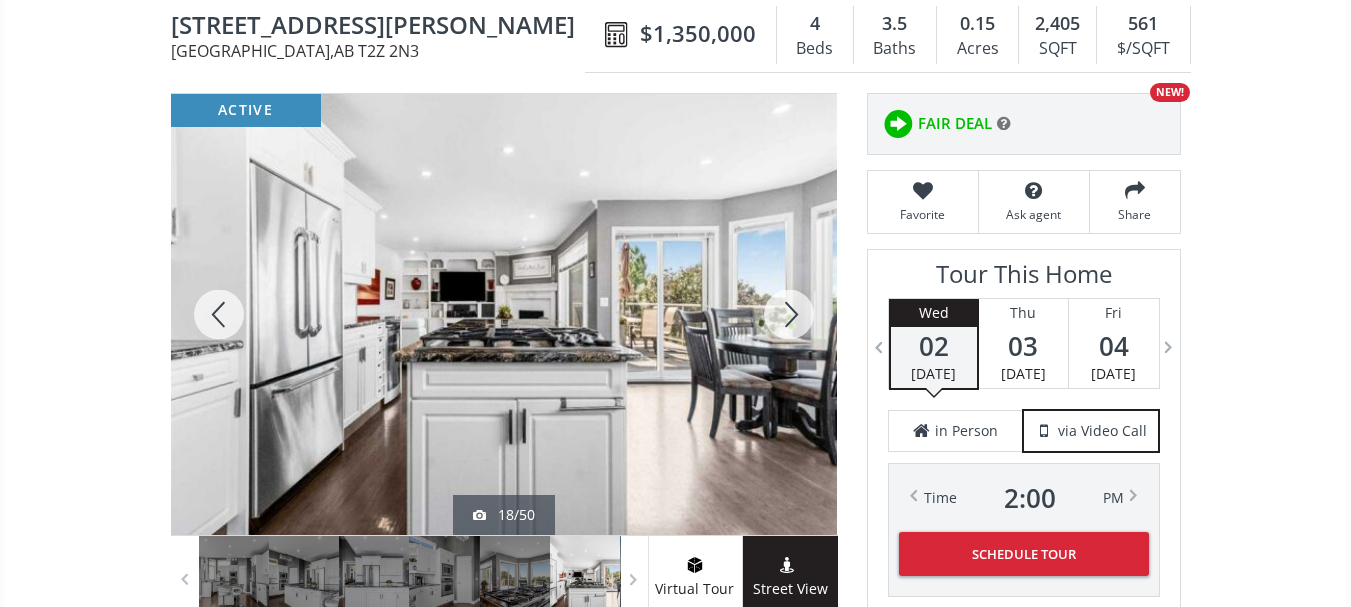 click at bounding box center (219, 314) 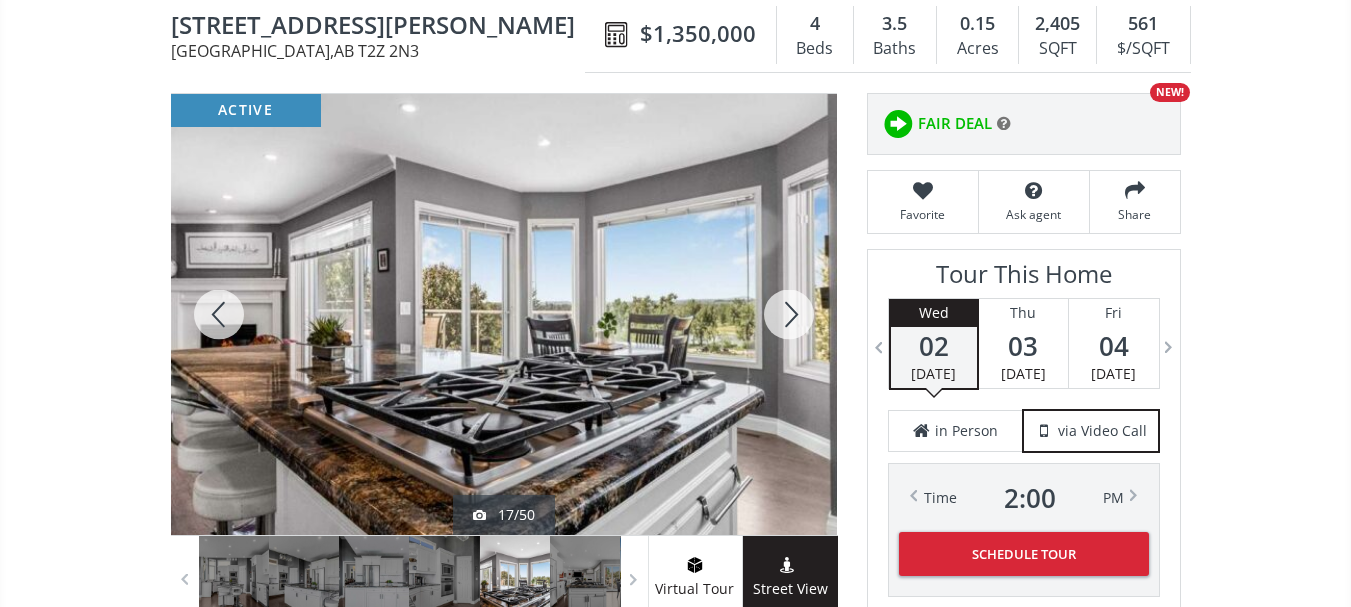 click at bounding box center [789, 314] 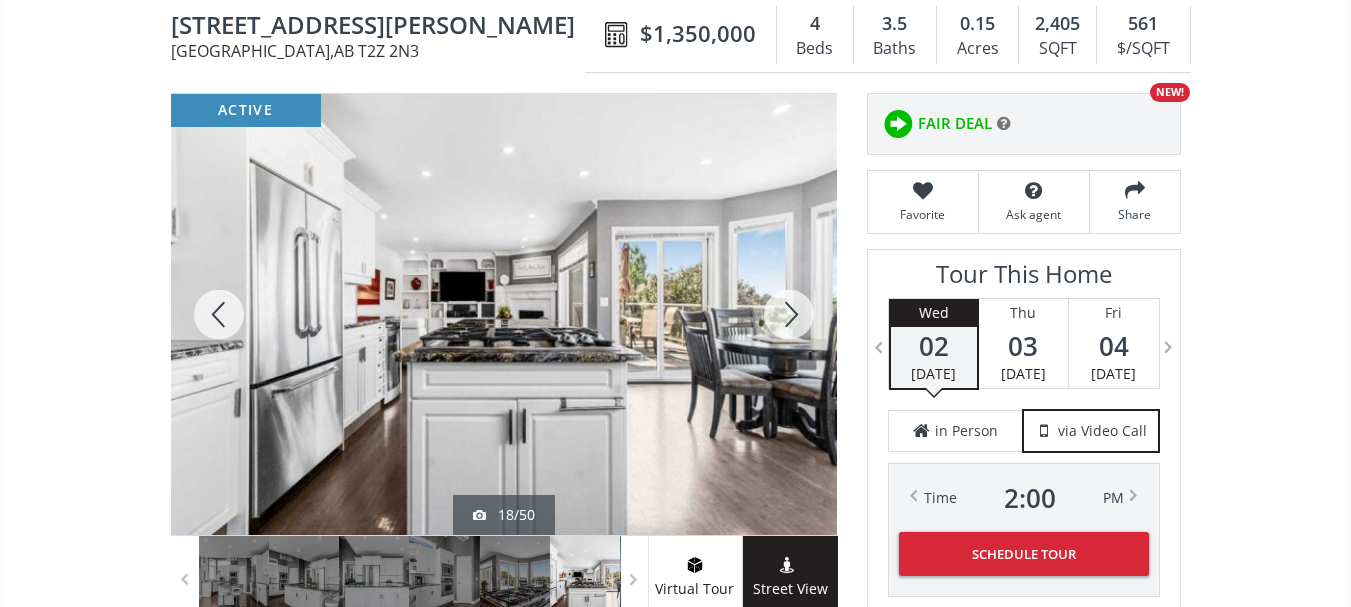 click at bounding box center (789, 314) 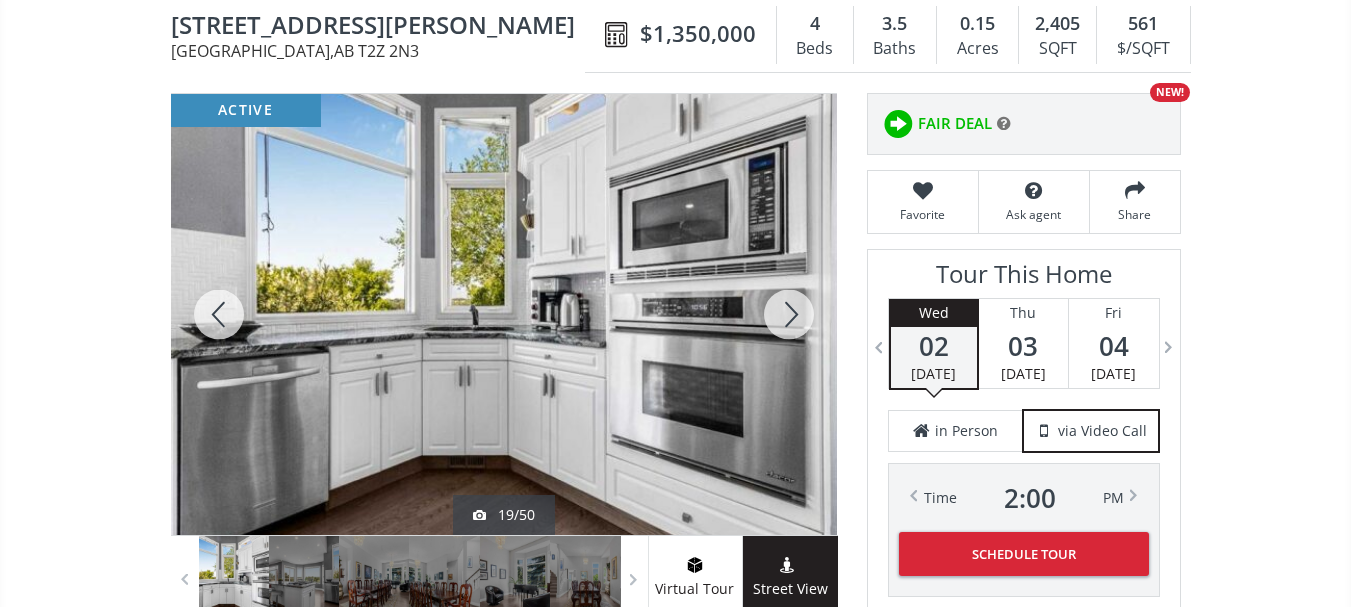 click at bounding box center [789, 314] 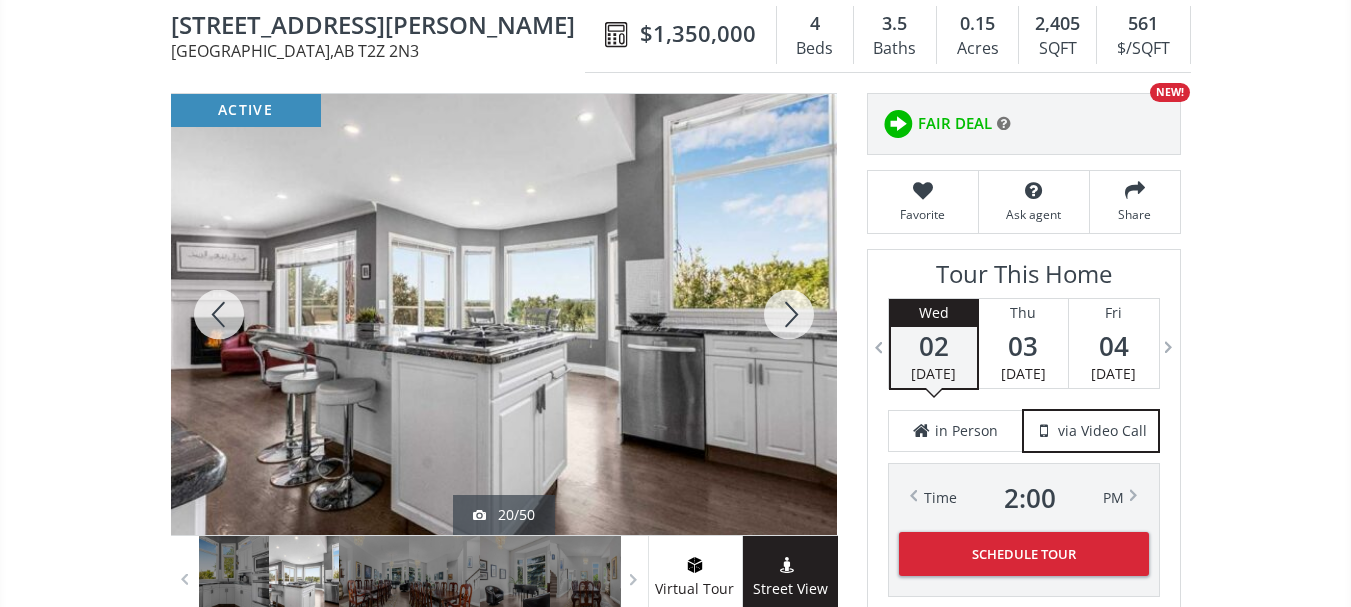 click at bounding box center (219, 314) 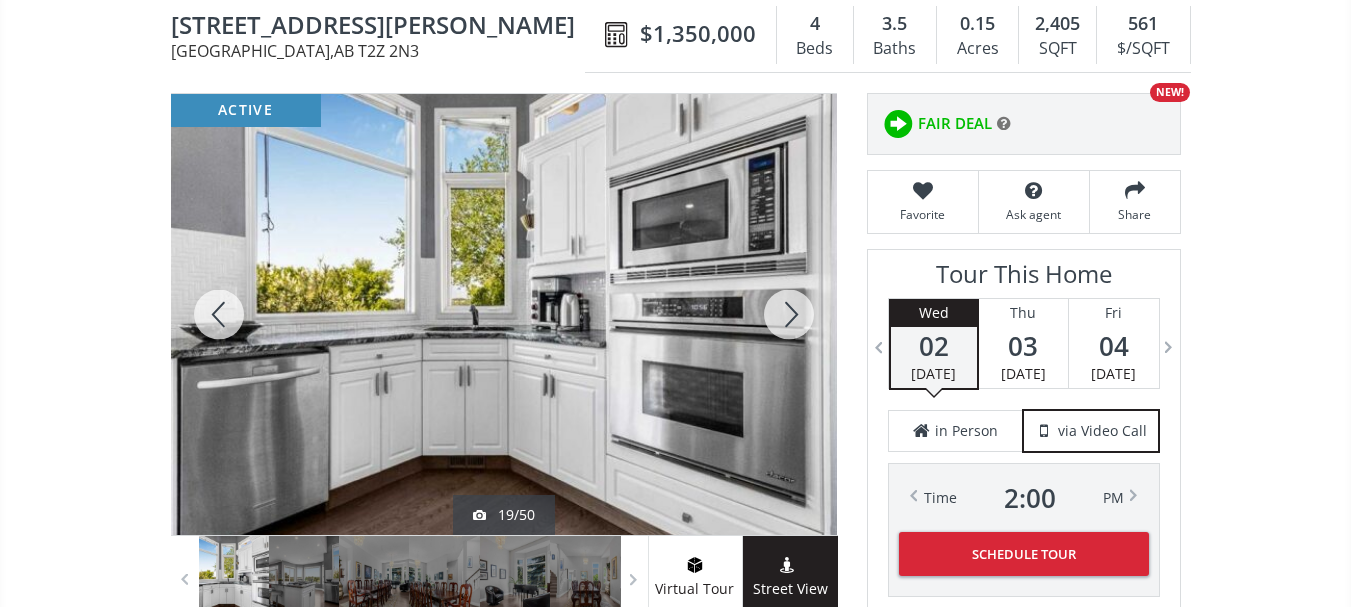 click at bounding box center (219, 314) 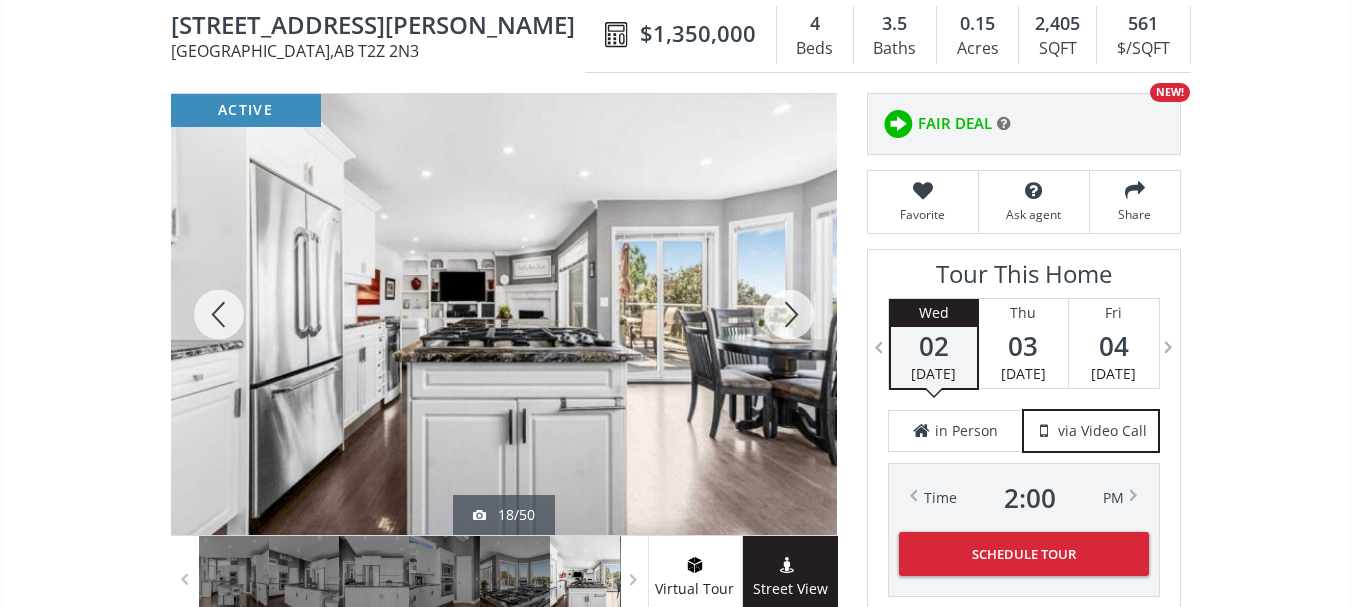 click at bounding box center (219, 314) 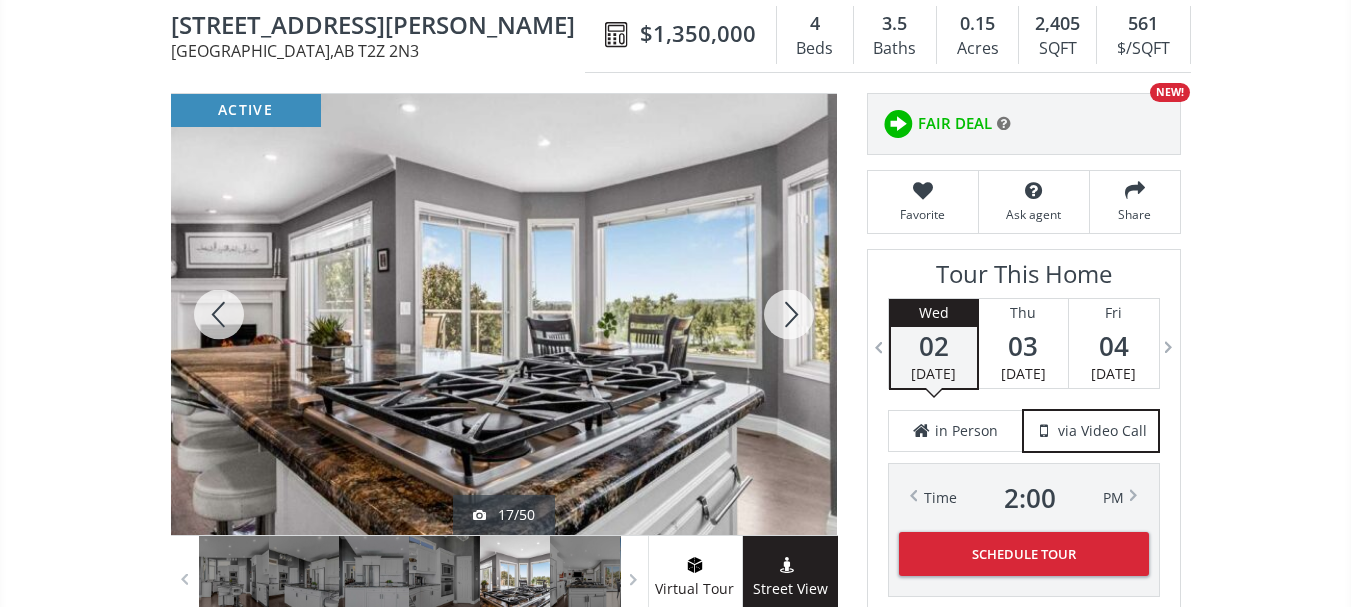 click at bounding box center [789, 314] 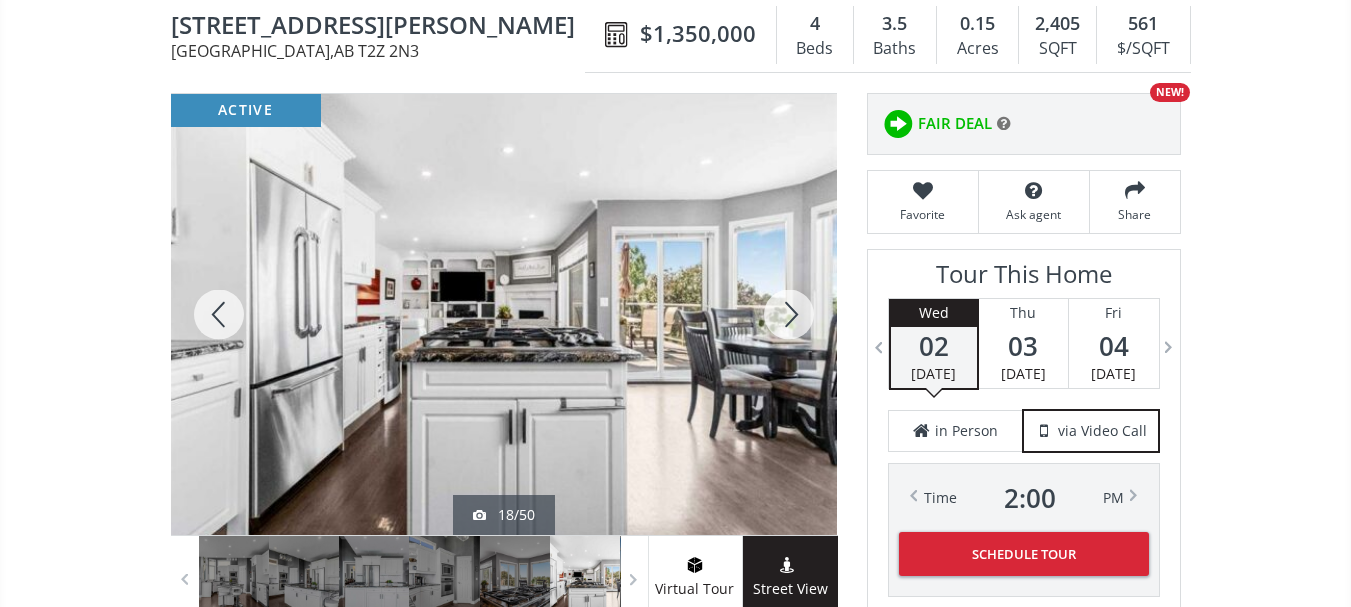 click at bounding box center (789, 314) 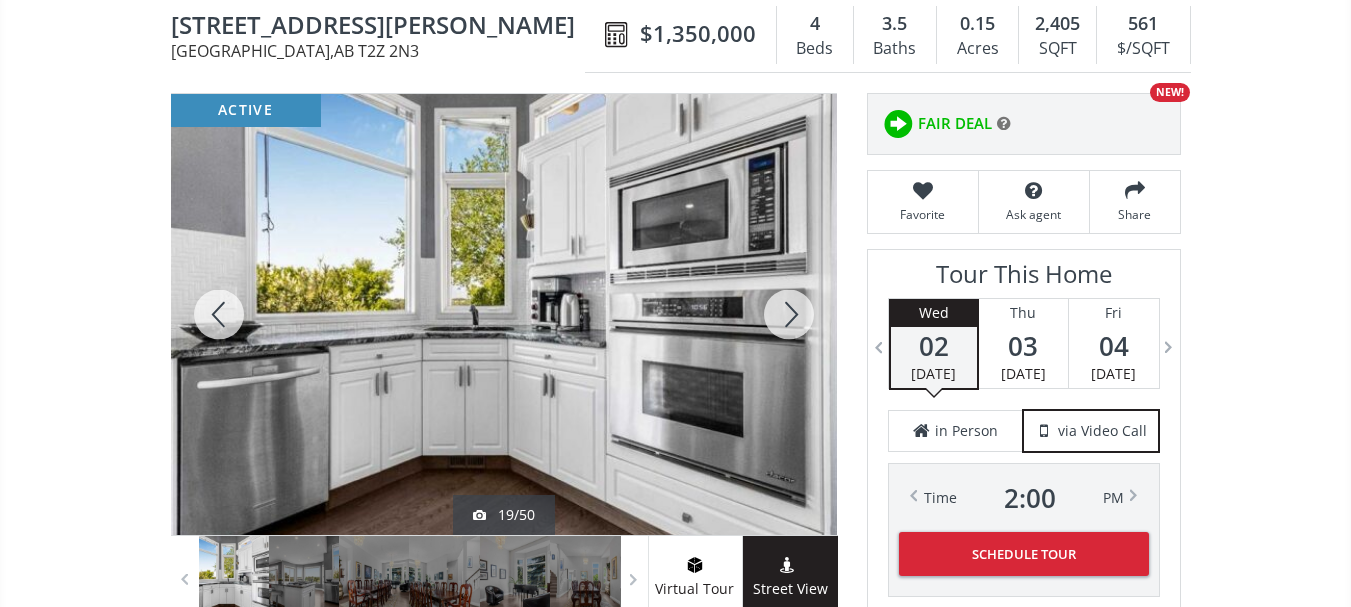 click at bounding box center (789, 314) 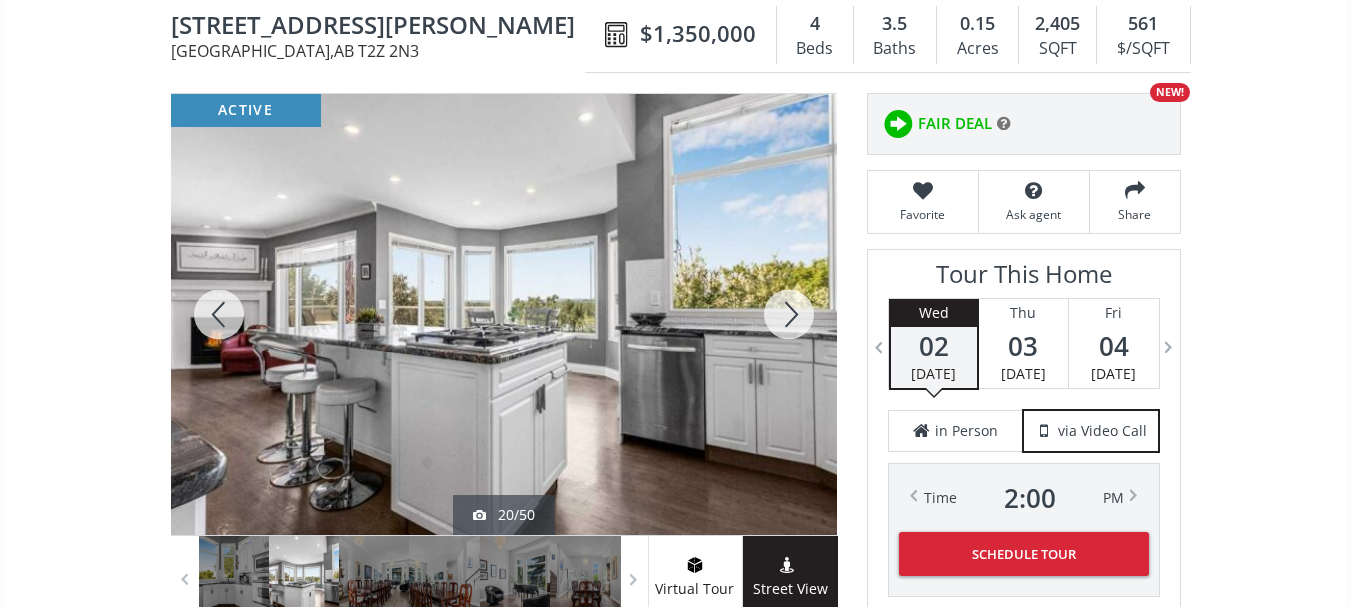 click at bounding box center [789, 314] 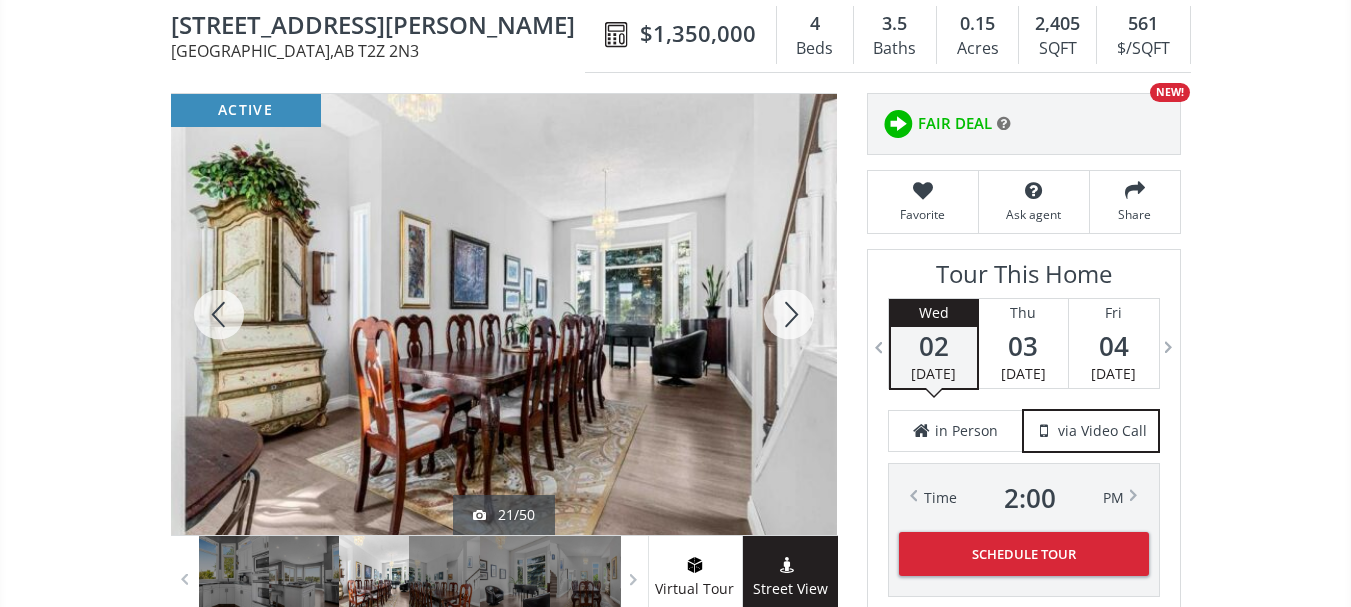 click at bounding box center [789, 314] 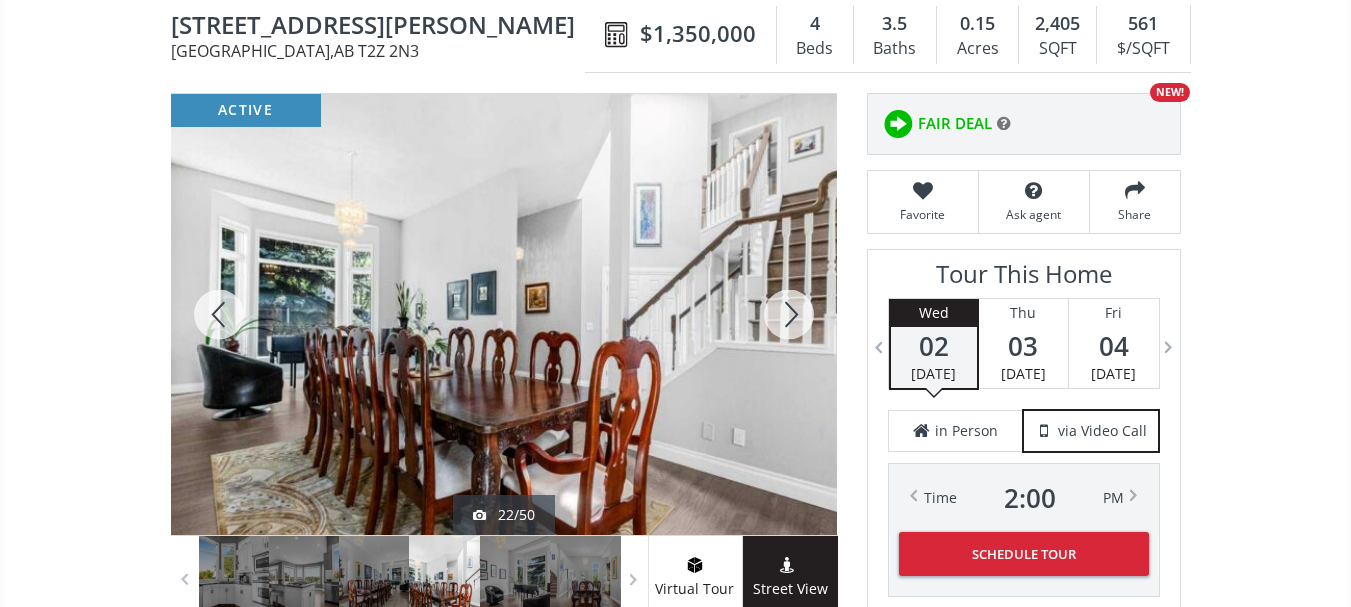 click at bounding box center [789, 314] 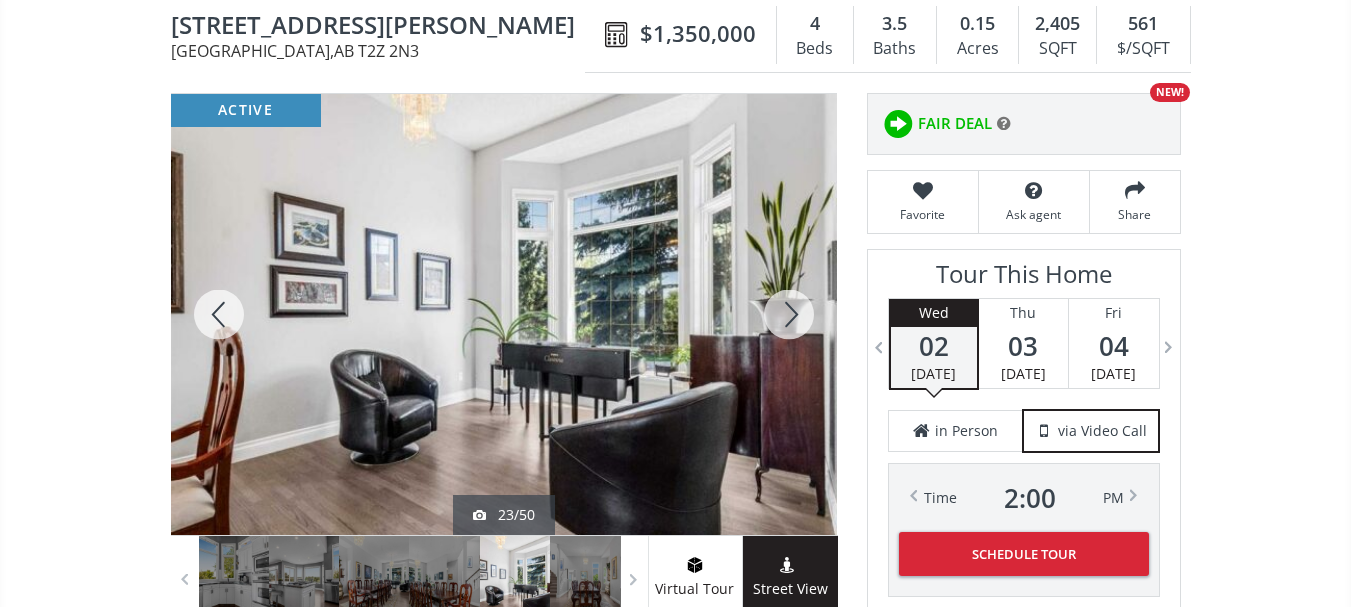 click at bounding box center (789, 314) 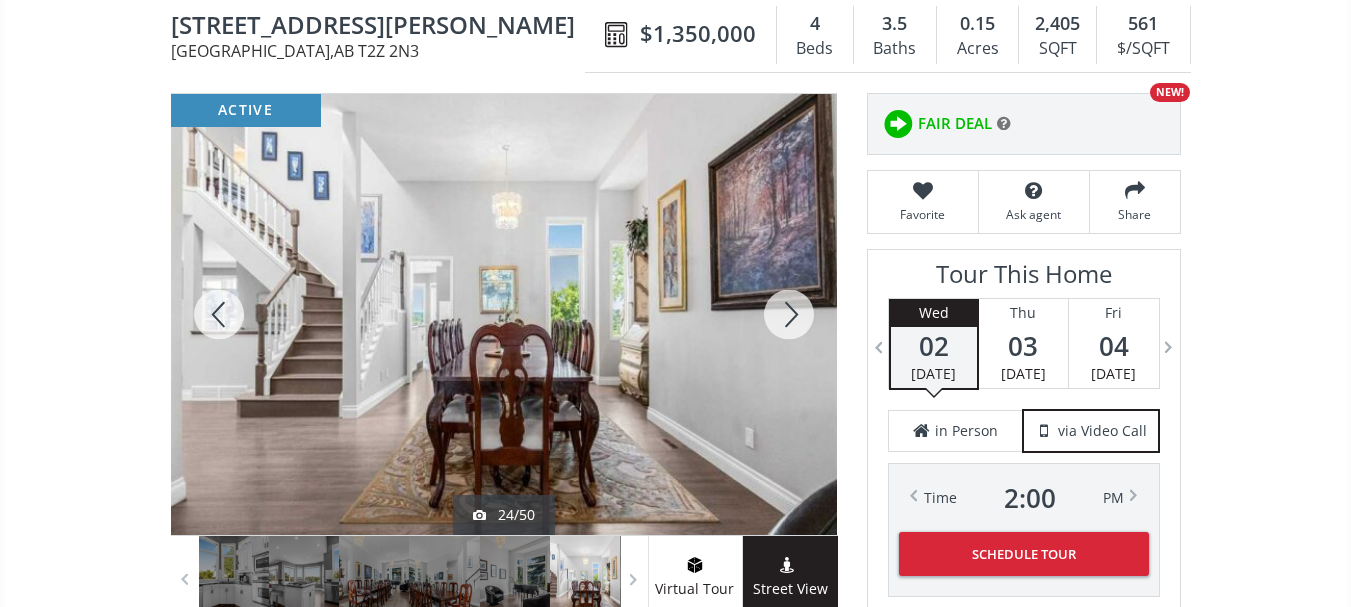 click at bounding box center (789, 314) 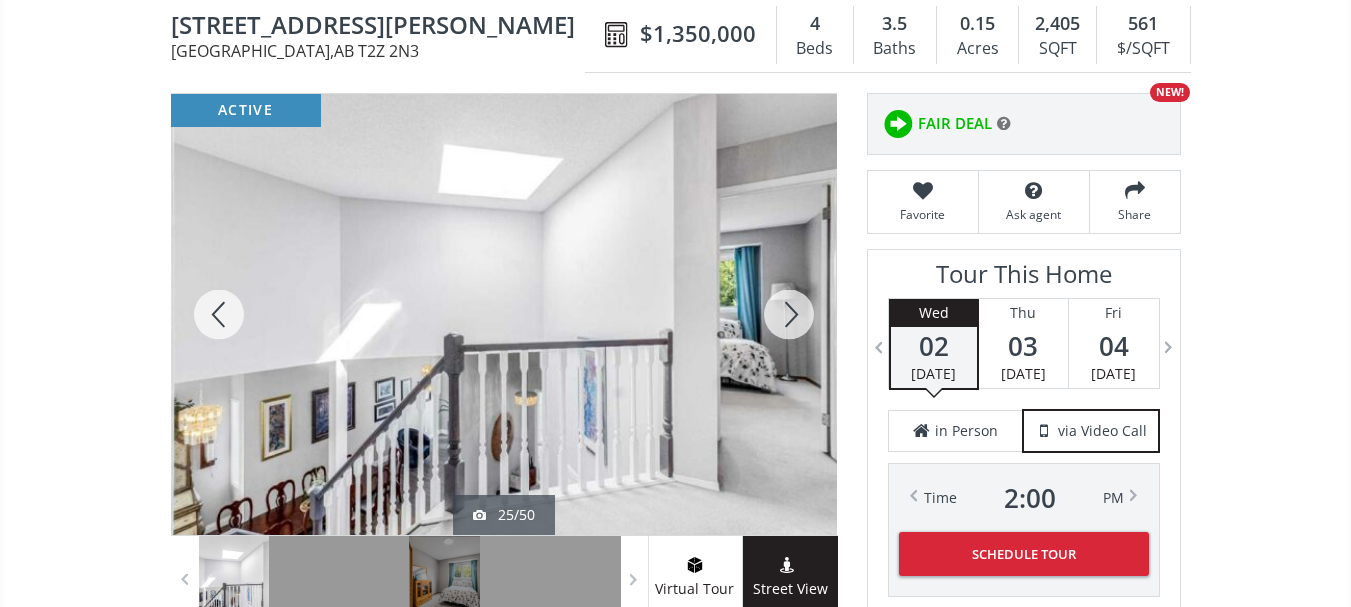 click at bounding box center [789, 314] 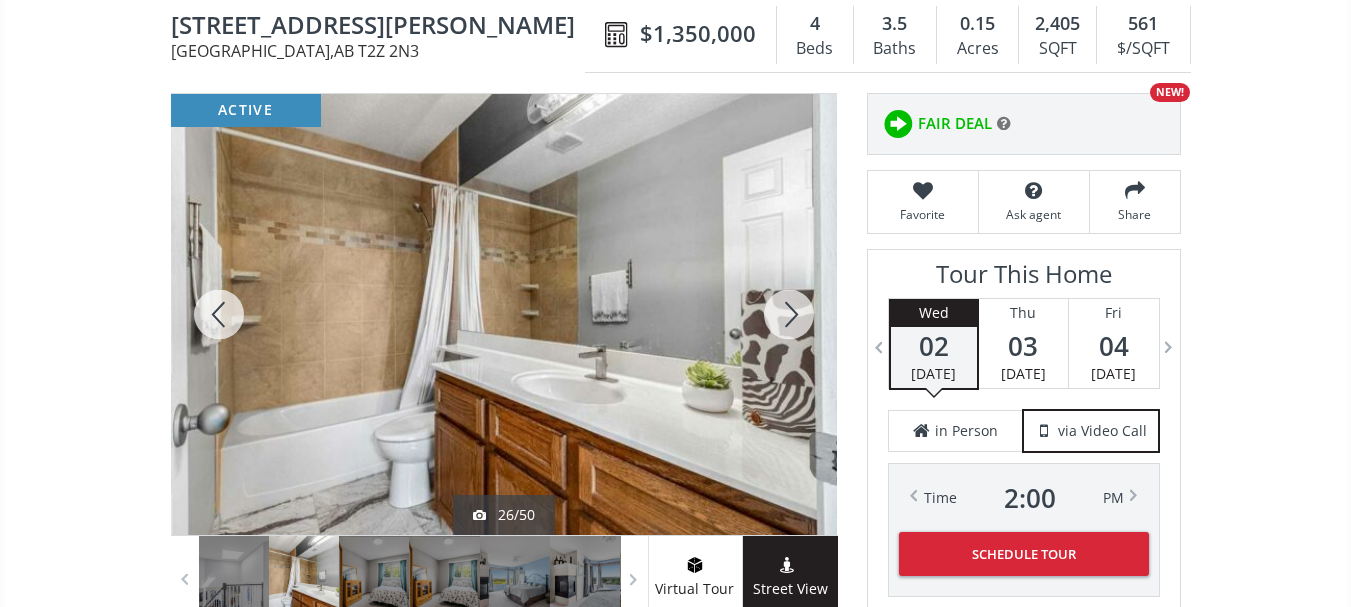 click at bounding box center [789, 314] 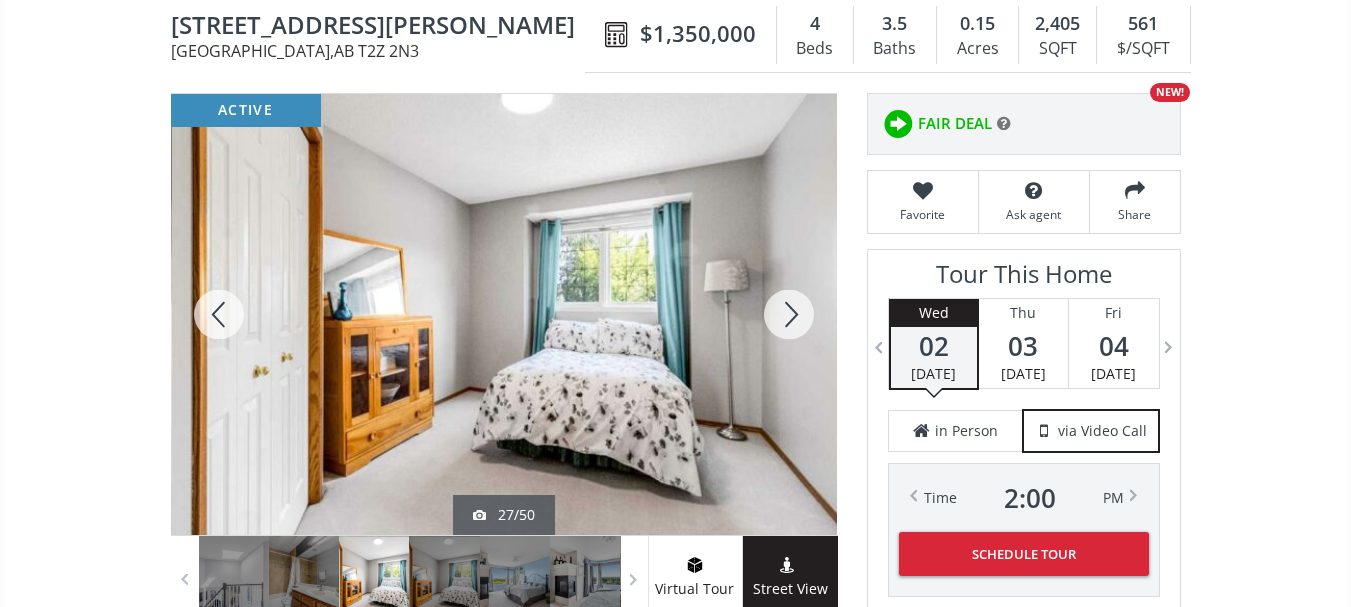 click at bounding box center (789, 314) 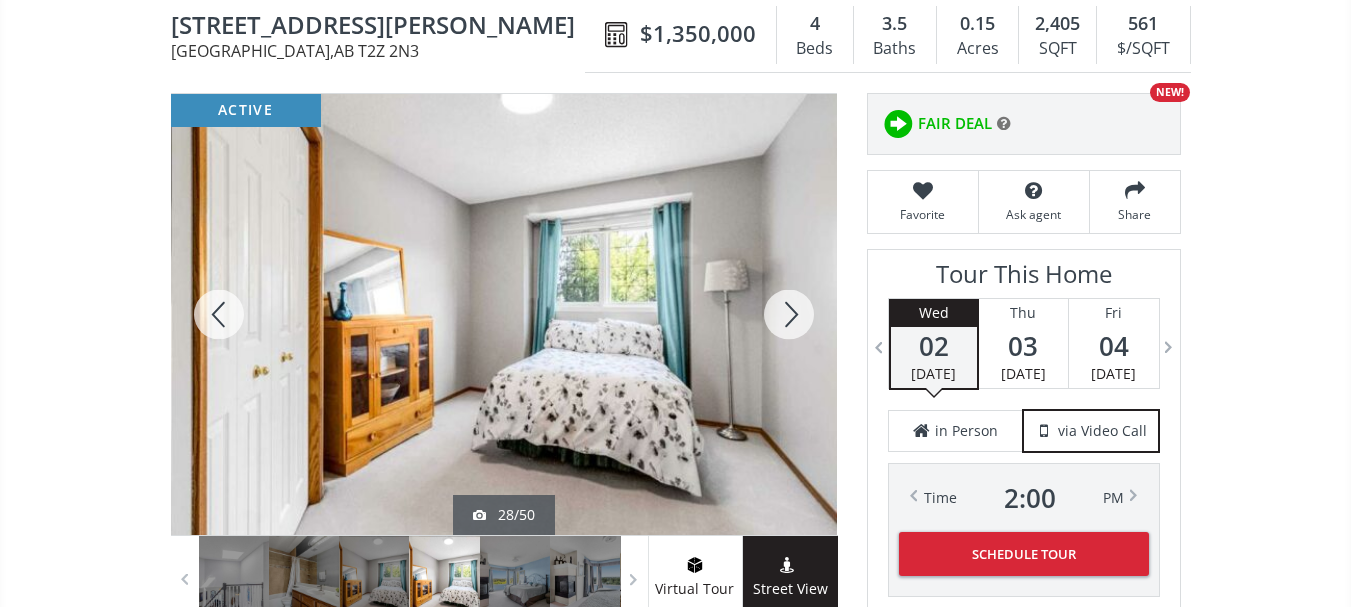 click at bounding box center [789, 314] 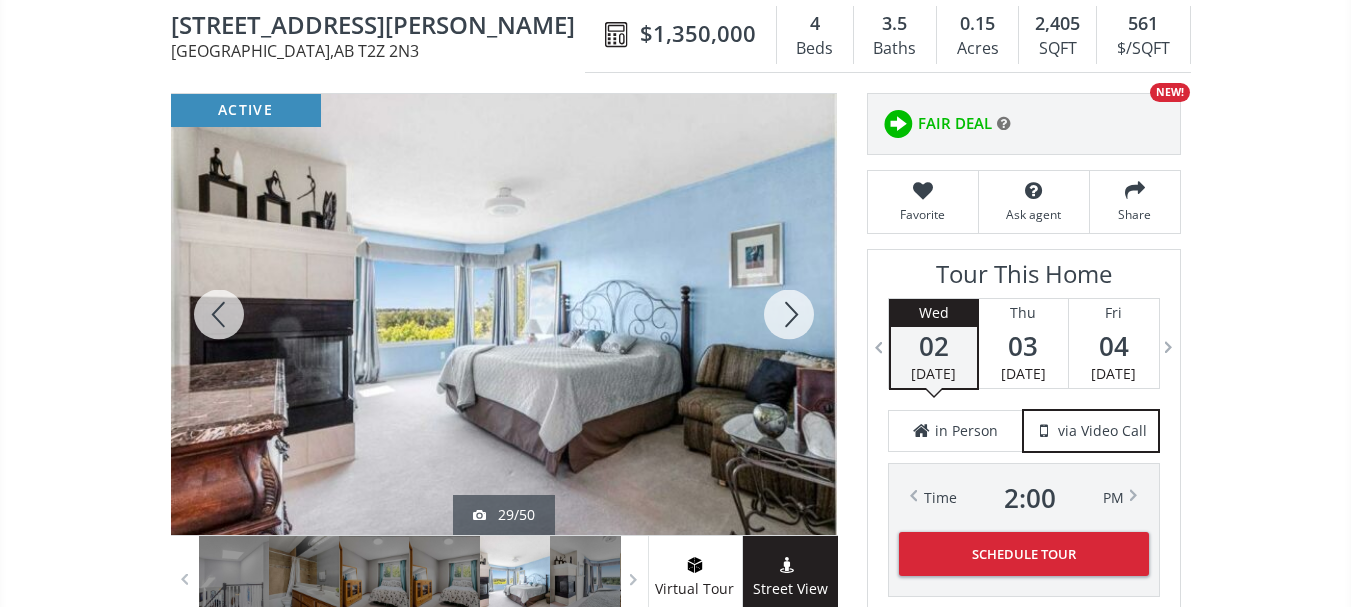 click at bounding box center [789, 314] 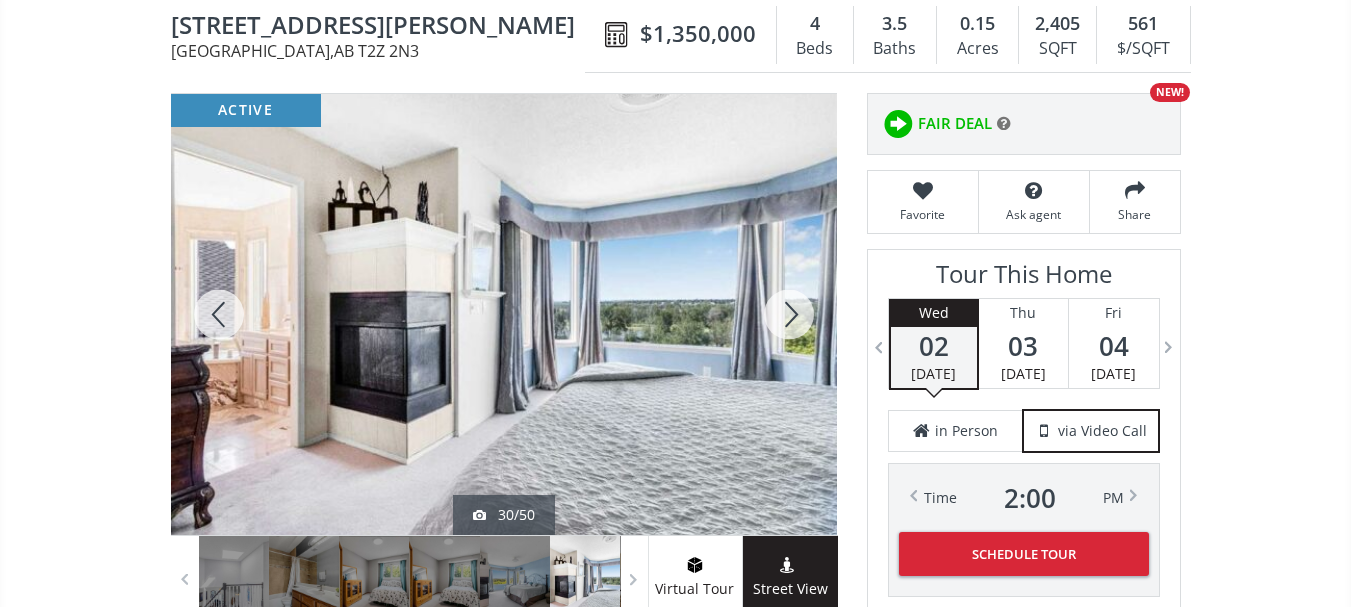 click at bounding box center [789, 314] 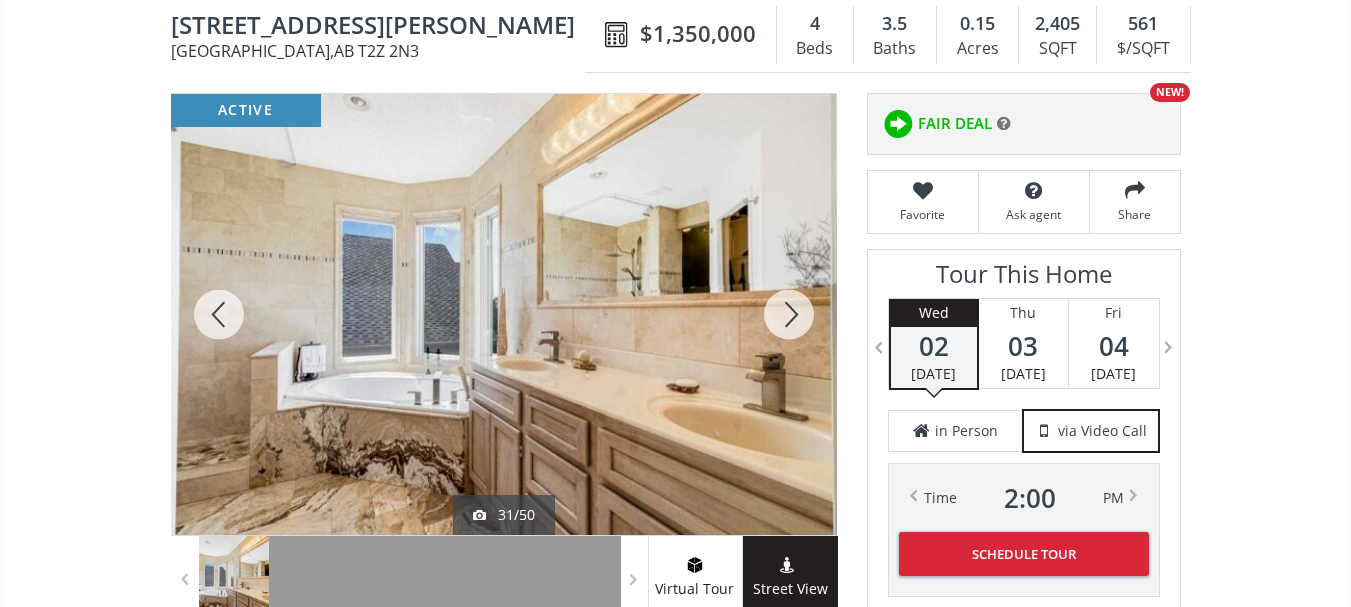 click at bounding box center (789, 314) 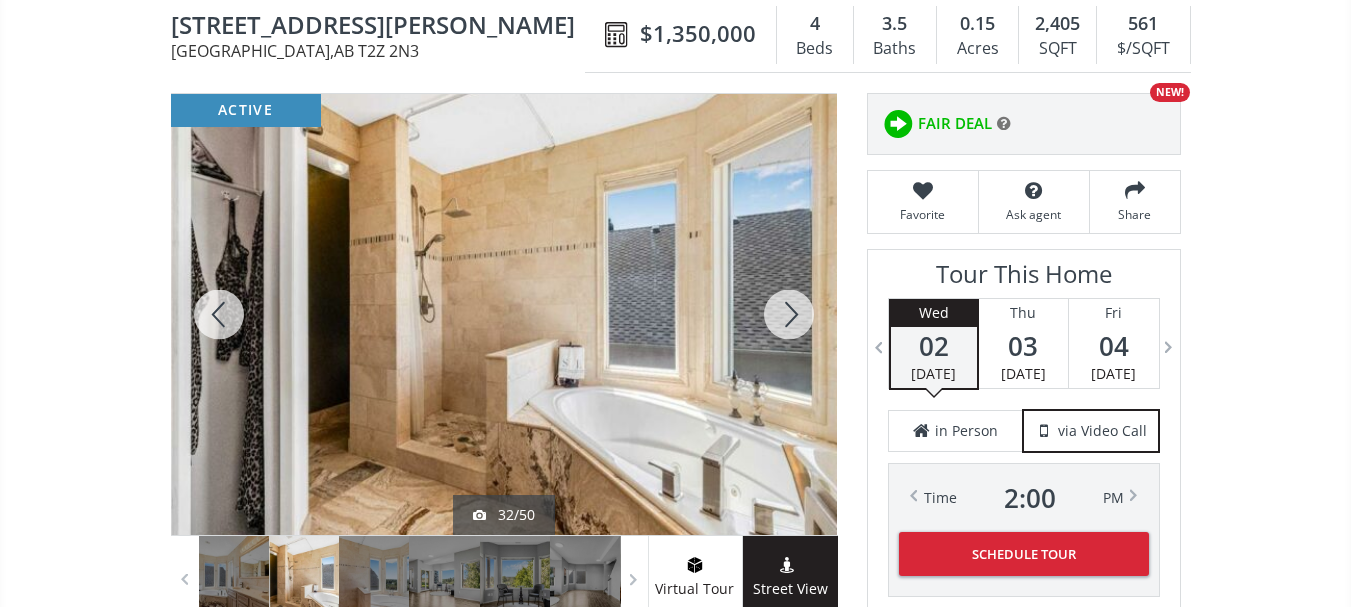 click at bounding box center [789, 314] 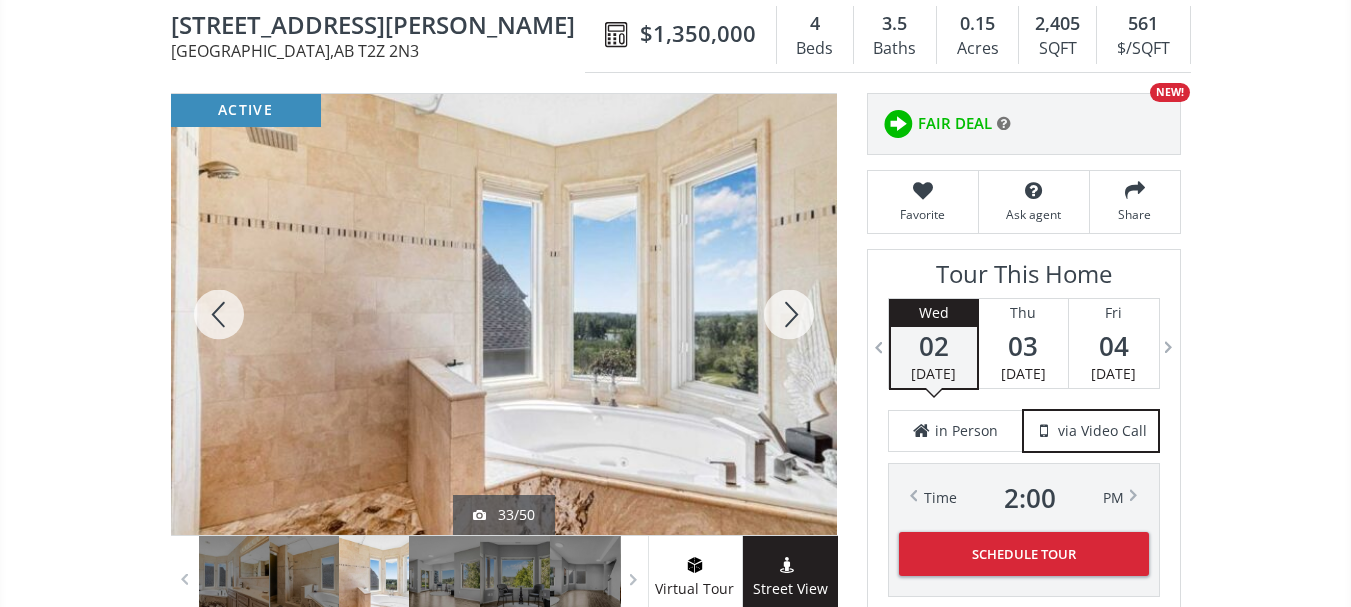 click at bounding box center (789, 314) 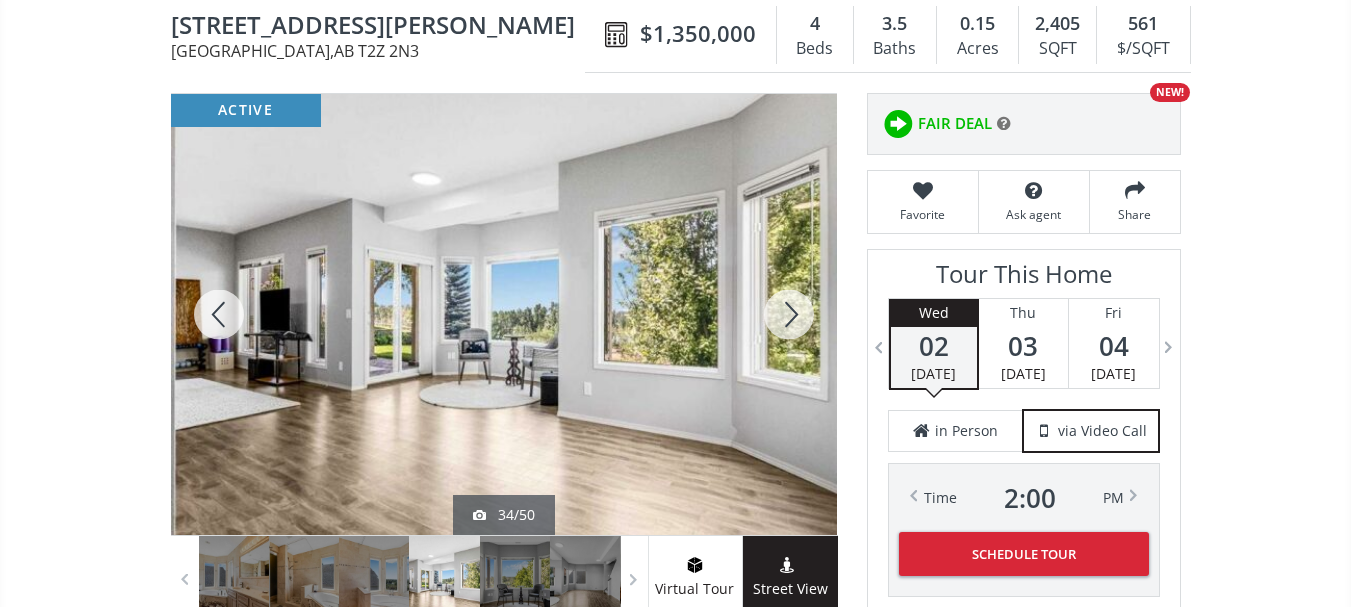 click at bounding box center [789, 314] 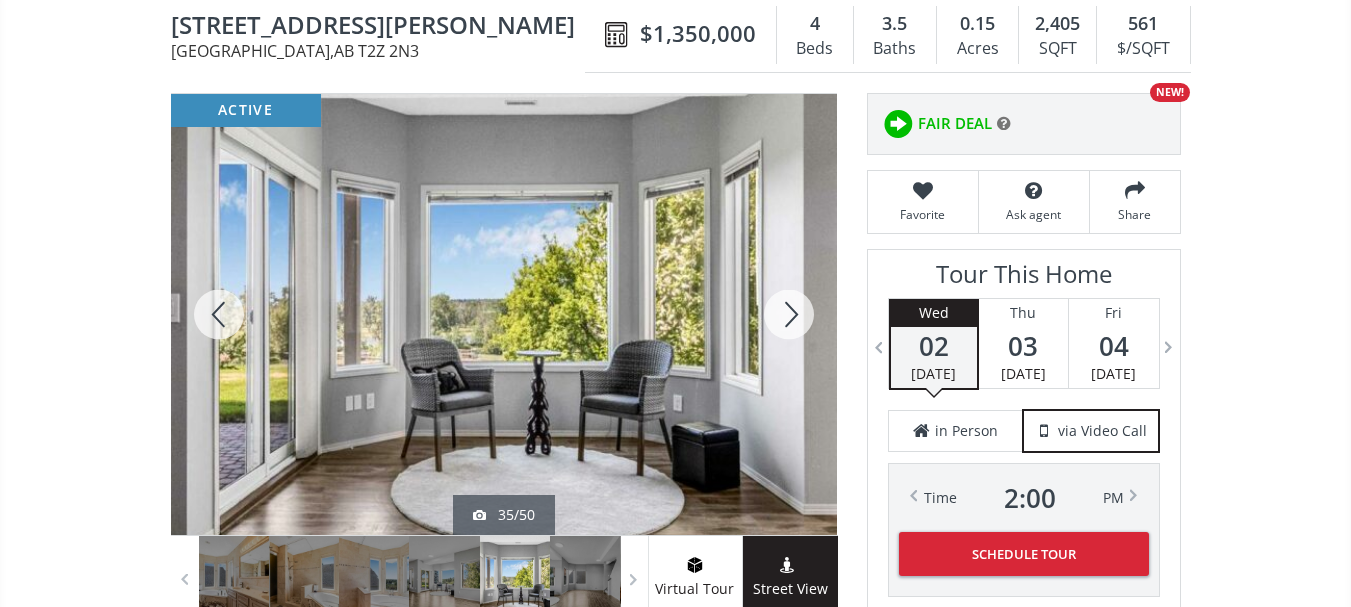 click at bounding box center [789, 314] 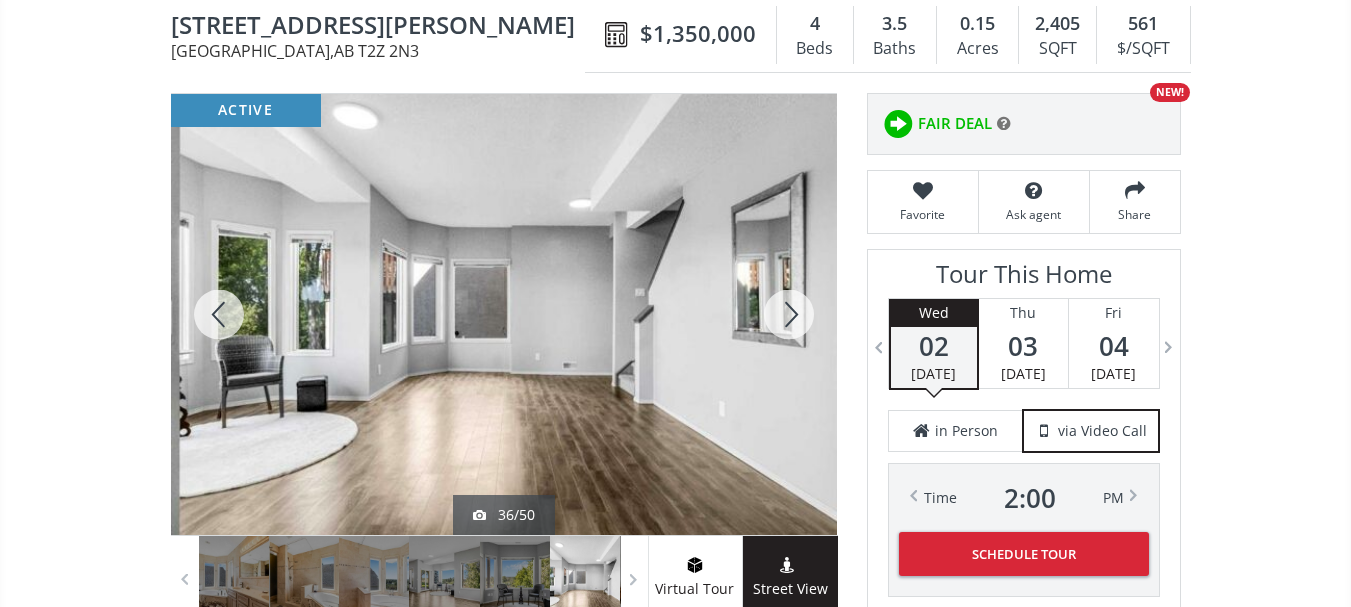 click at bounding box center [789, 314] 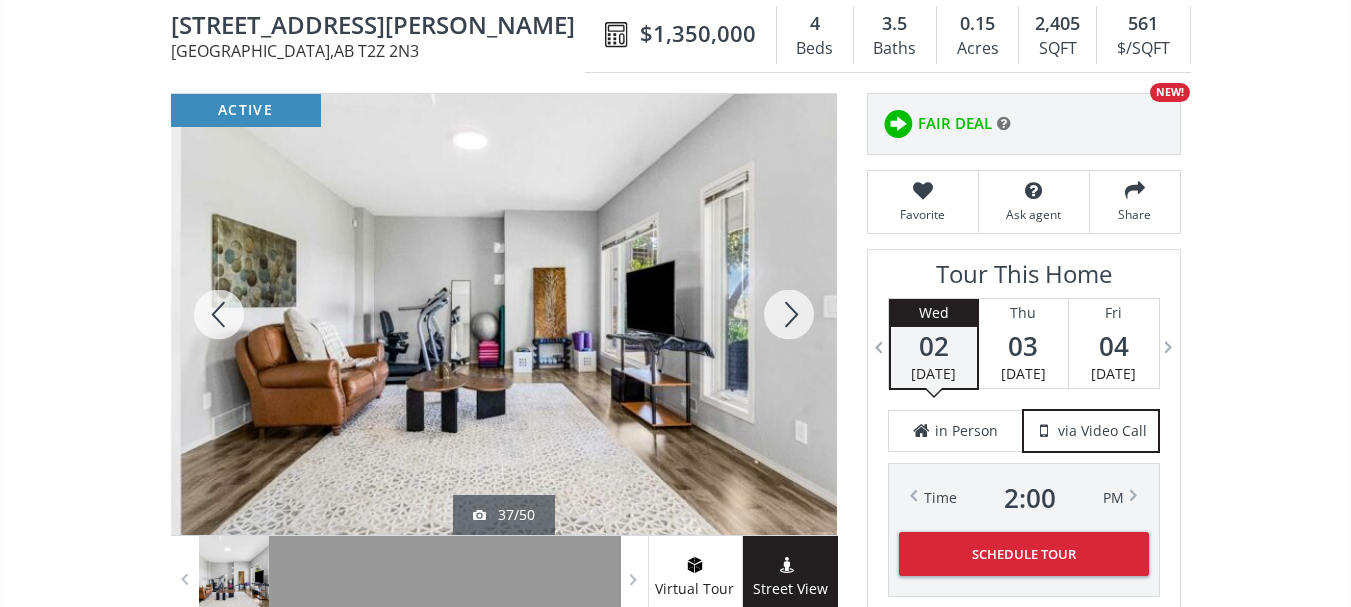 click at bounding box center [789, 314] 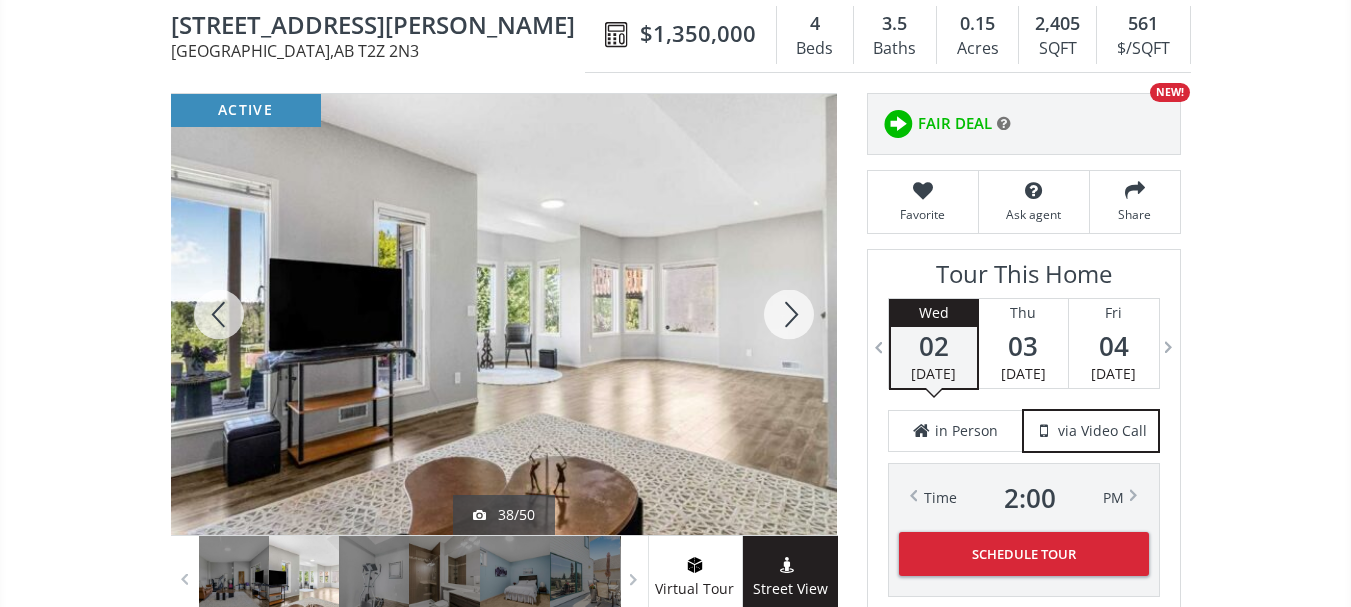 click at bounding box center (219, 314) 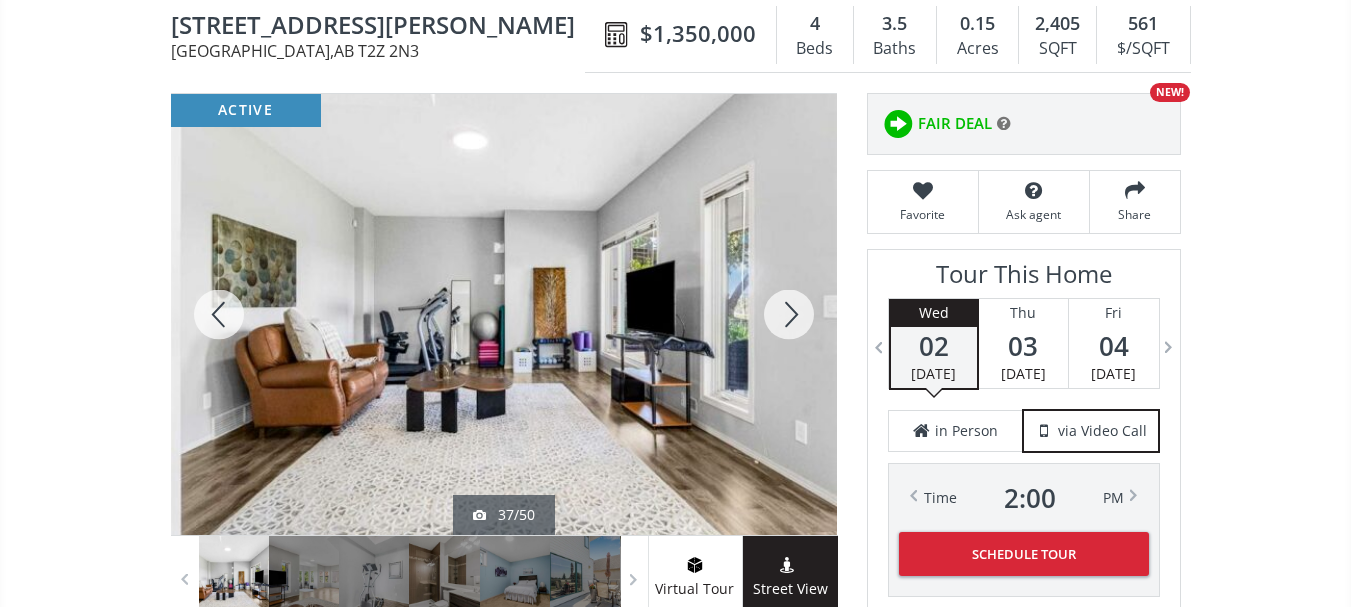 click at bounding box center [789, 314] 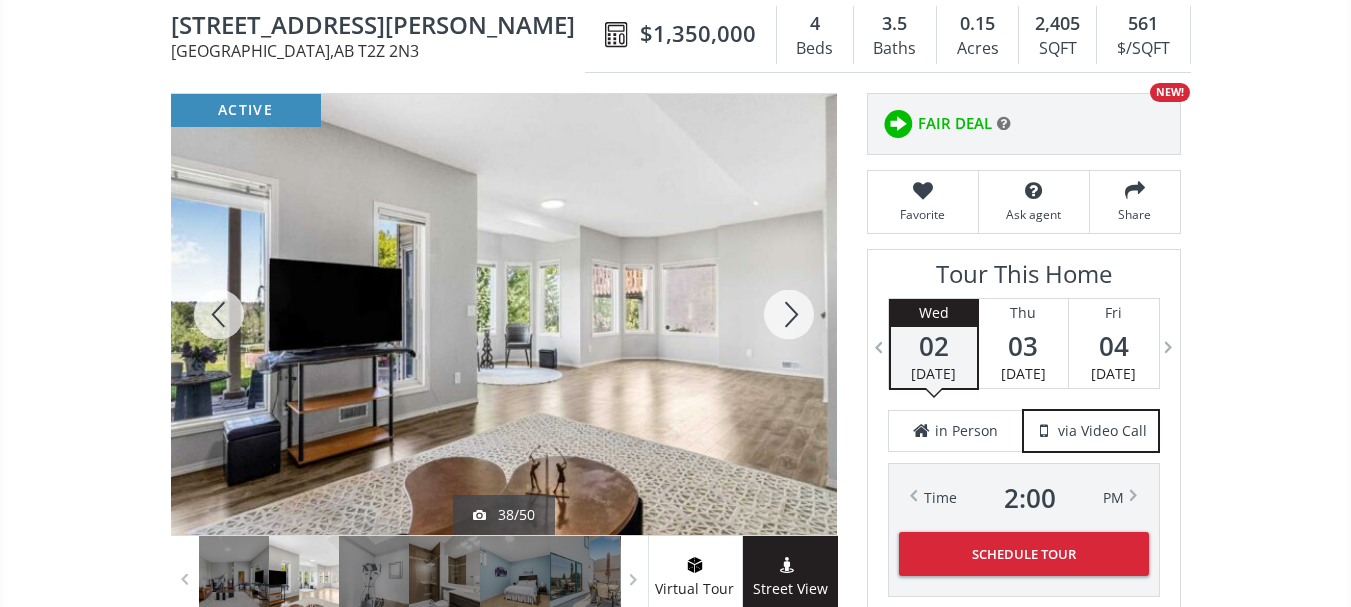 click at bounding box center (219, 314) 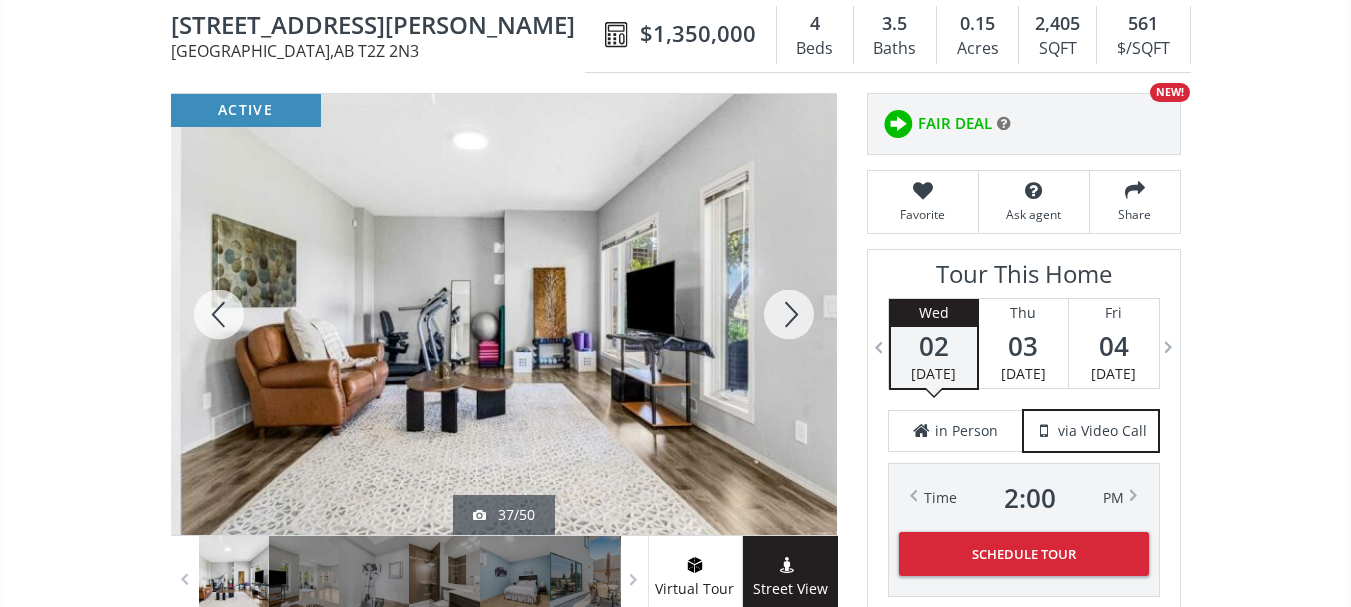 click at bounding box center [219, 314] 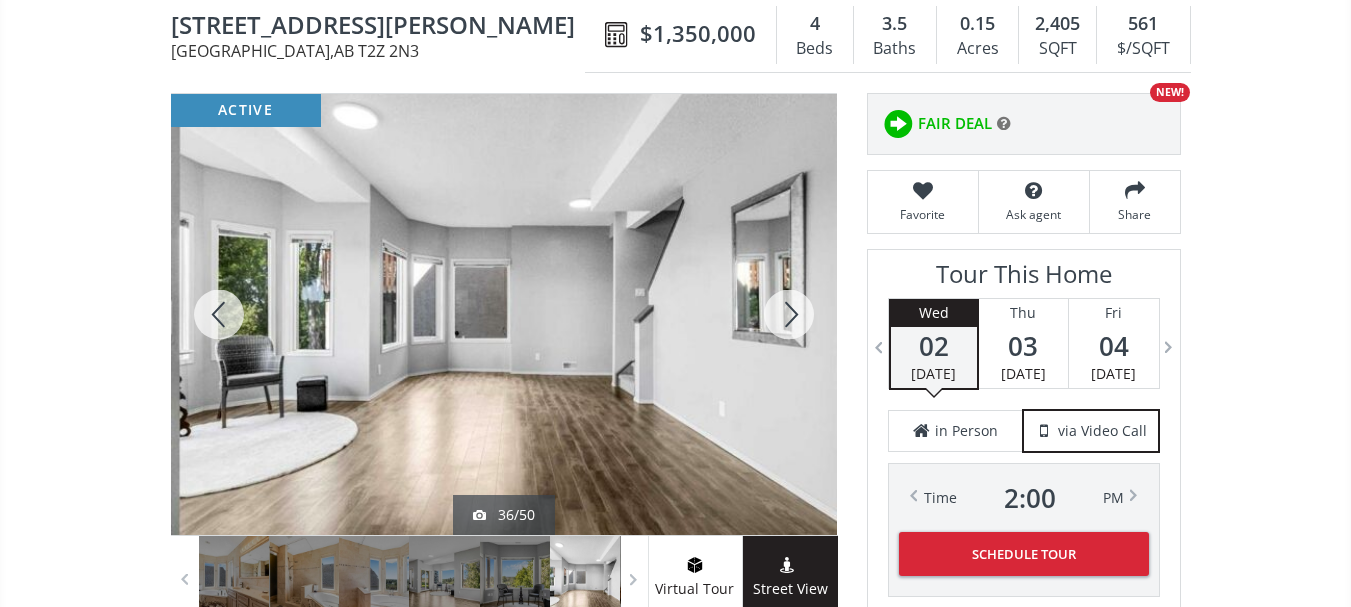 click at bounding box center (219, 314) 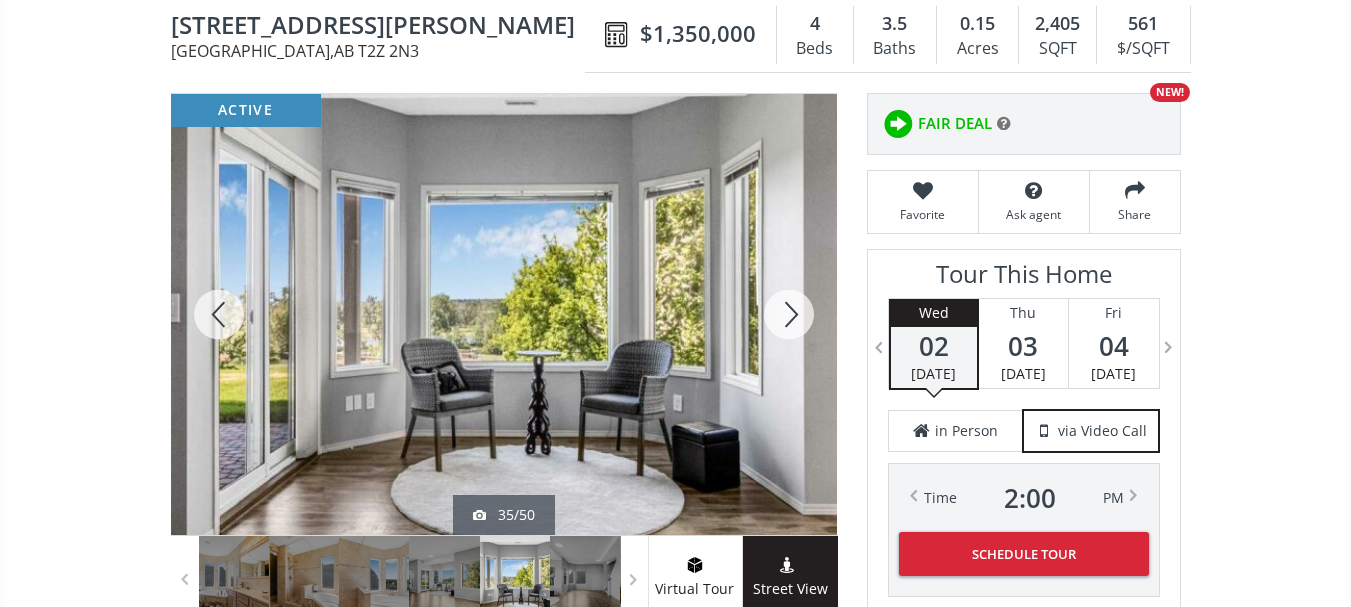 click at bounding box center [789, 314] 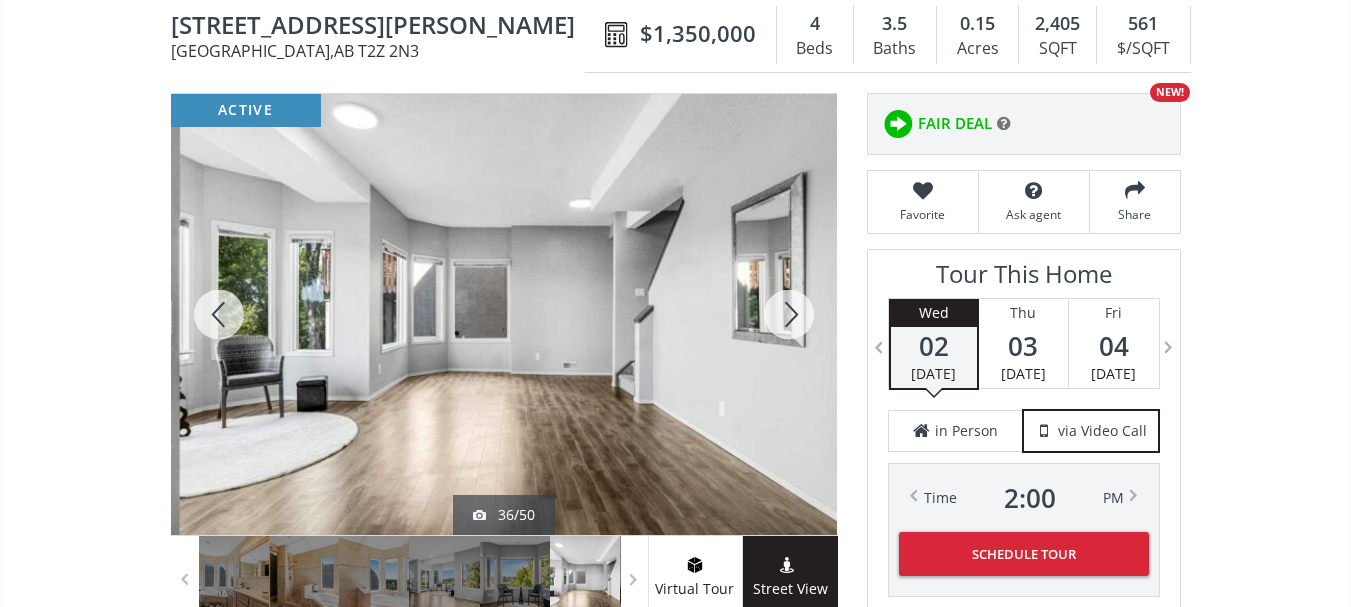click at bounding box center (789, 314) 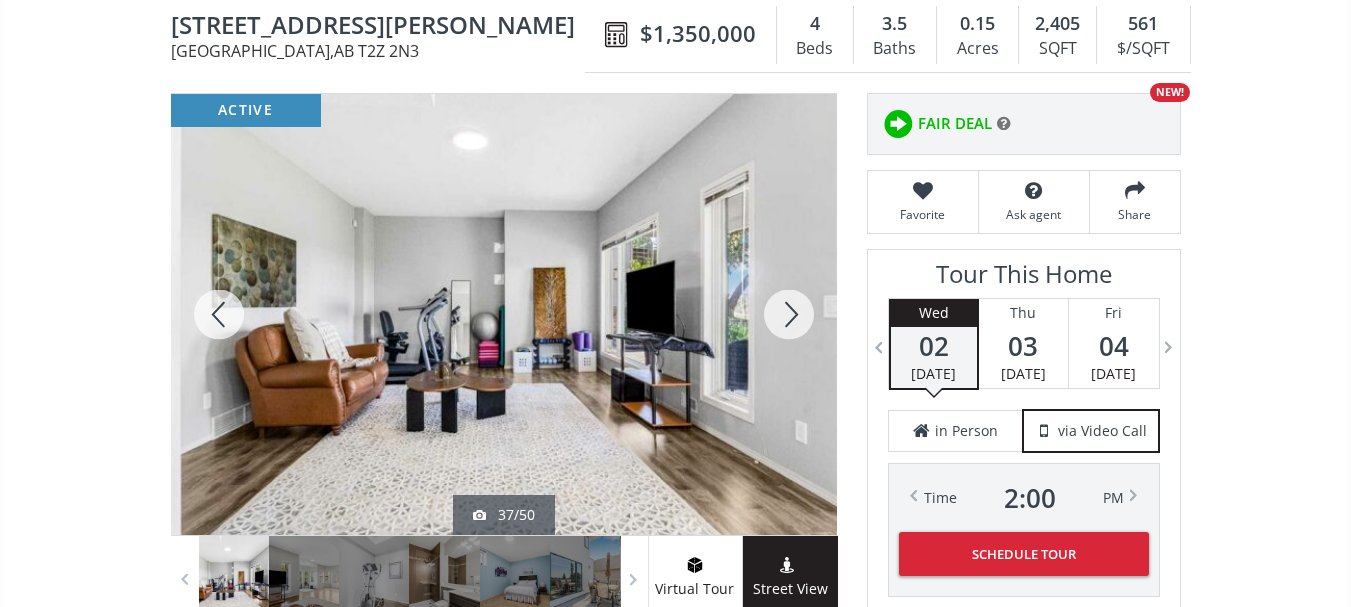 click at bounding box center [789, 314] 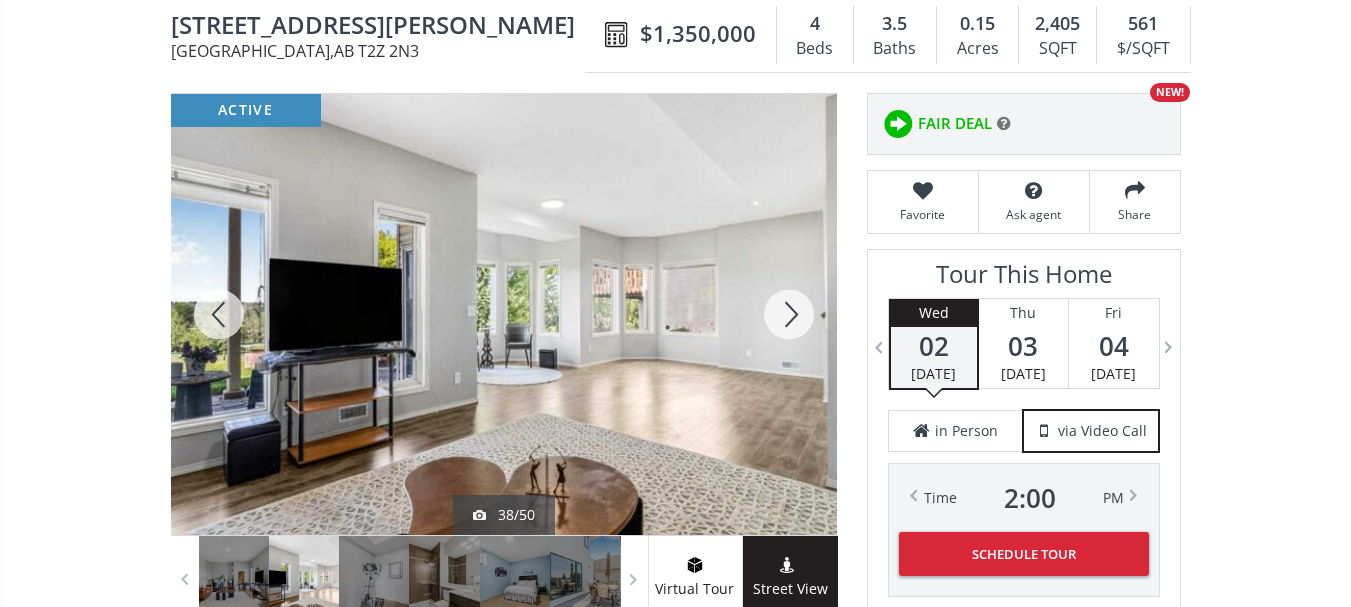 click at bounding box center [789, 314] 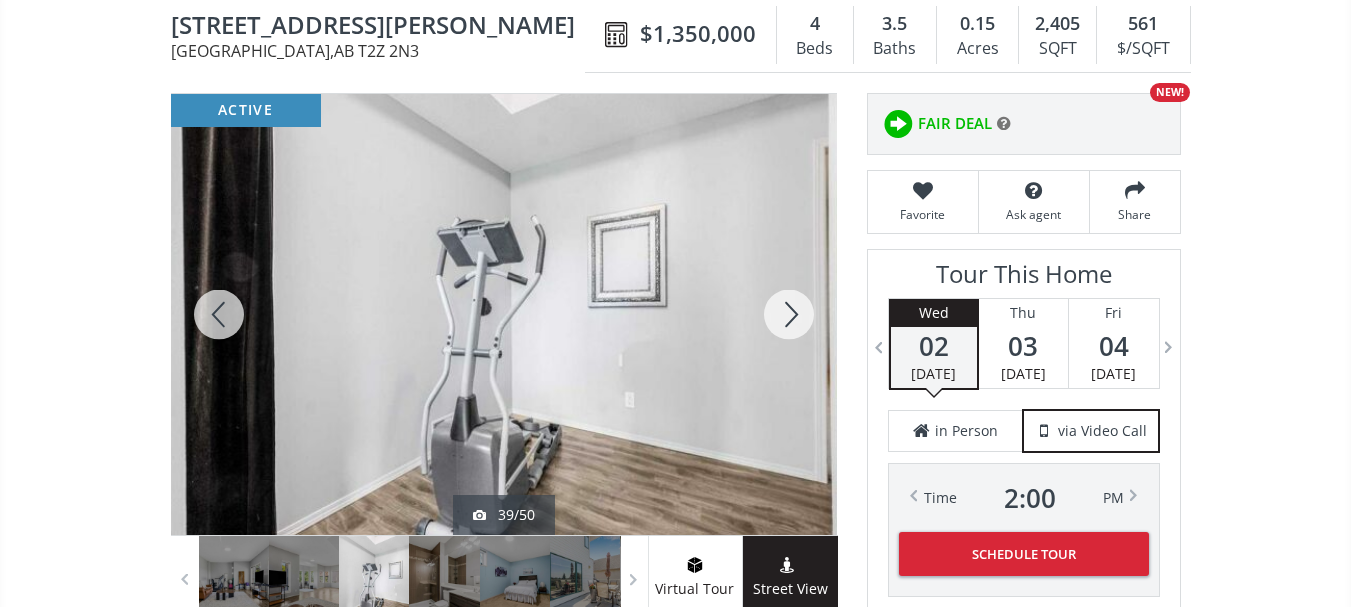 click at bounding box center [789, 314] 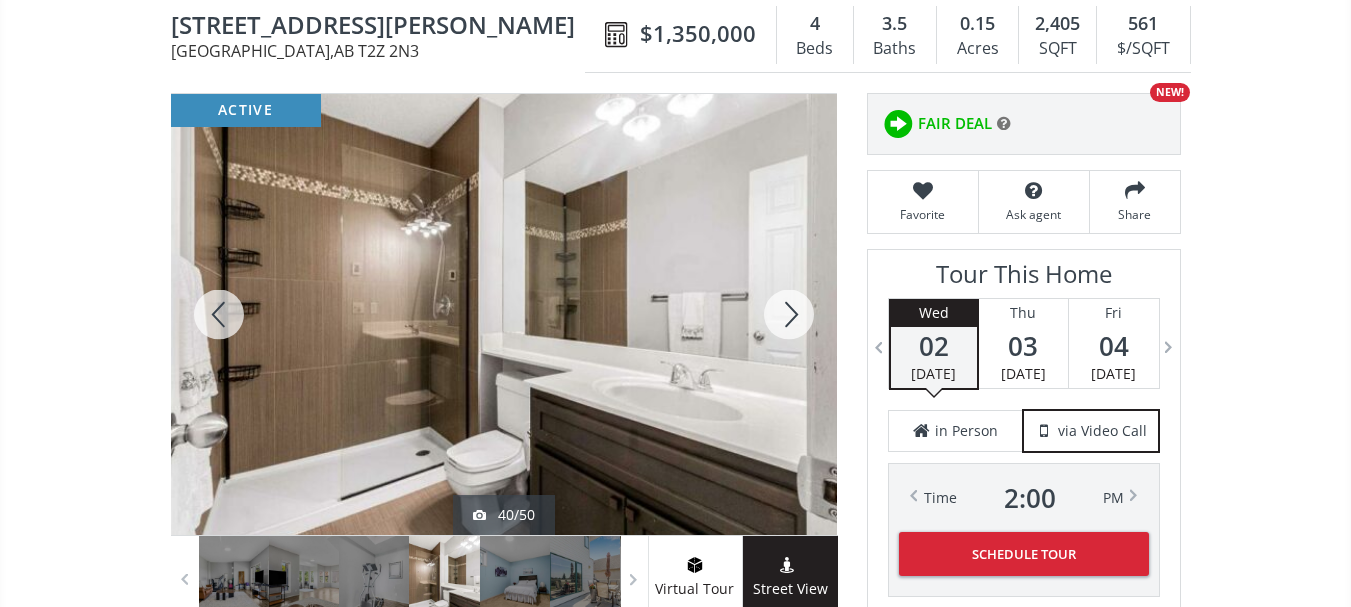 click at bounding box center (789, 314) 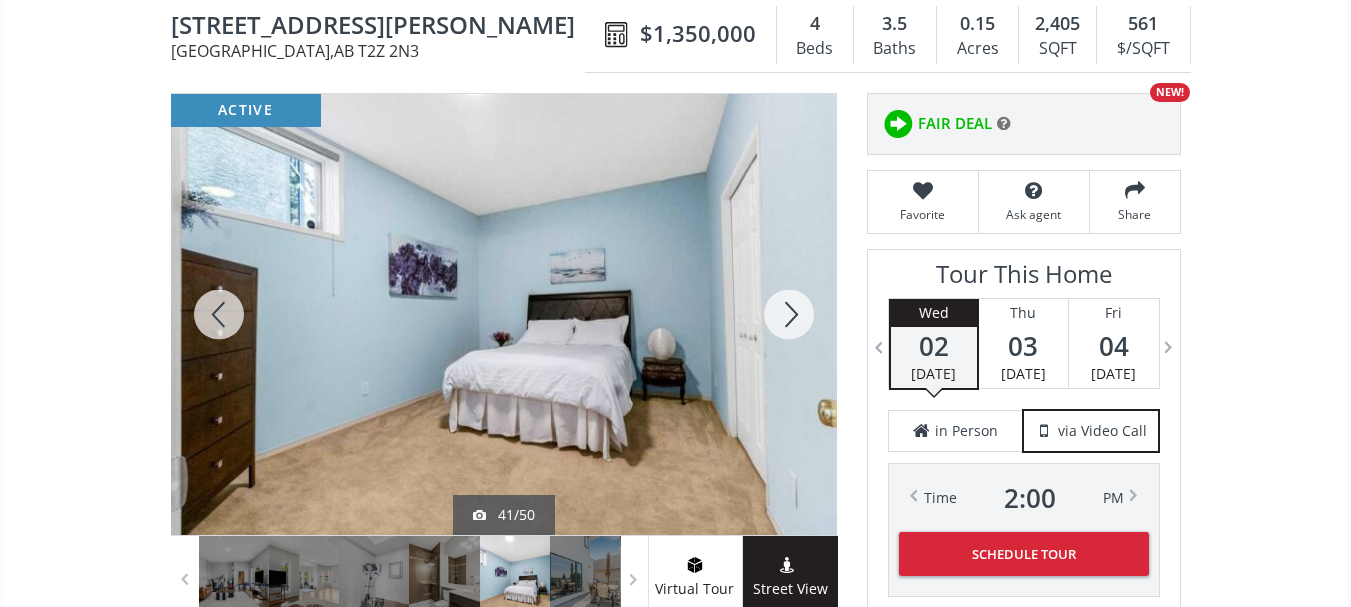 click at bounding box center (789, 314) 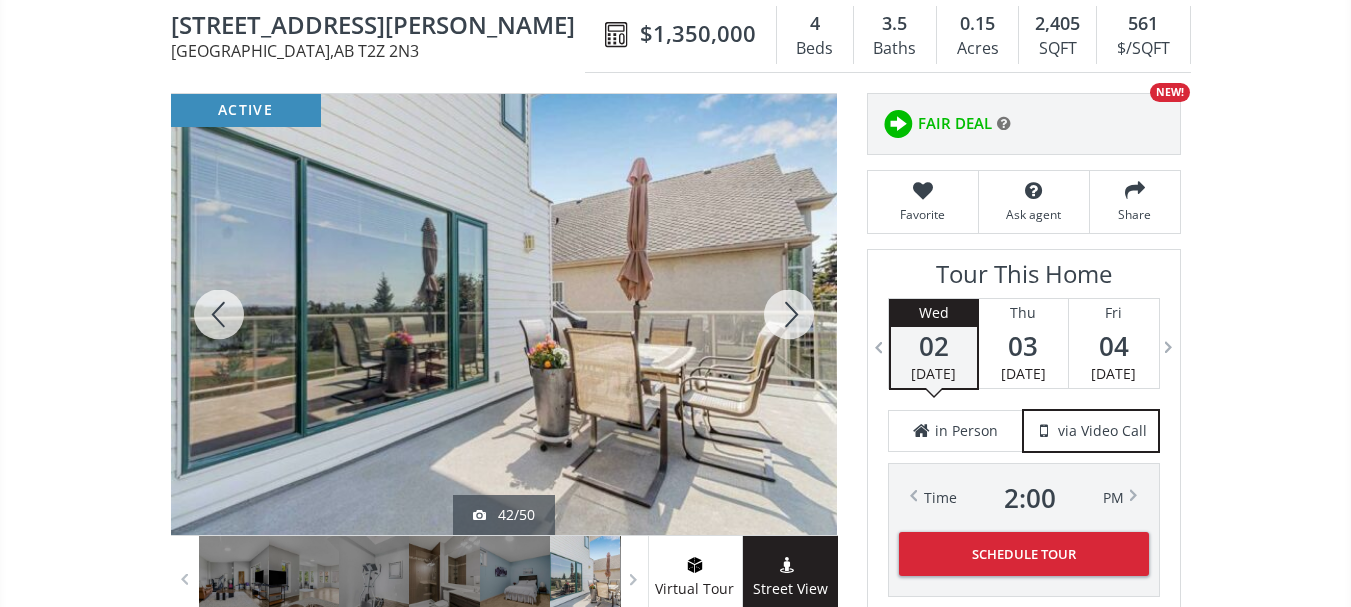 click at bounding box center (789, 314) 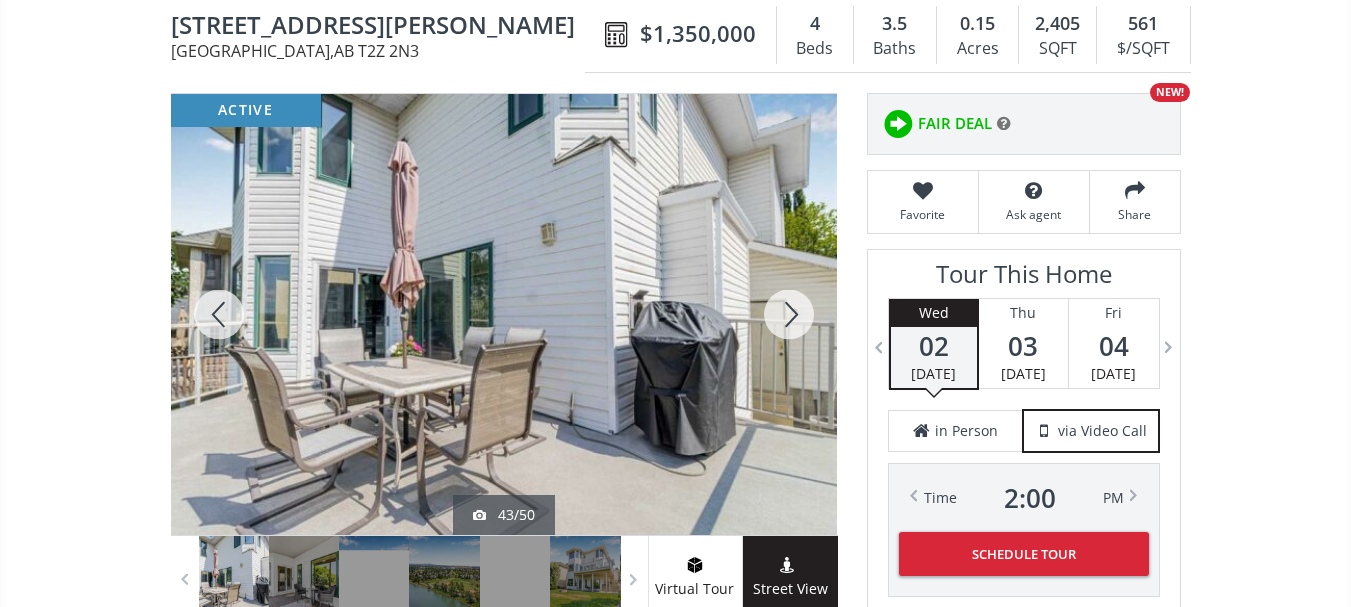 click at bounding box center (789, 314) 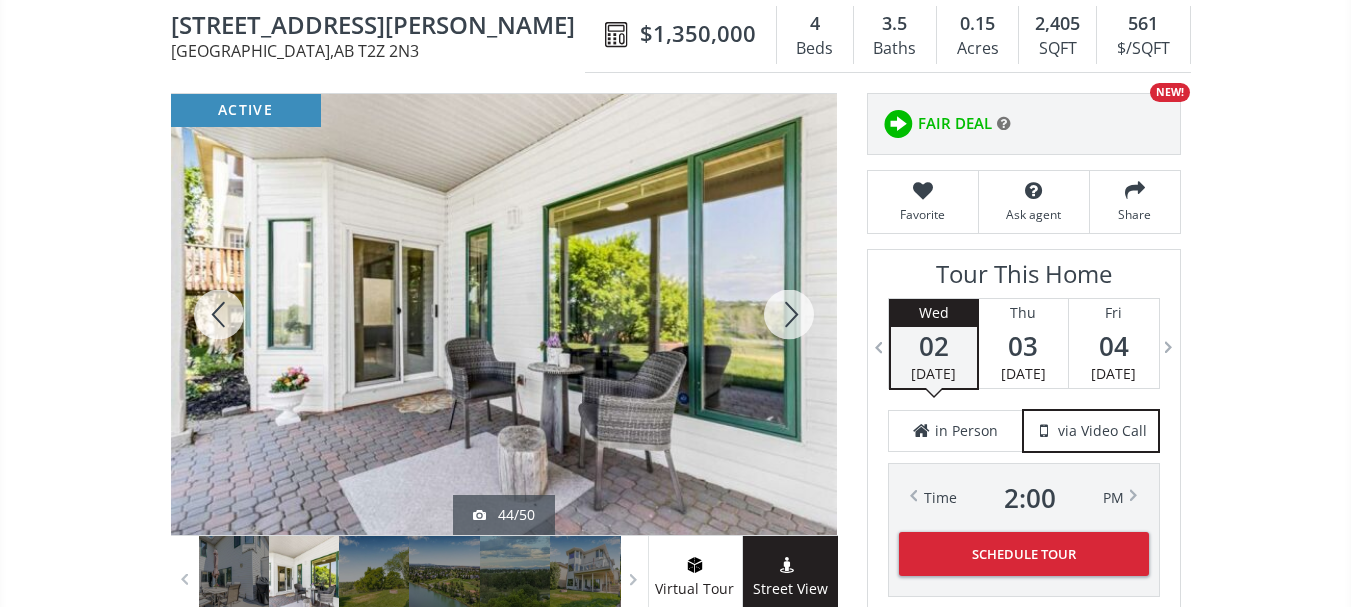click at bounding box center [789, 314] 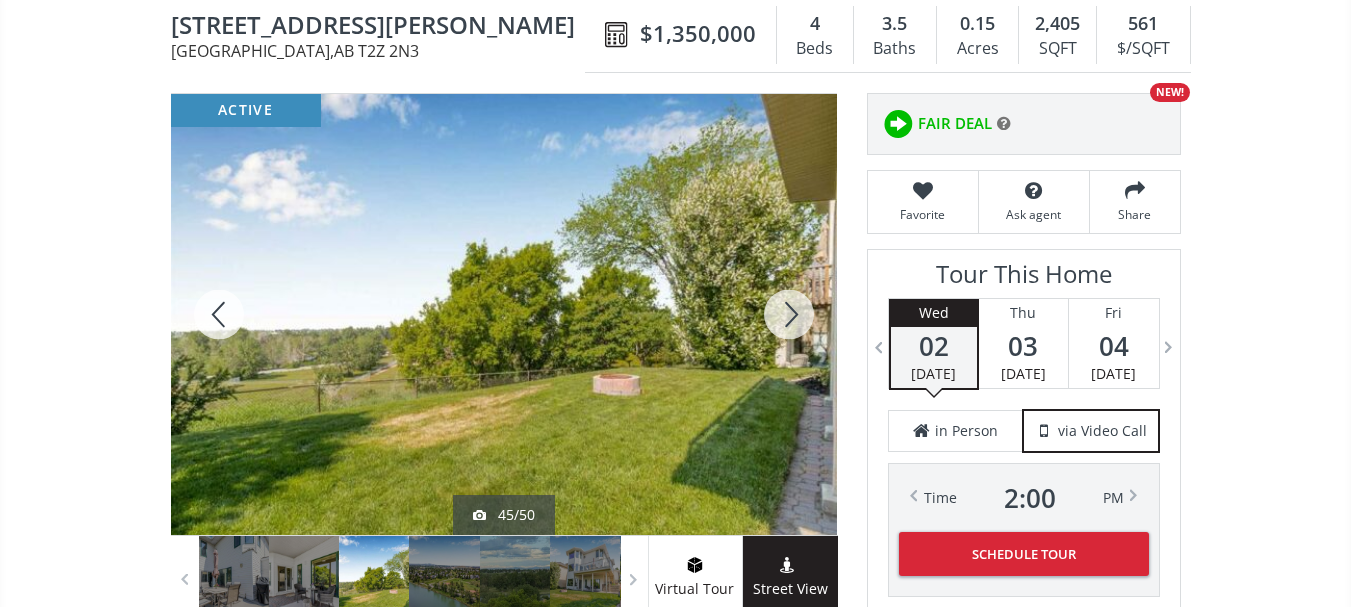 click at bounding box center [789, 314] 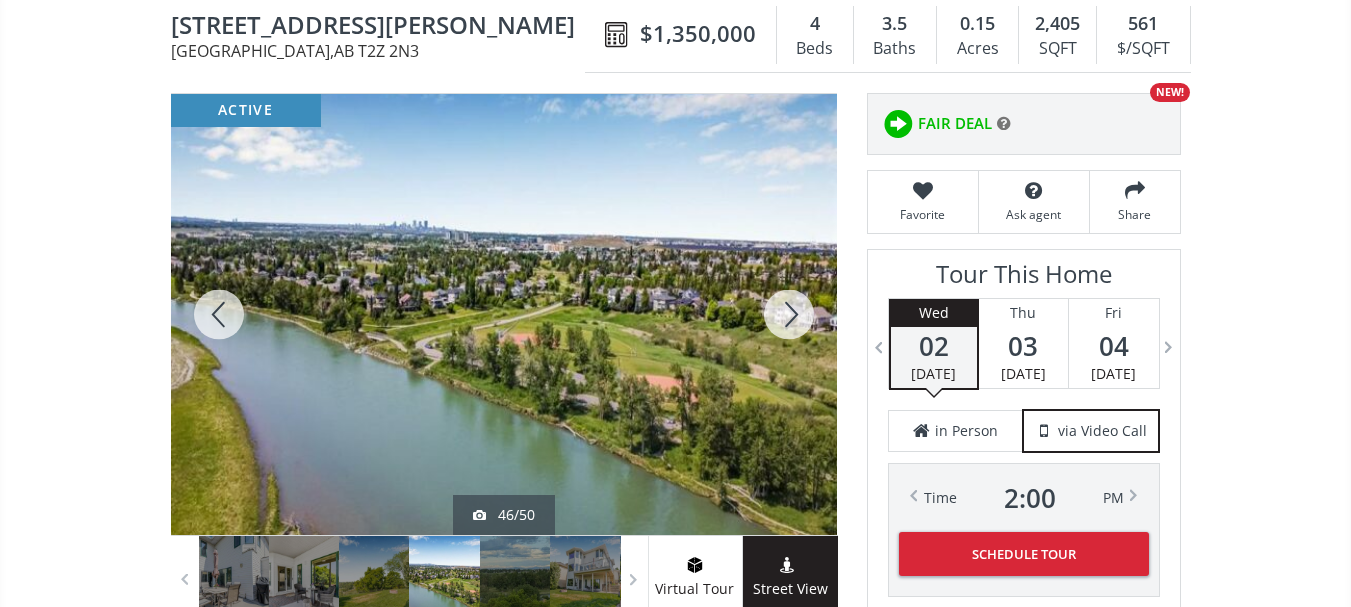 click at bounding box center (789, 314) 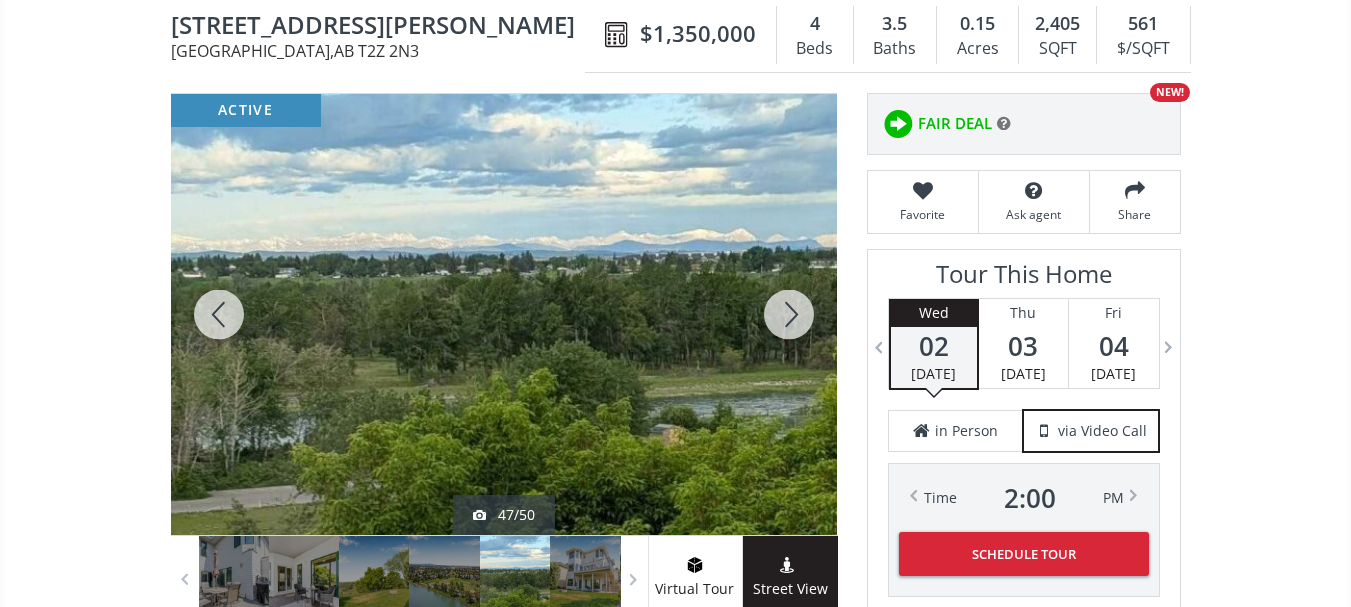 click at bounding box center [789, 314] 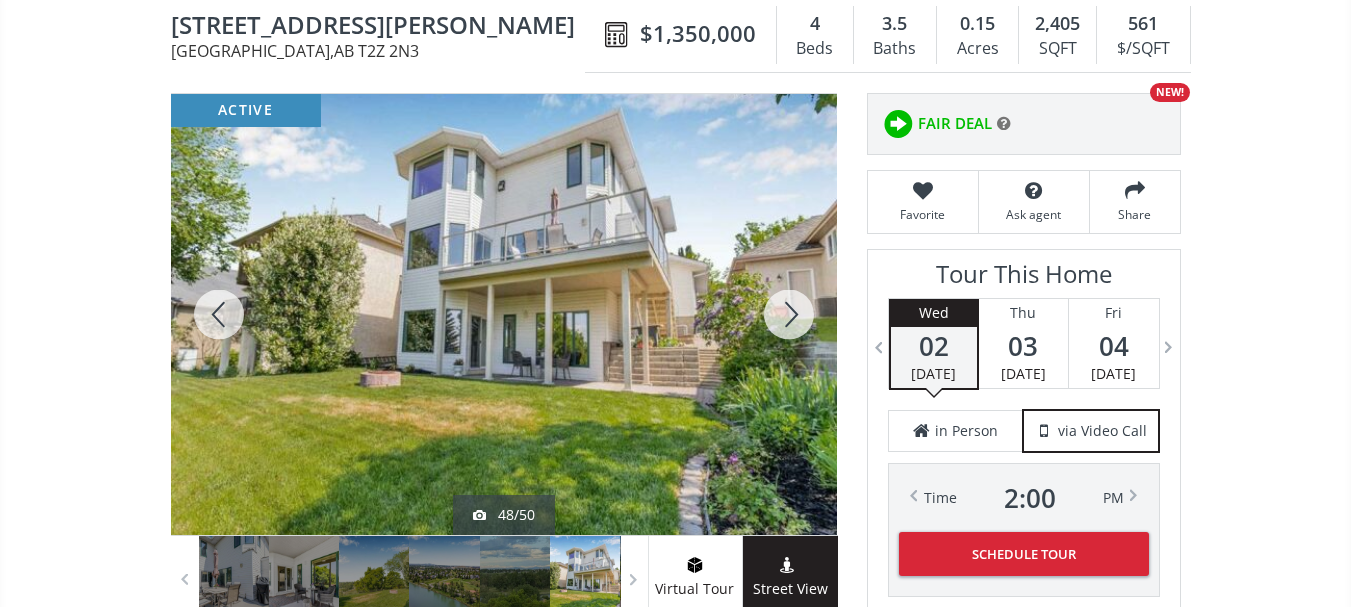 click at bounding box center (789, 314) 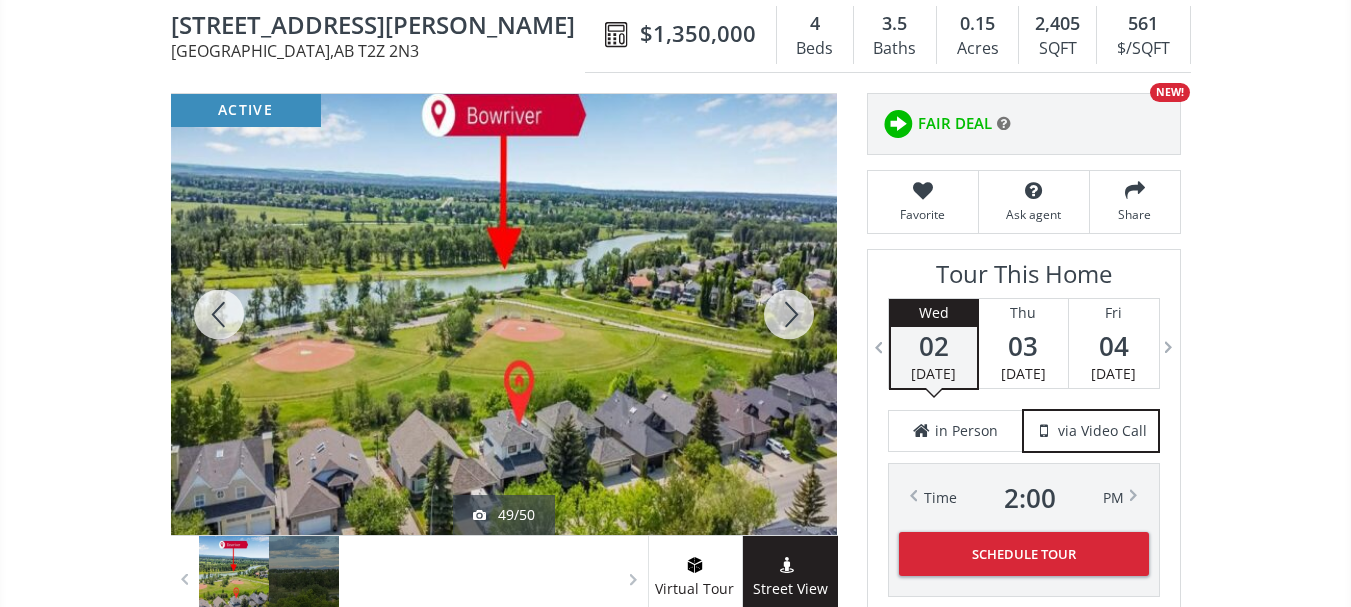 click at bounding box center [789, 314] 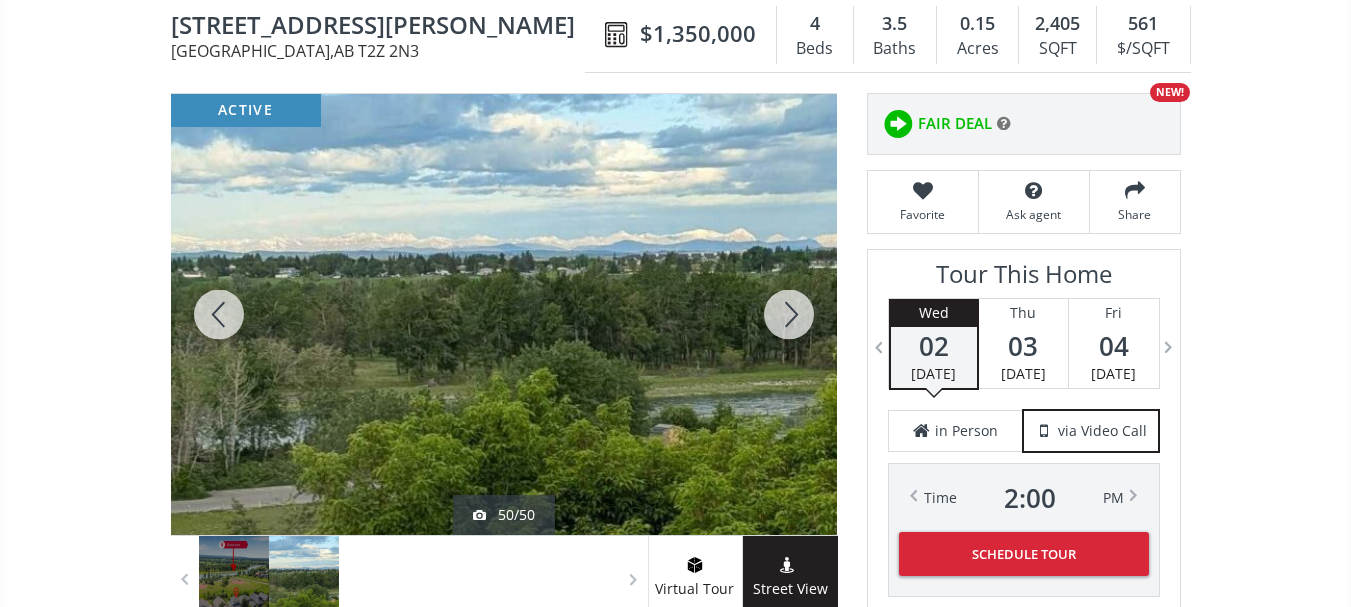 click at bounding box center [789, 314] 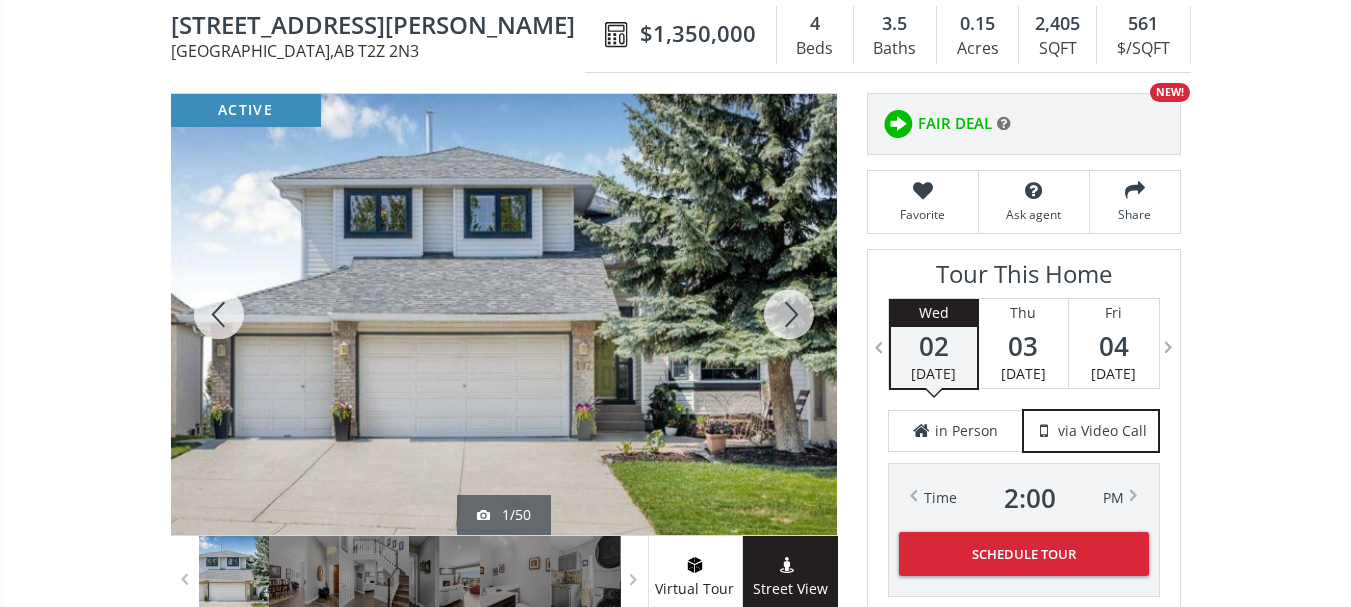 click at bounding box center (789, 314) 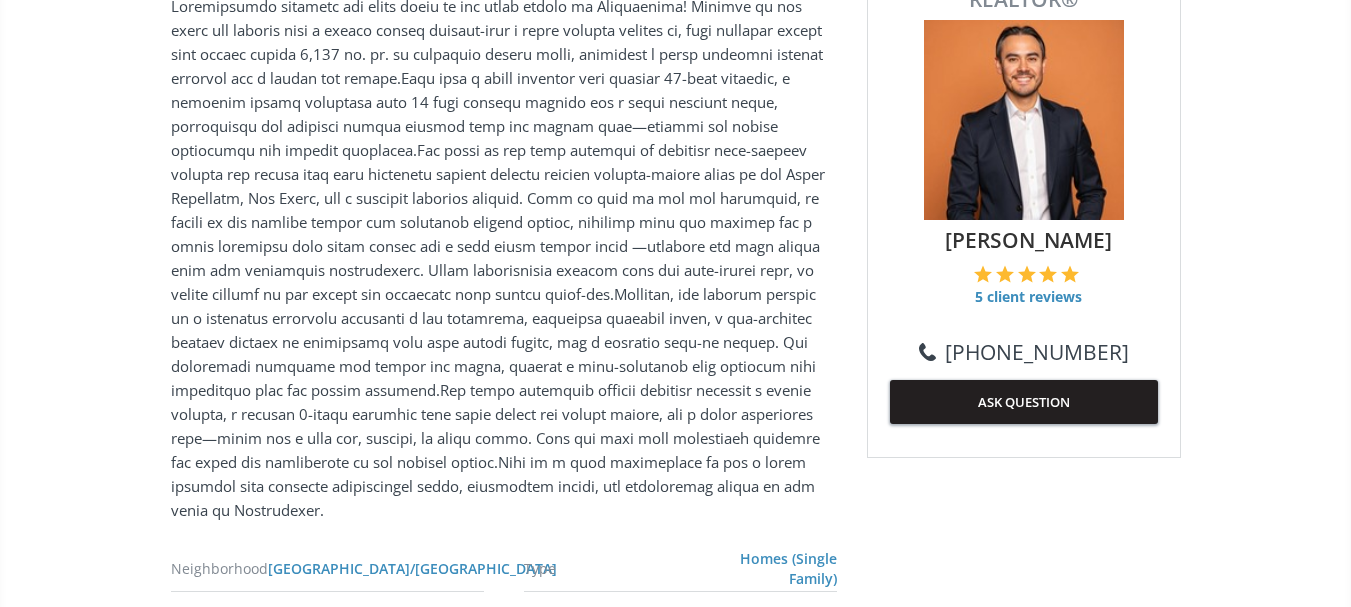 scroll, scrollTop: 800, scrollLeft: 0, axis: vertical 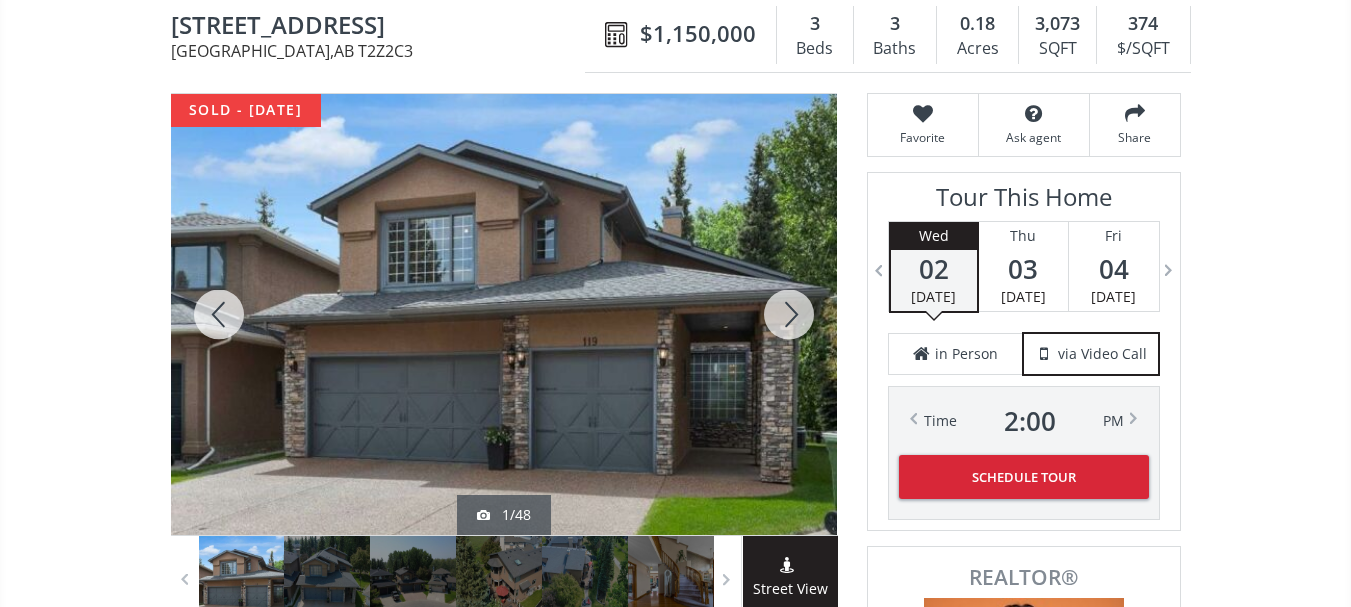 click at bounding box center (789, 314) 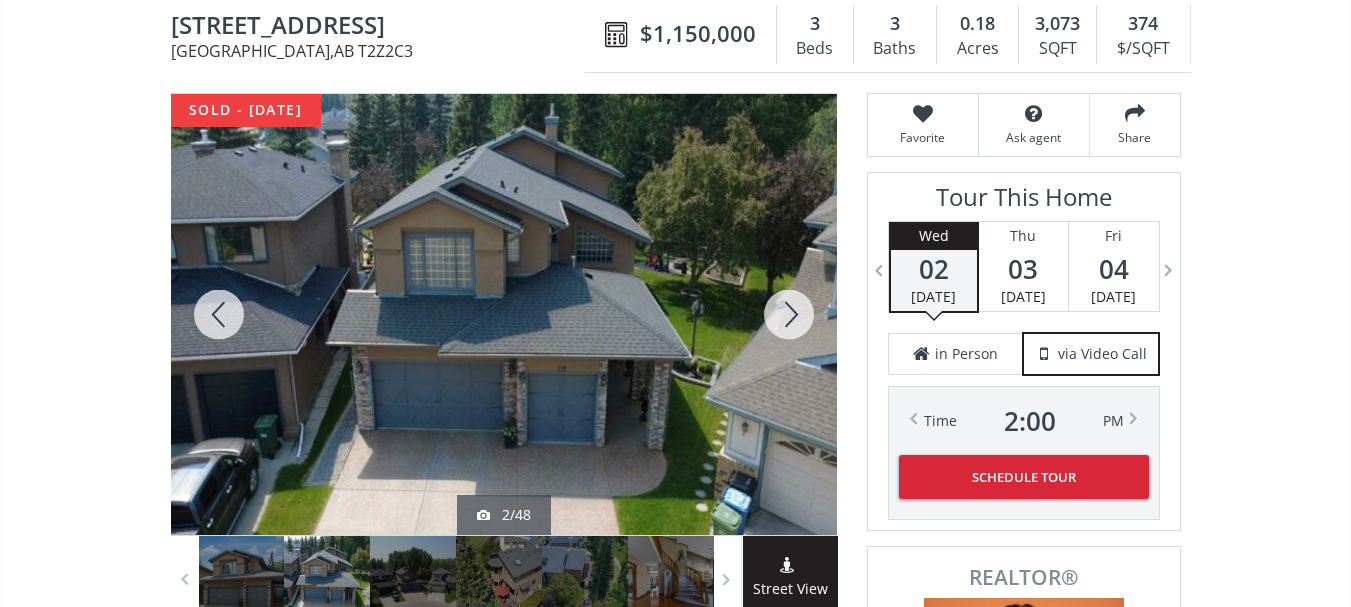 click at bounding box center [789, 314] 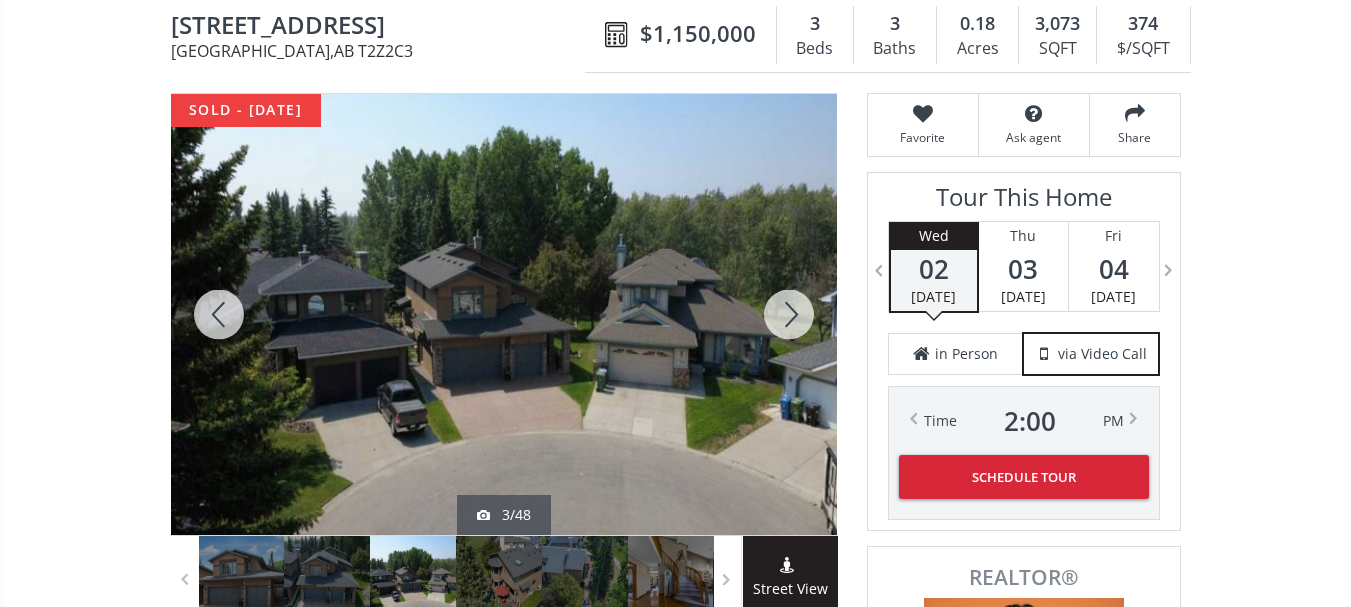 click at bounding box center (789, 314) 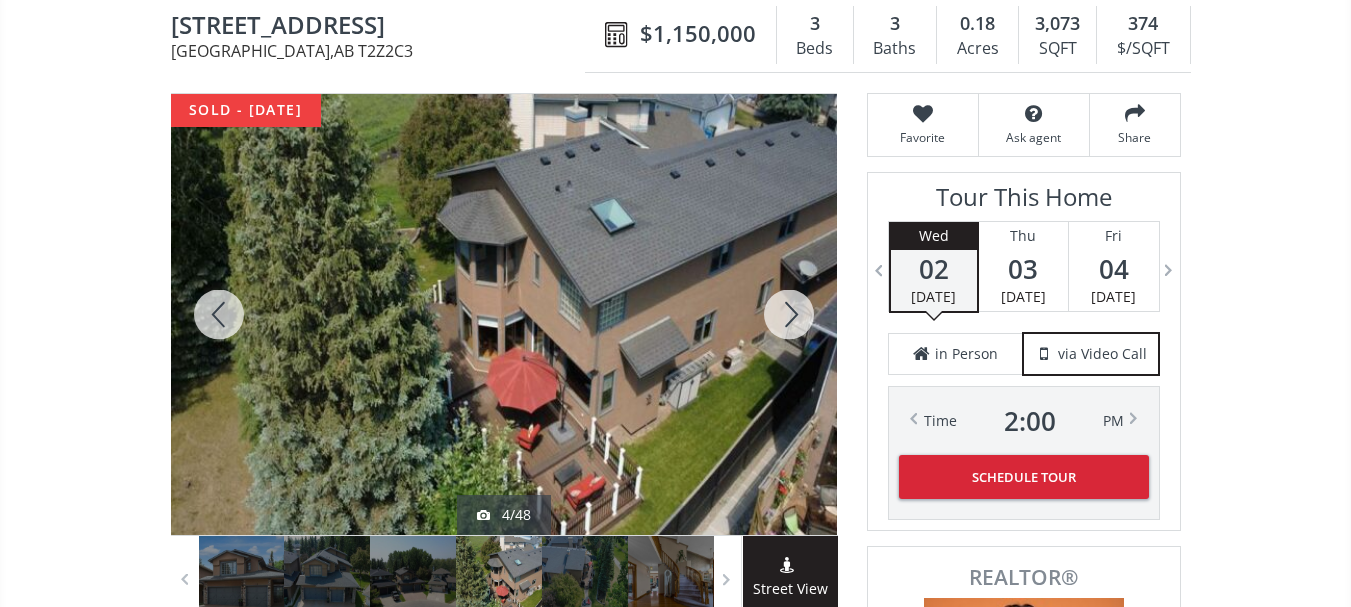 click at bounding box center (789, 314) 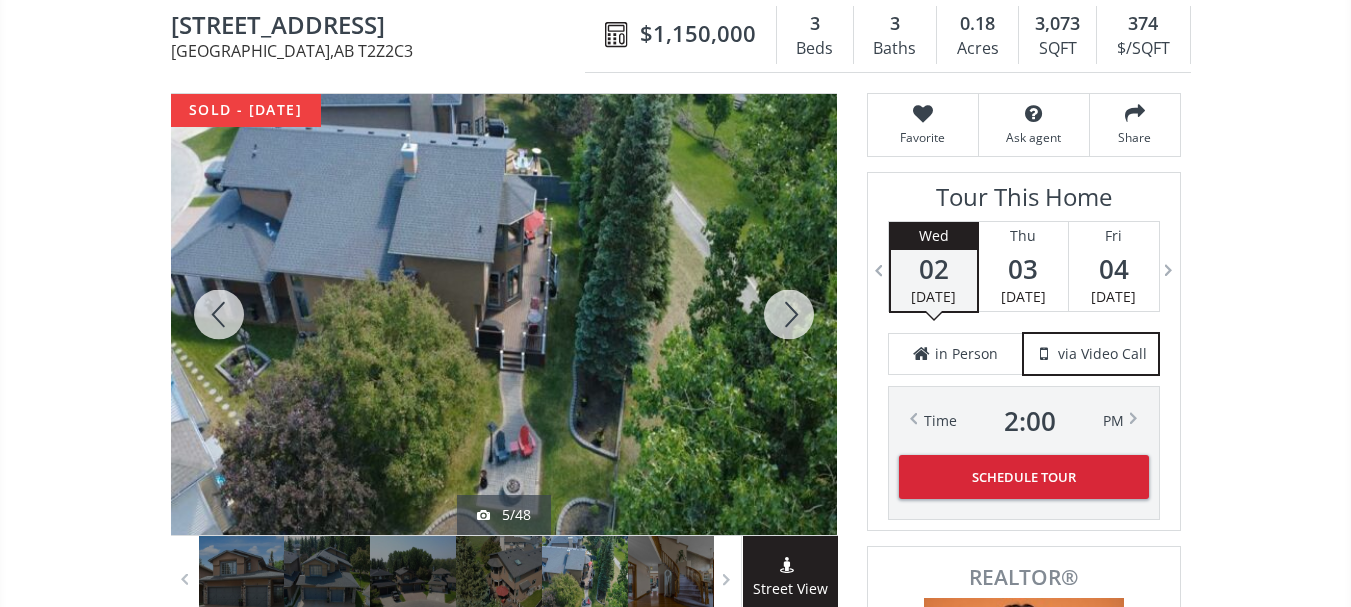 click at bounding box center [789, 314] 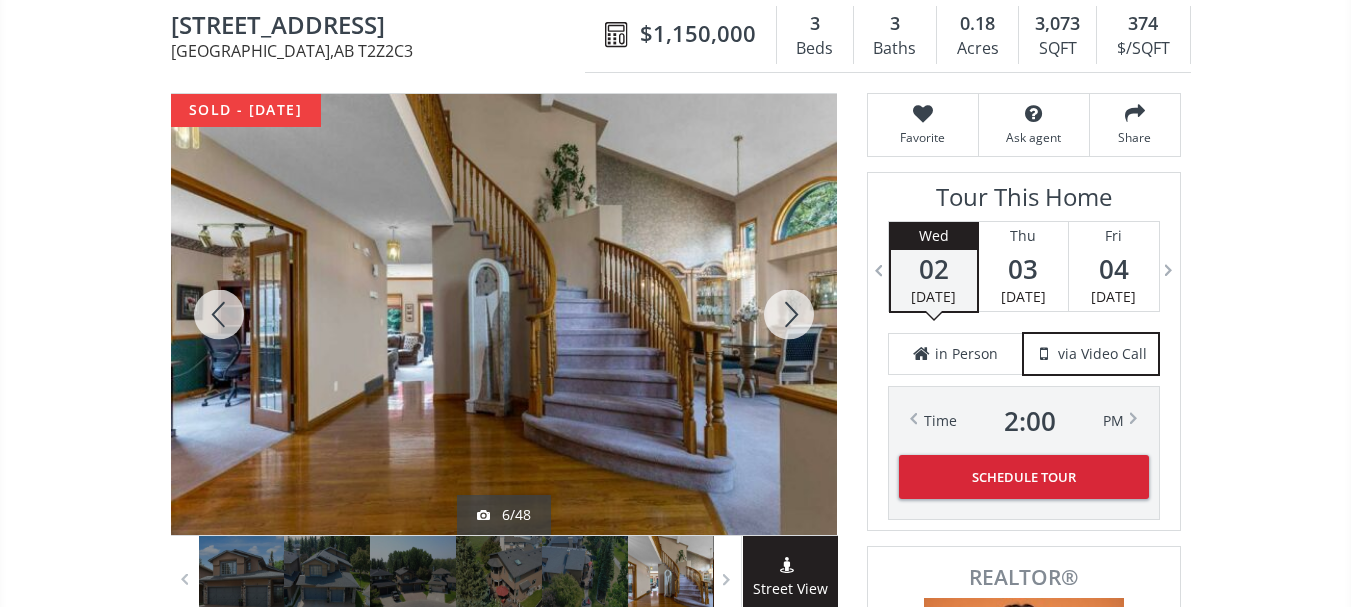 click at bounding box center [789, 314] 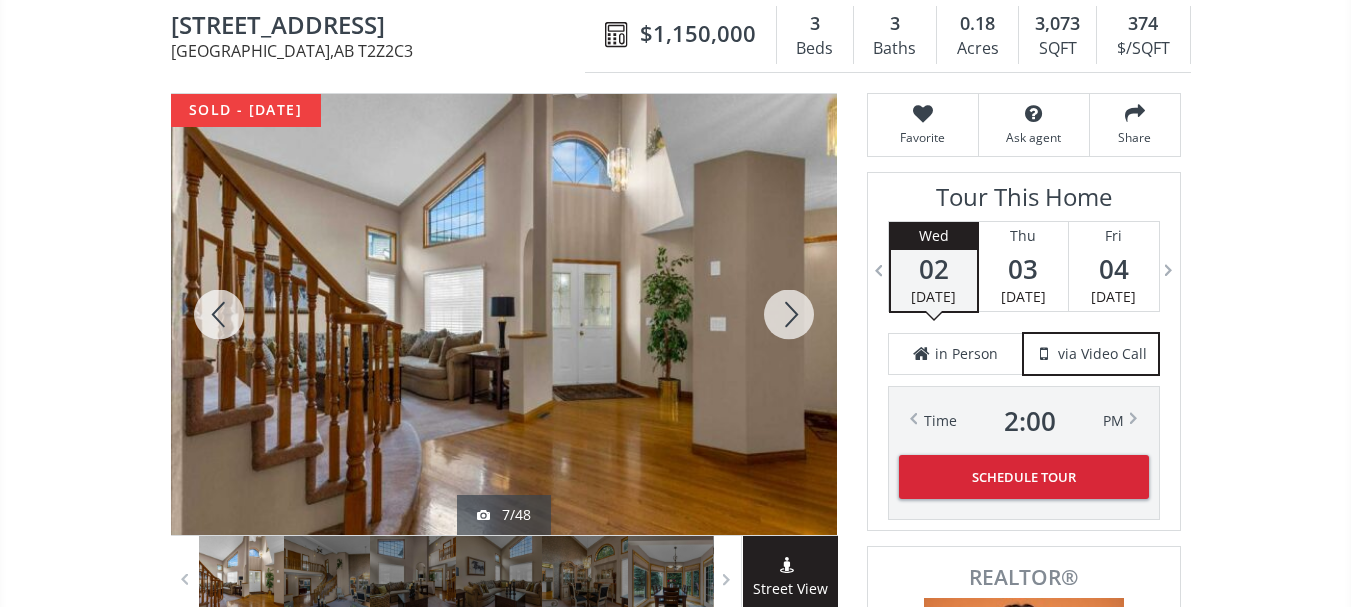 click at bounding box center (789, 314) 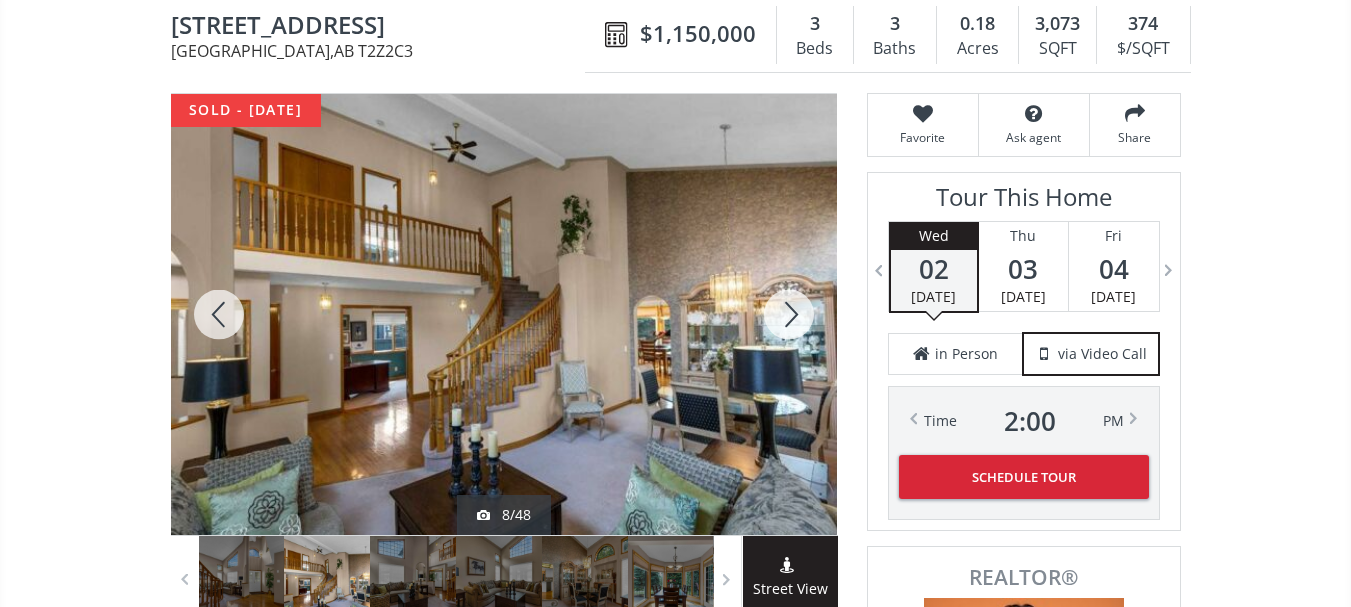 click at bounding box center (789, 314) 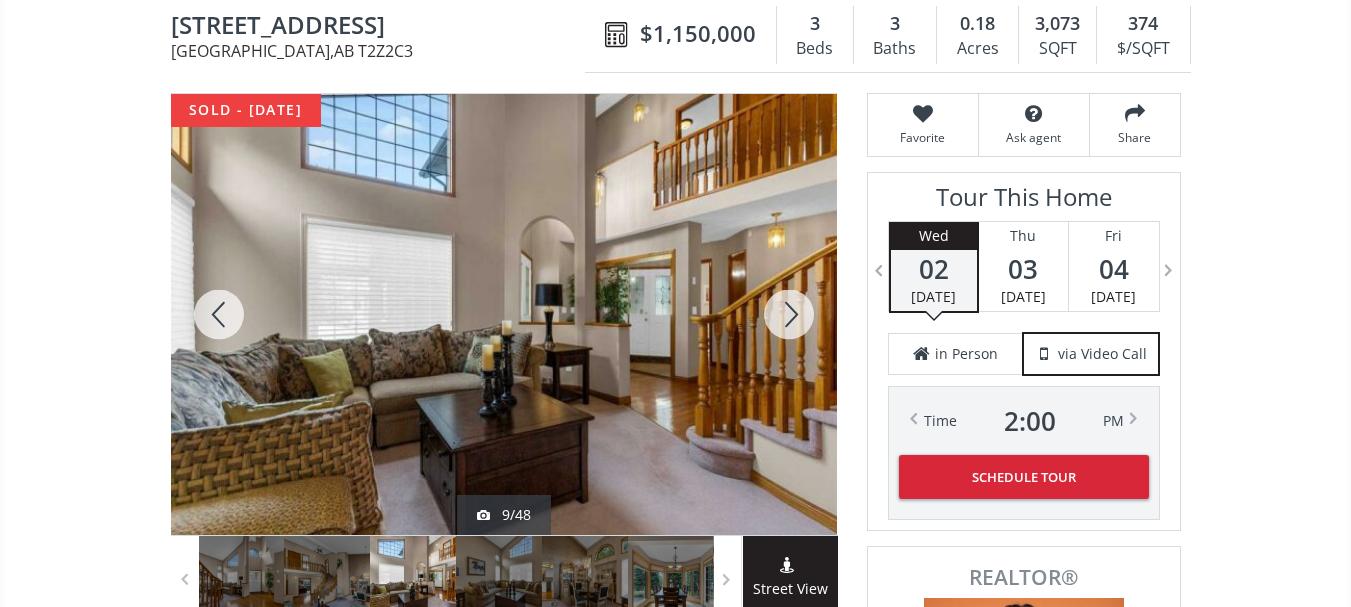 click at bounding box center [789, 314] 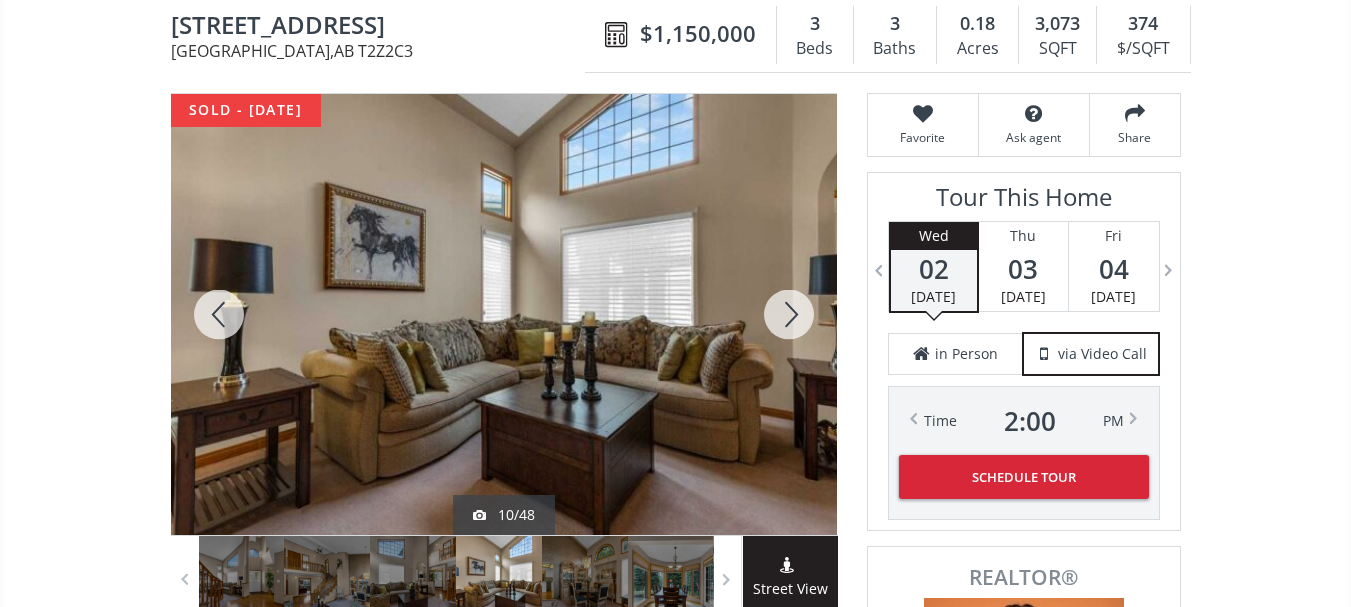 click at bounding box center (789, 314) 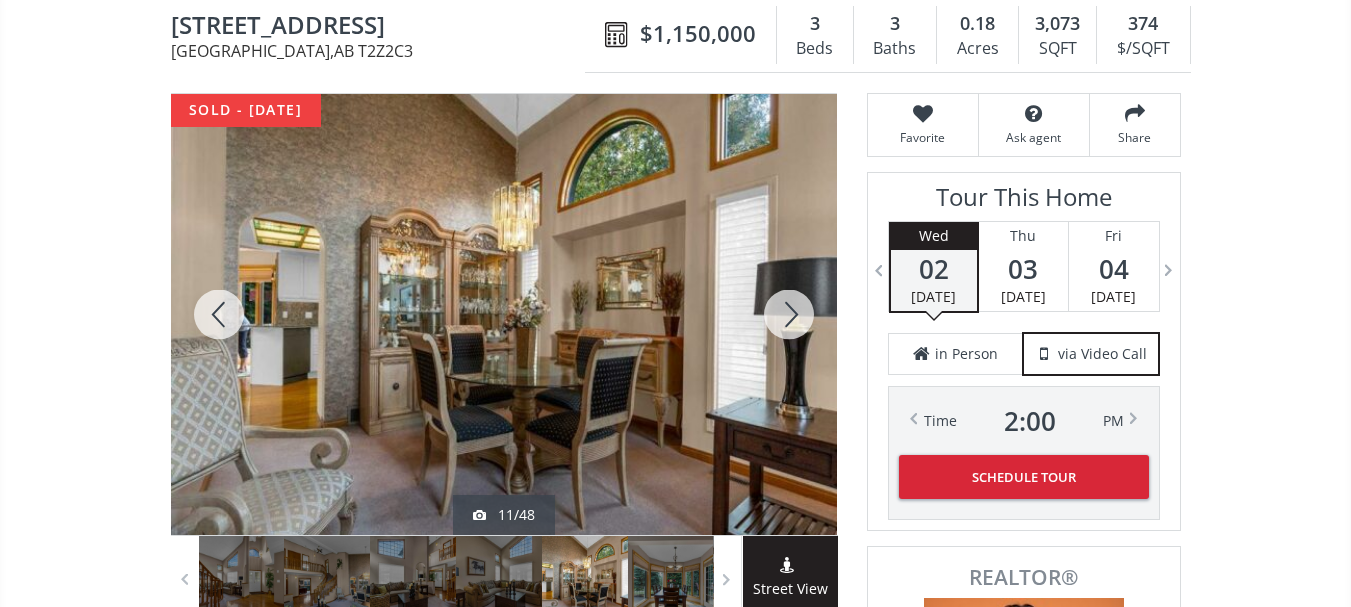 click at bounding box center (789, 314) 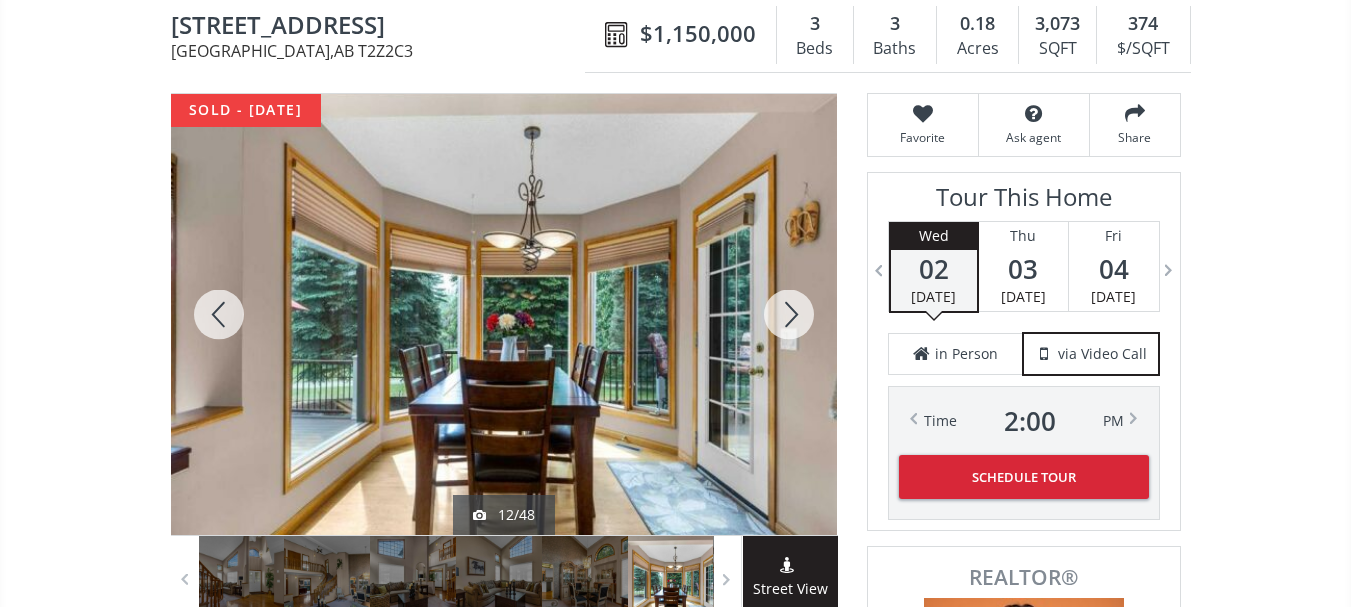 click at bounding box center [789, 314] 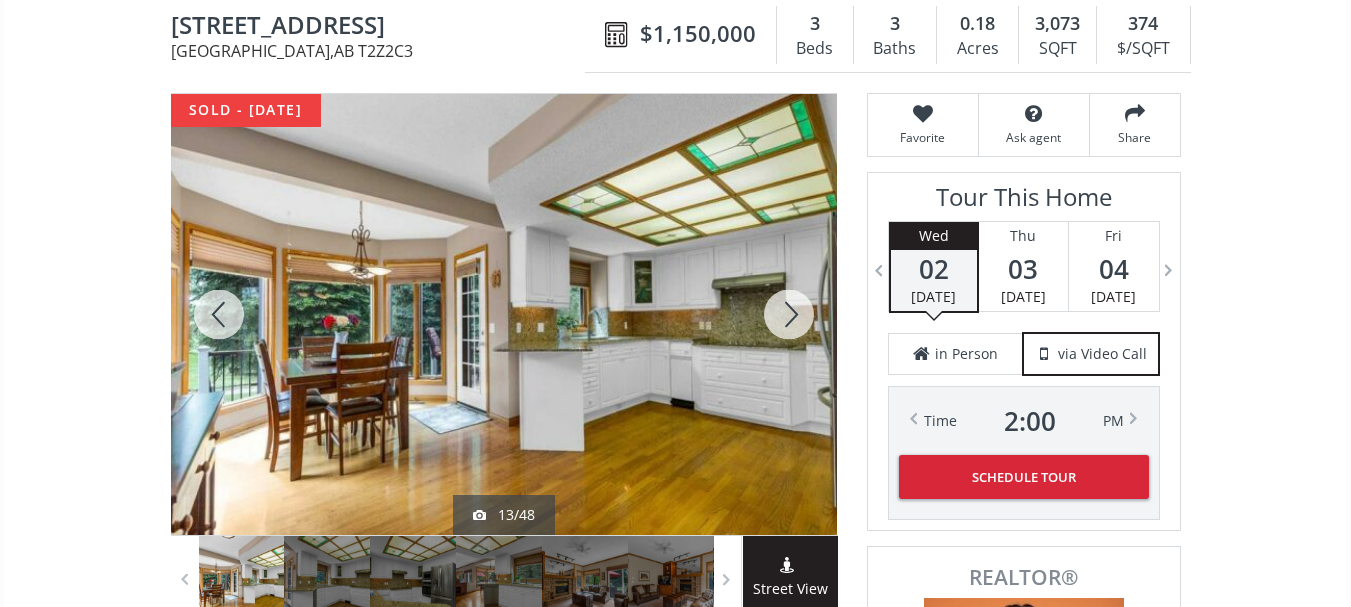 click at bounding box center [789, 314] 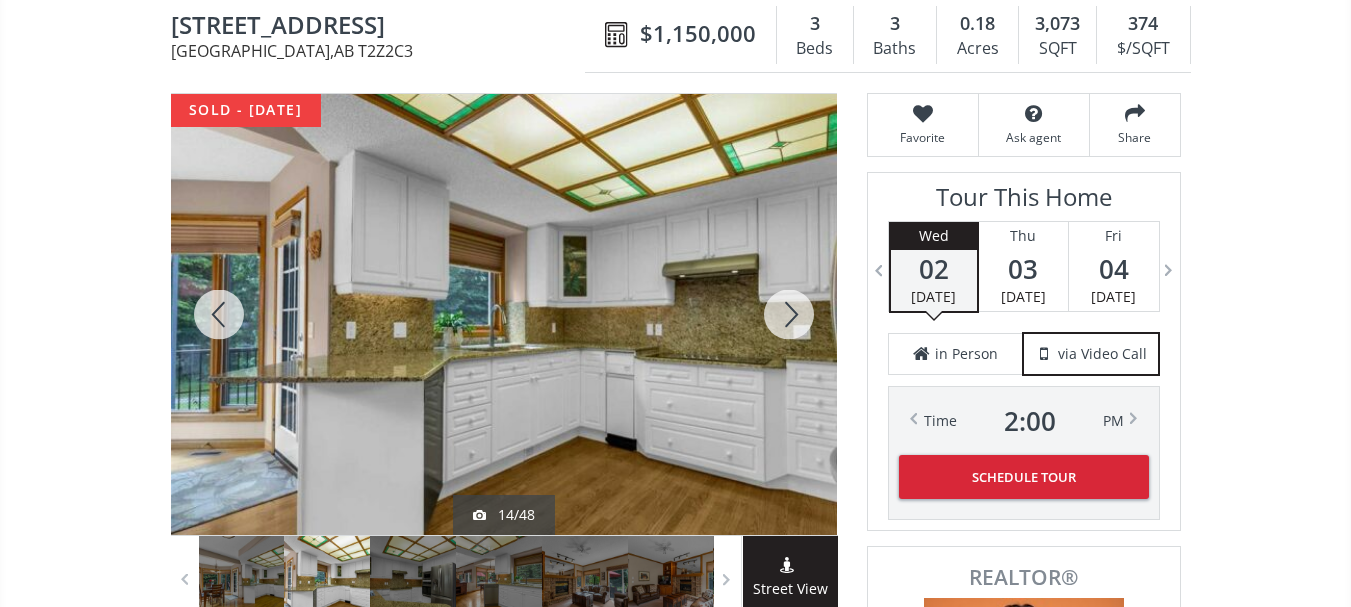 click at bounding box center (789, 314) 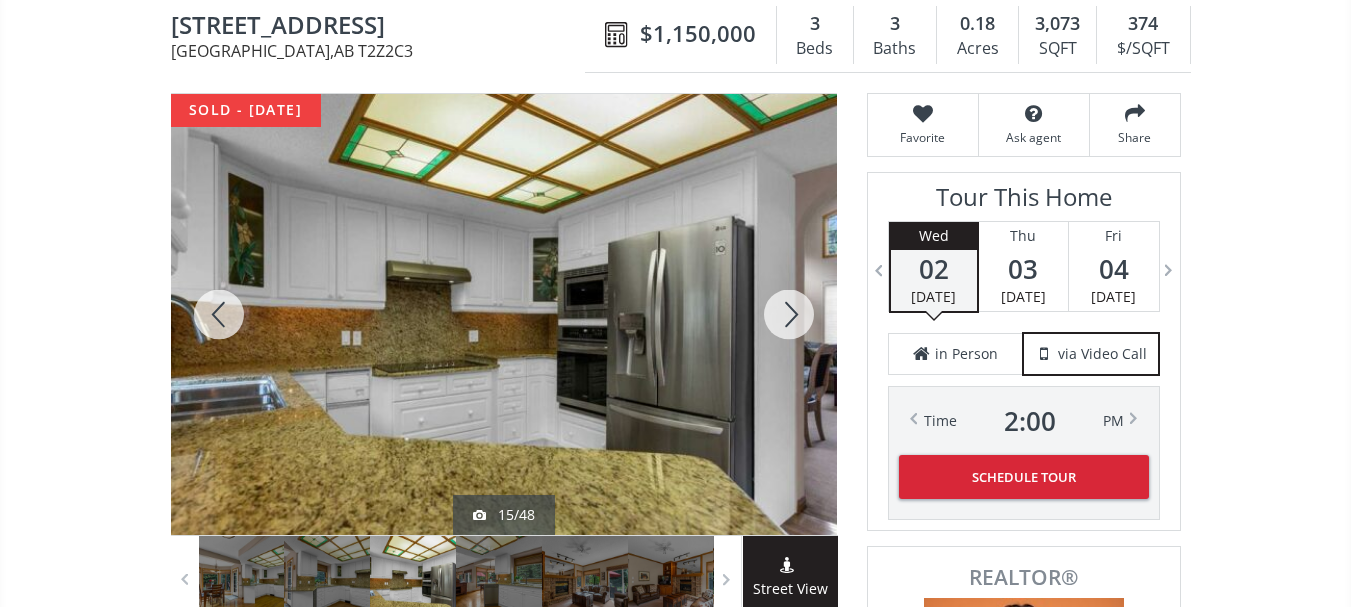 click at bounding box center (789, 314) 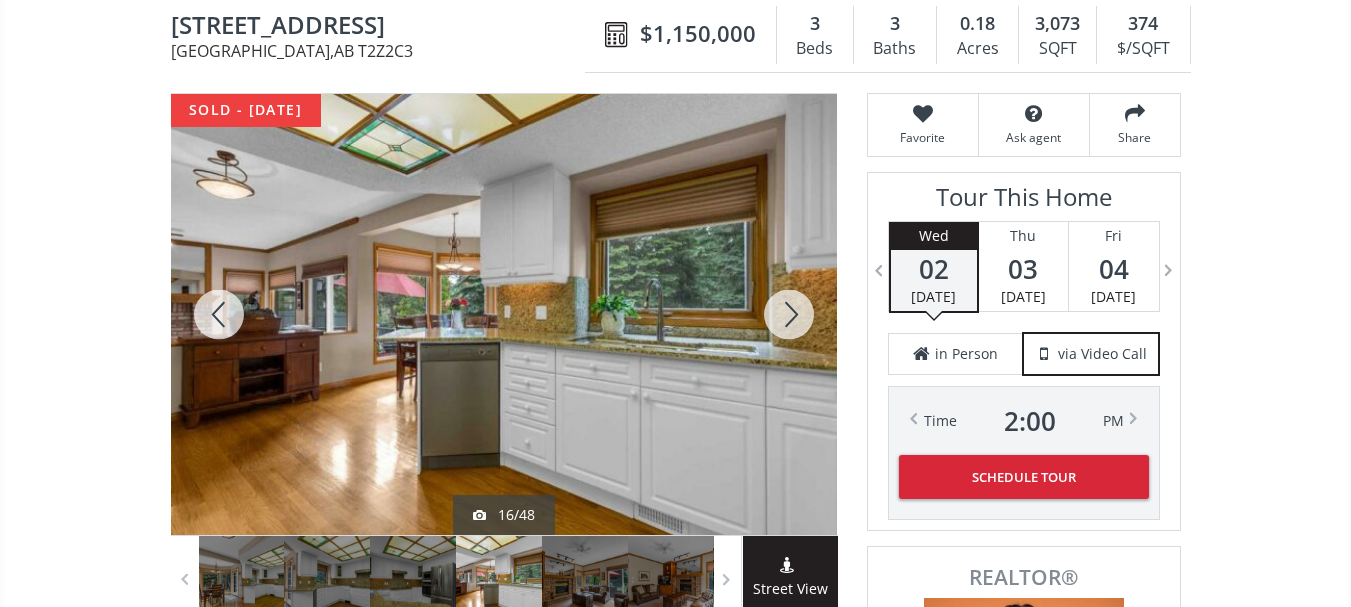 click at bounding box center (789, 314) 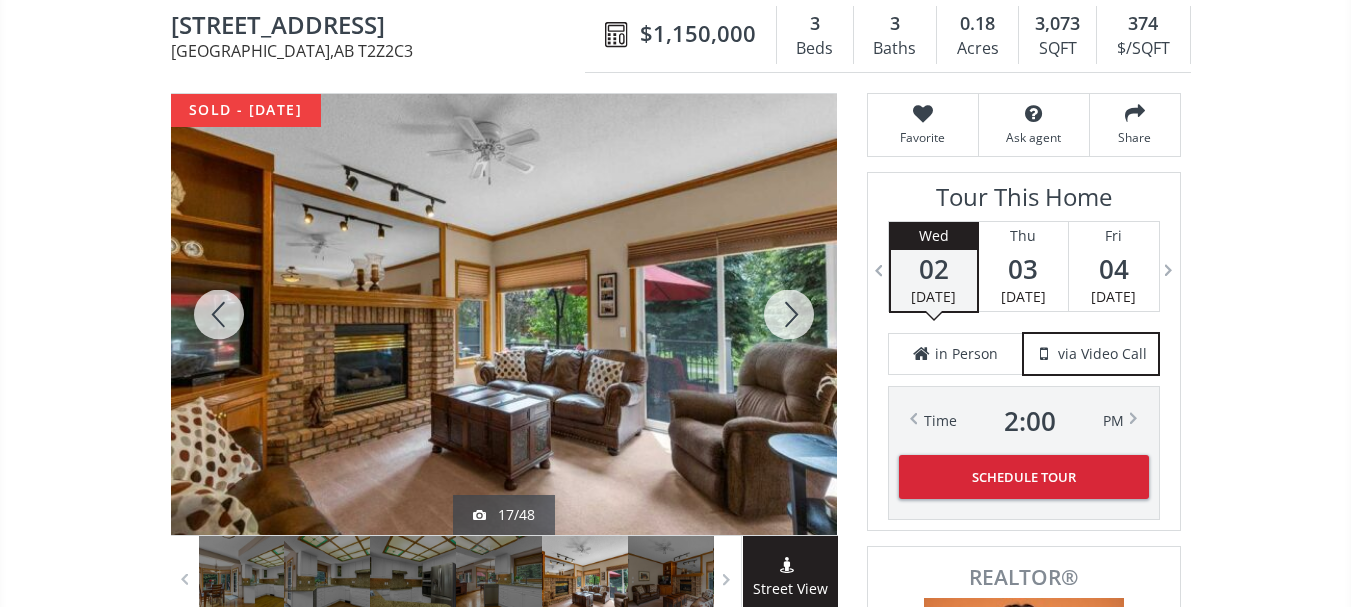 click at bounding box center (789, 314) 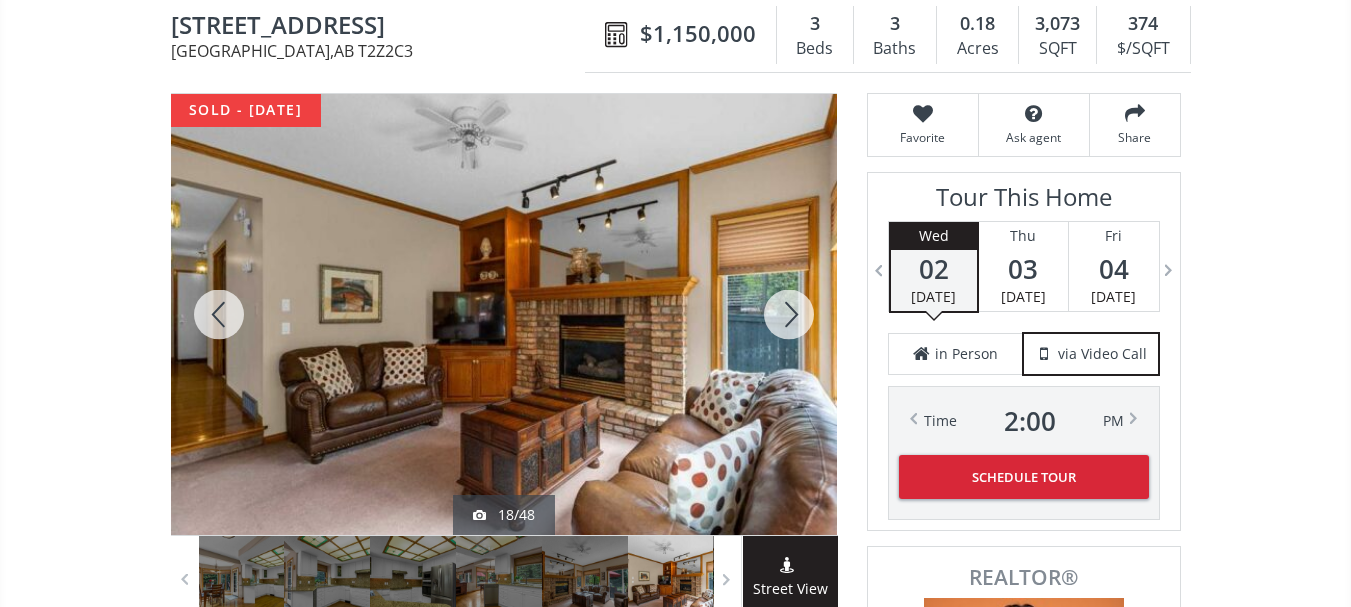 click at bounding box center (789, 314) 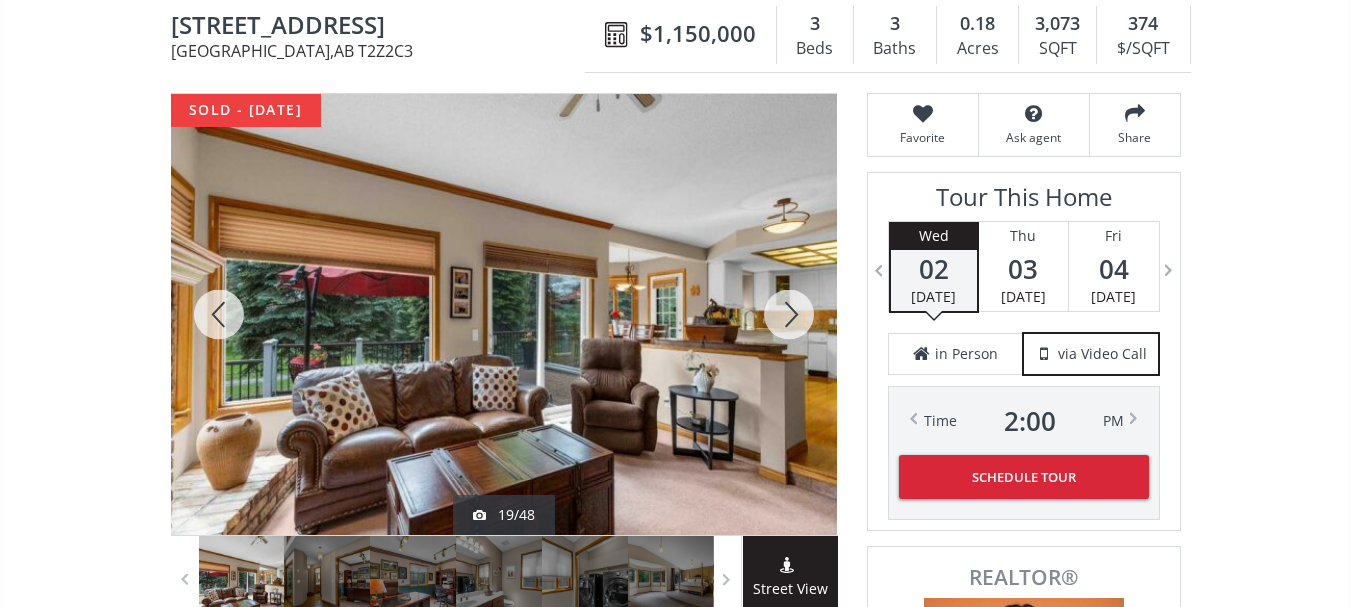 click at bounding box center [789, 314] 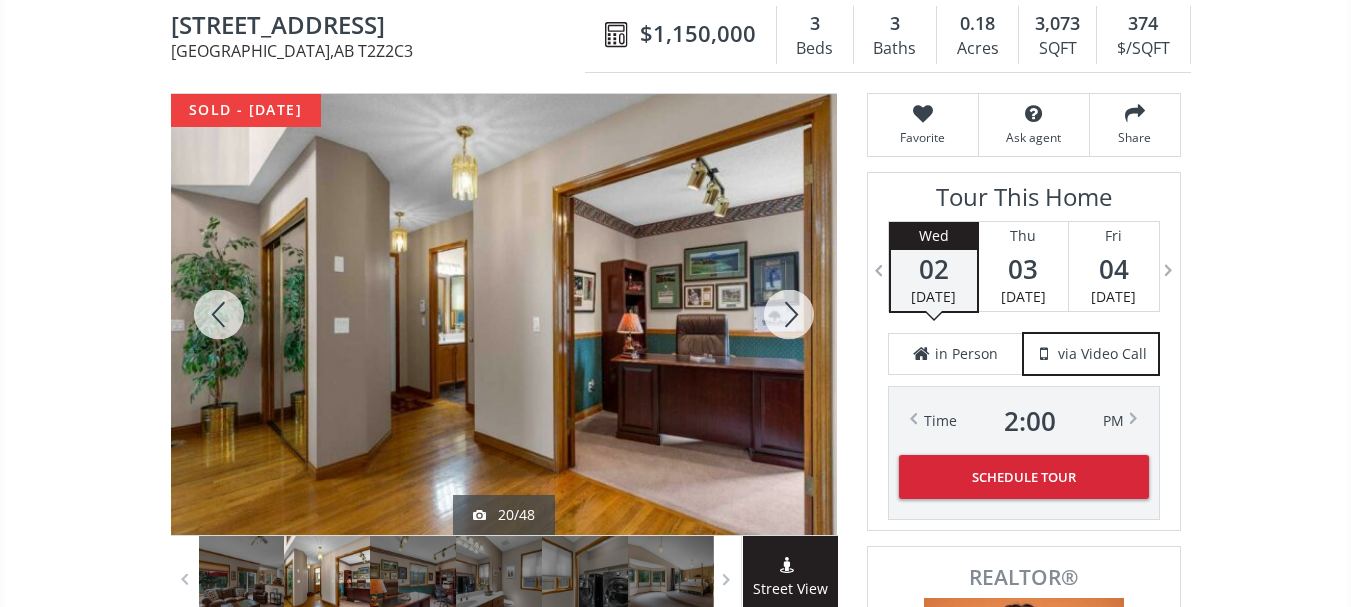 click at bounding box center [789, 314] 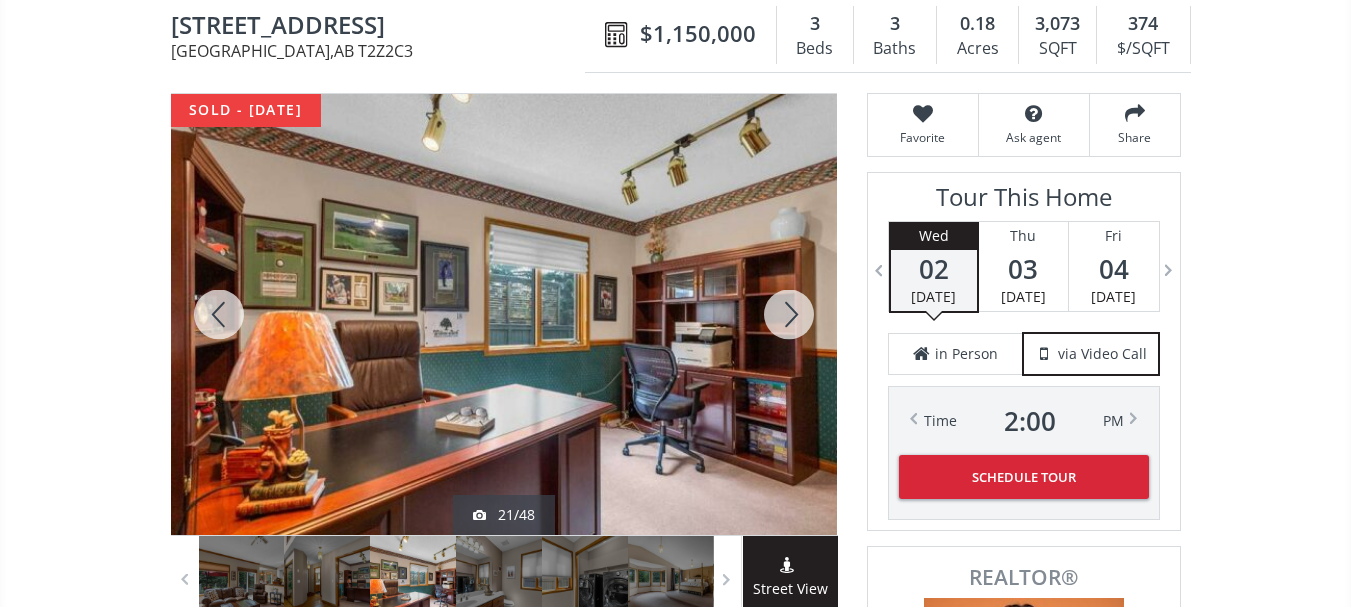 click at bounding box center (789, 314) 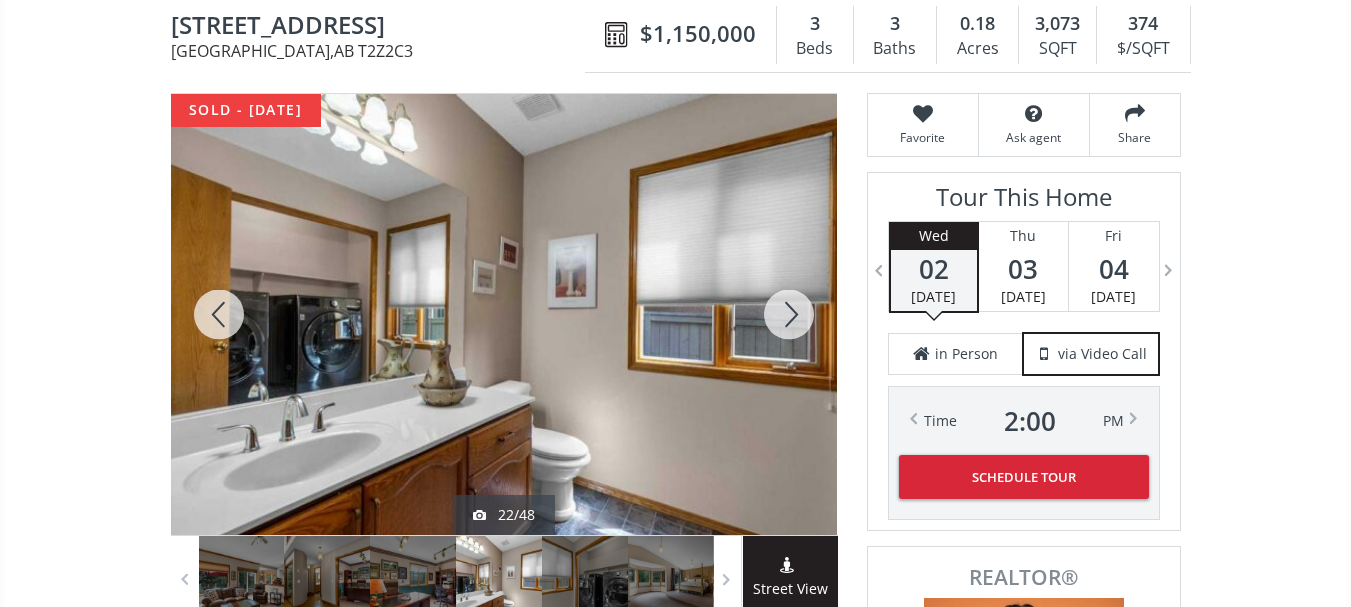 click at bounding box center (219, 314) 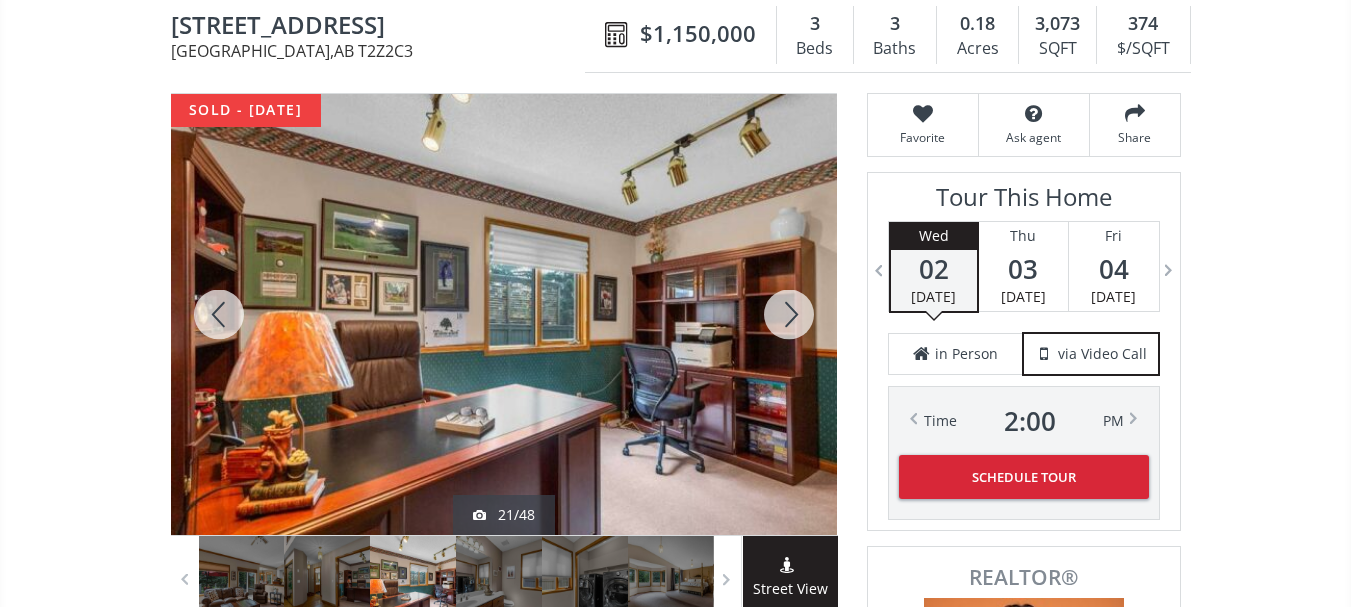 click at bounding box center (789, 314) 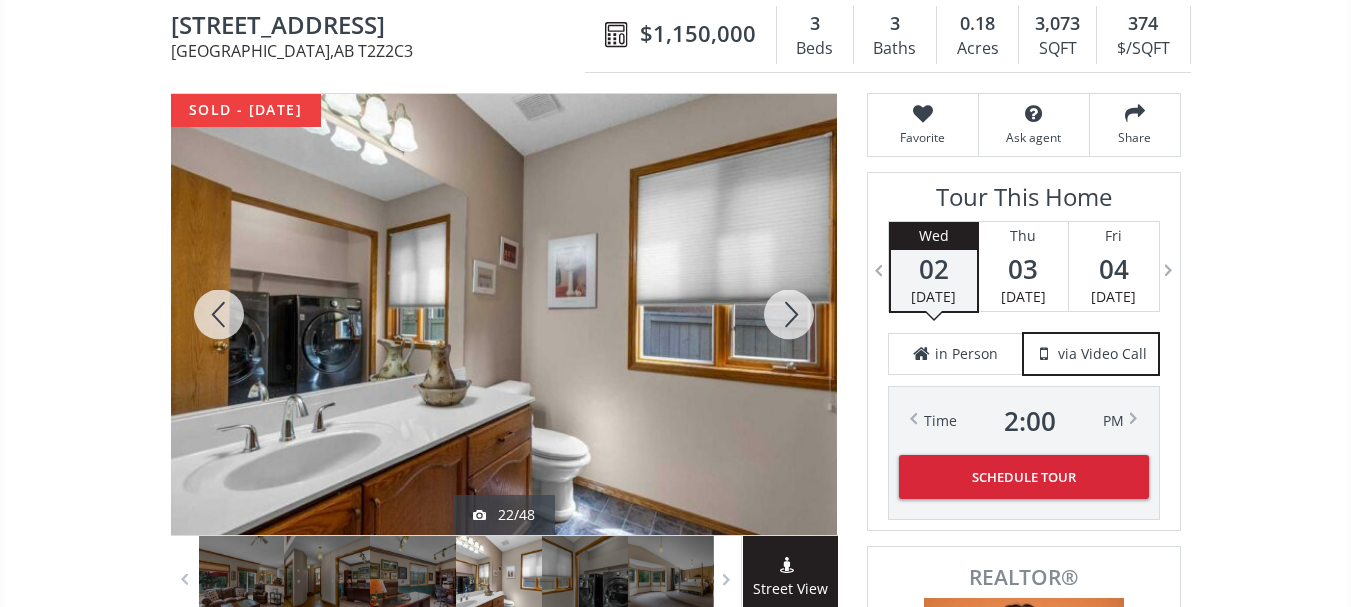 click at bounding box center [789, 314] 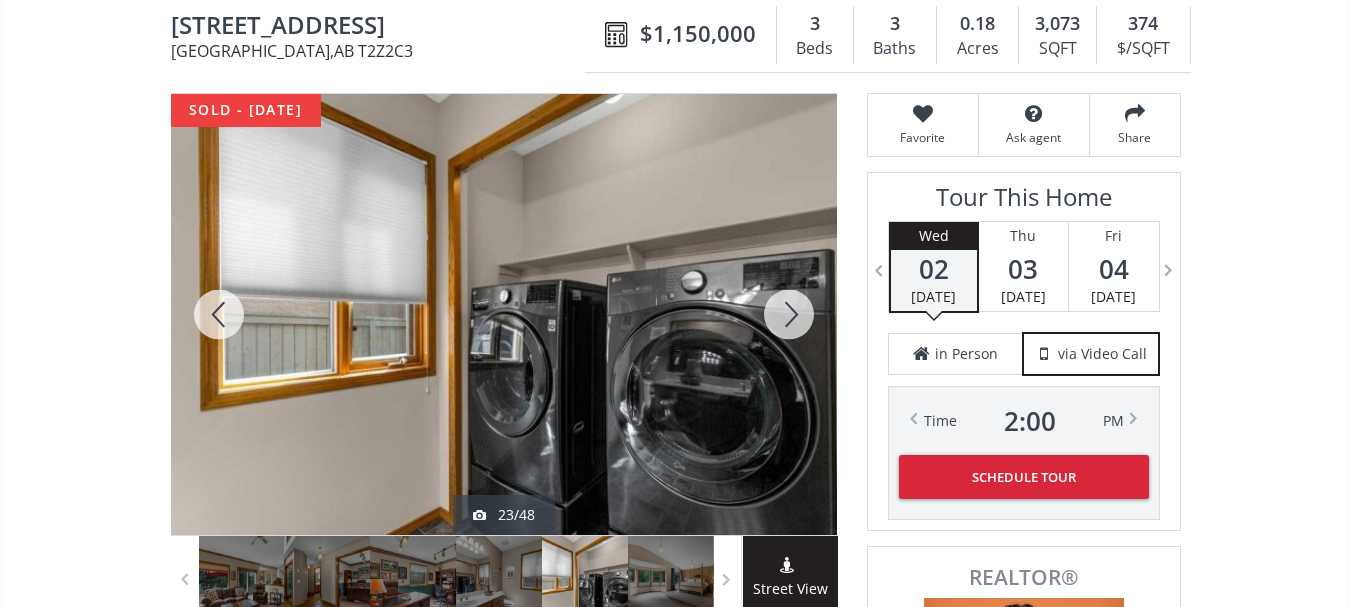 click at bounding box center (789, 314) 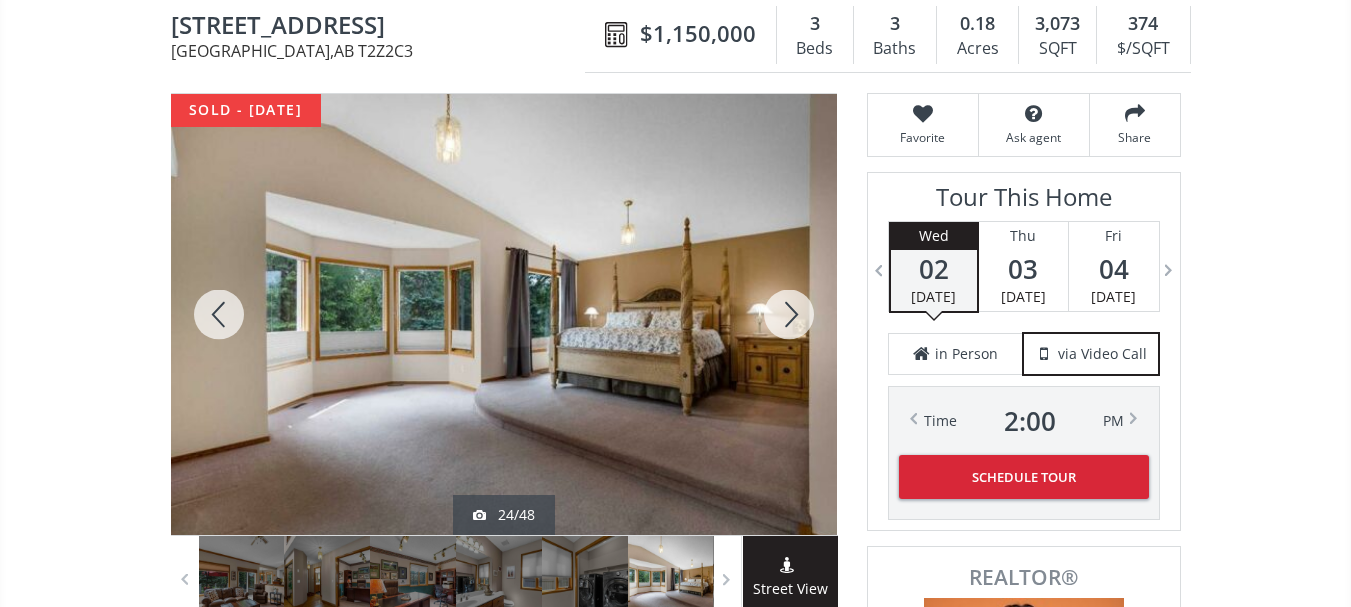 click at bounding box center (789, 314) 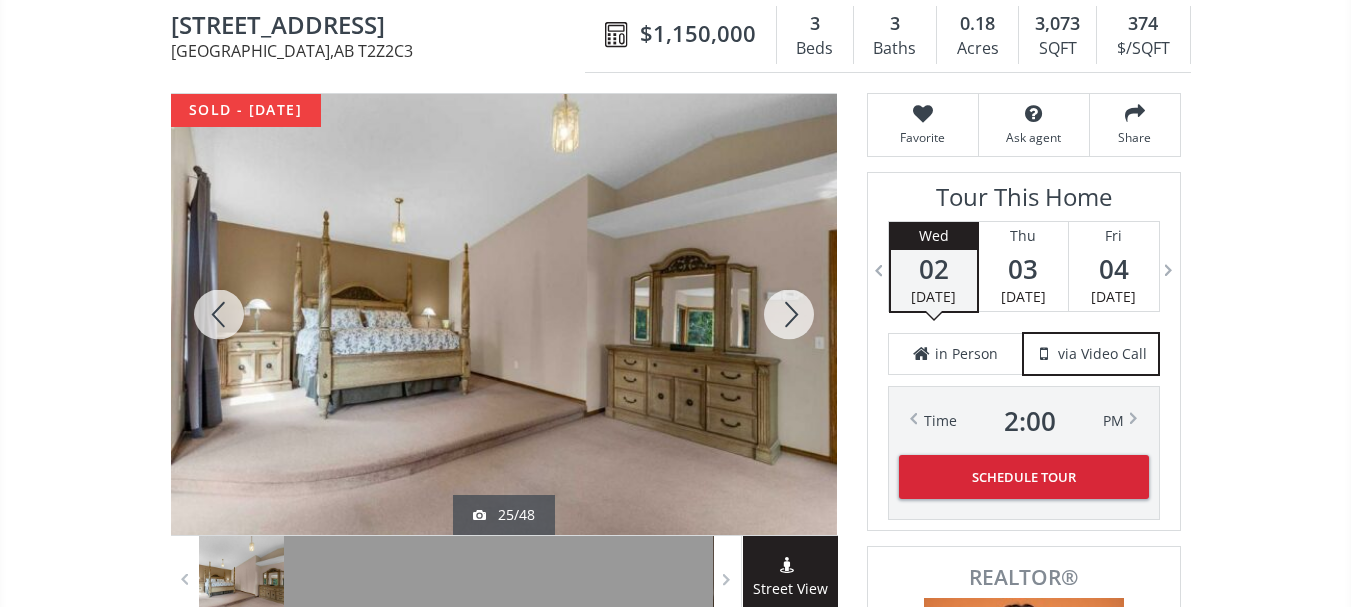 click at bounding box center [789, 314] 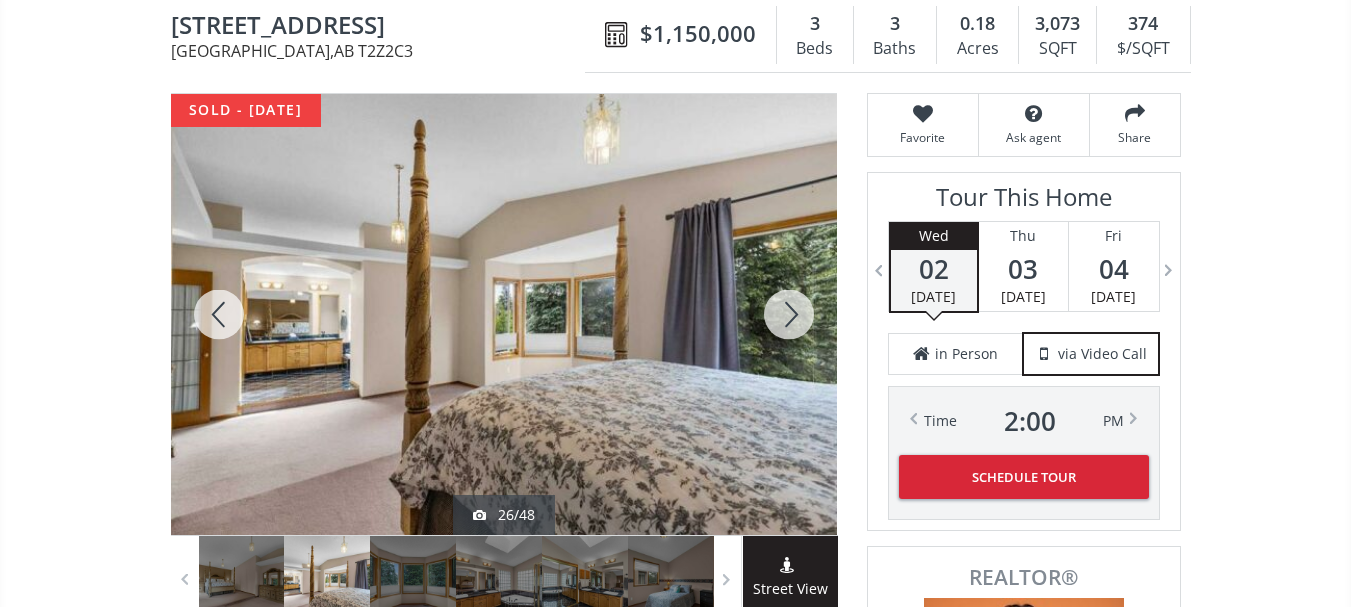 click at bounding box center [789, 314] 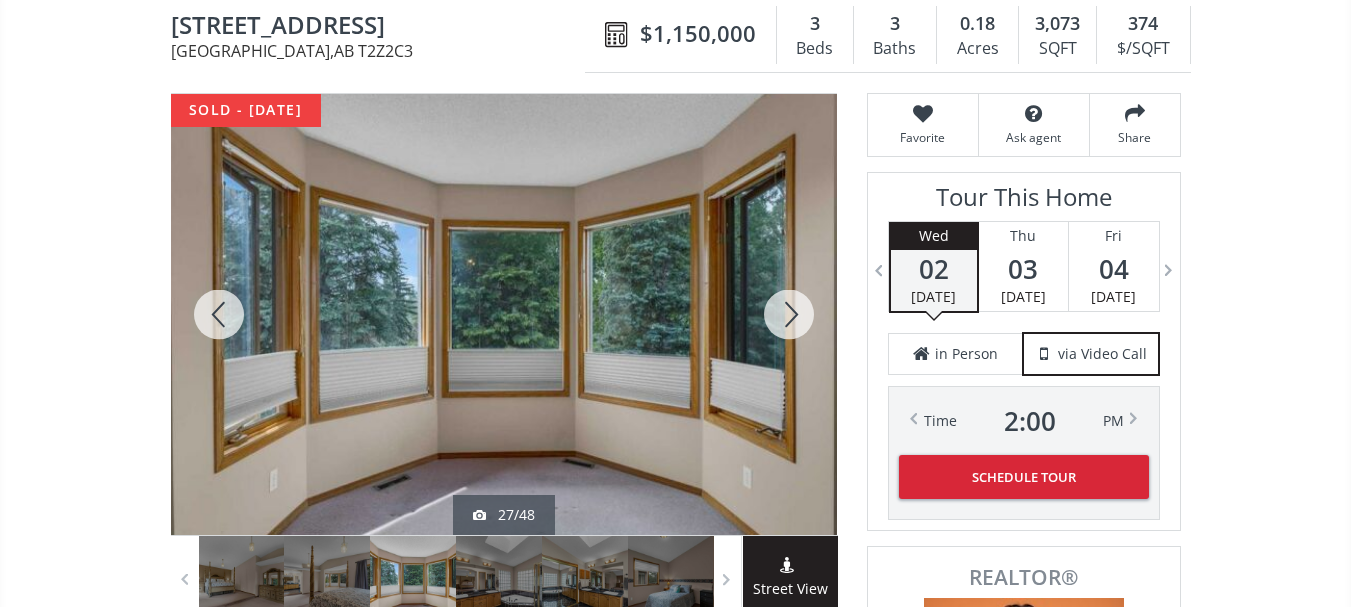 click at bounding box center (789, 314) 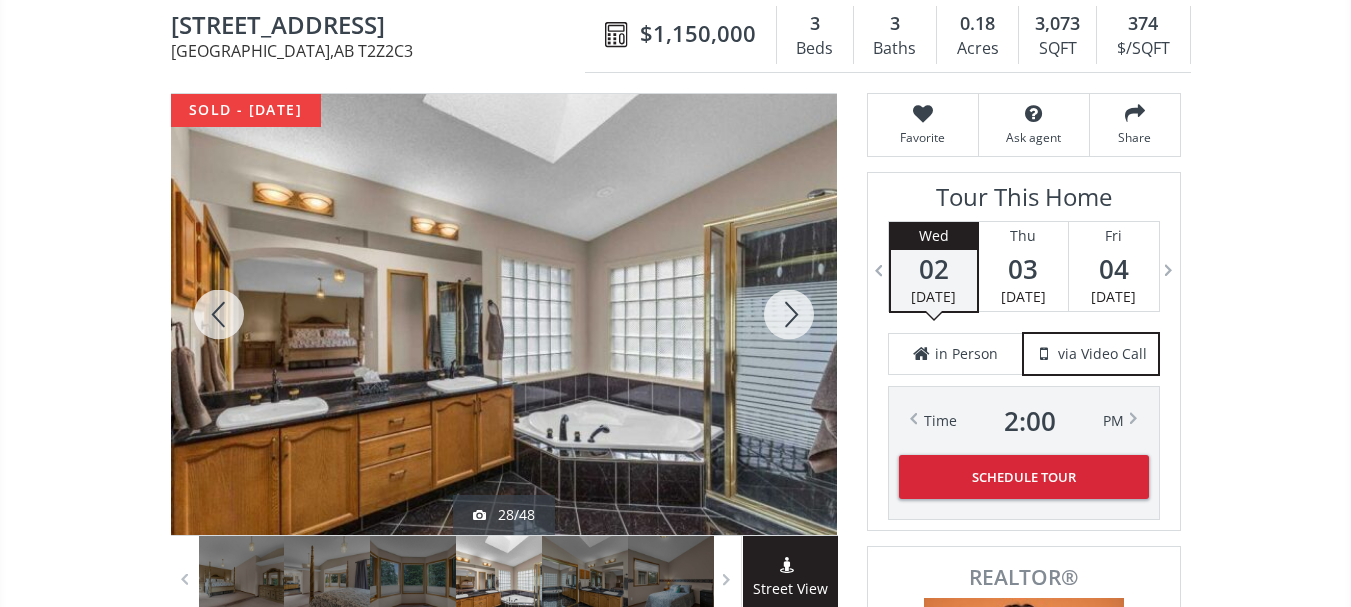 click at bounding box center [789, 314] 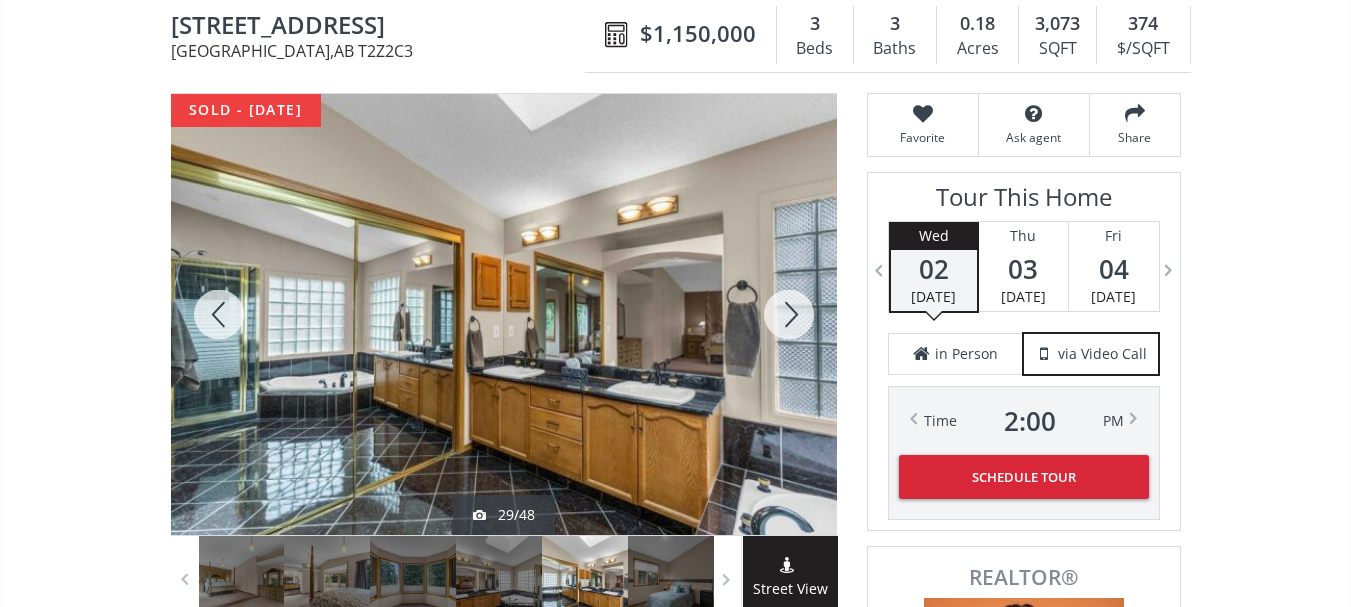 click at bounding box center (789, 314) 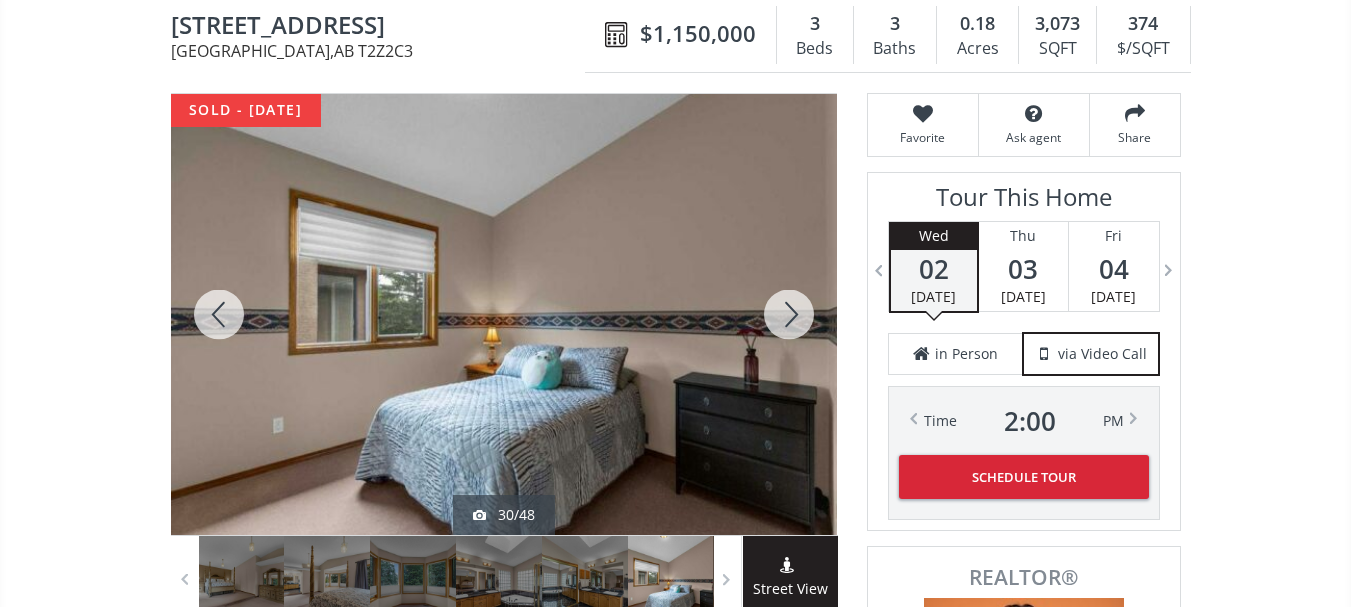click at bounding box center [789, 314] 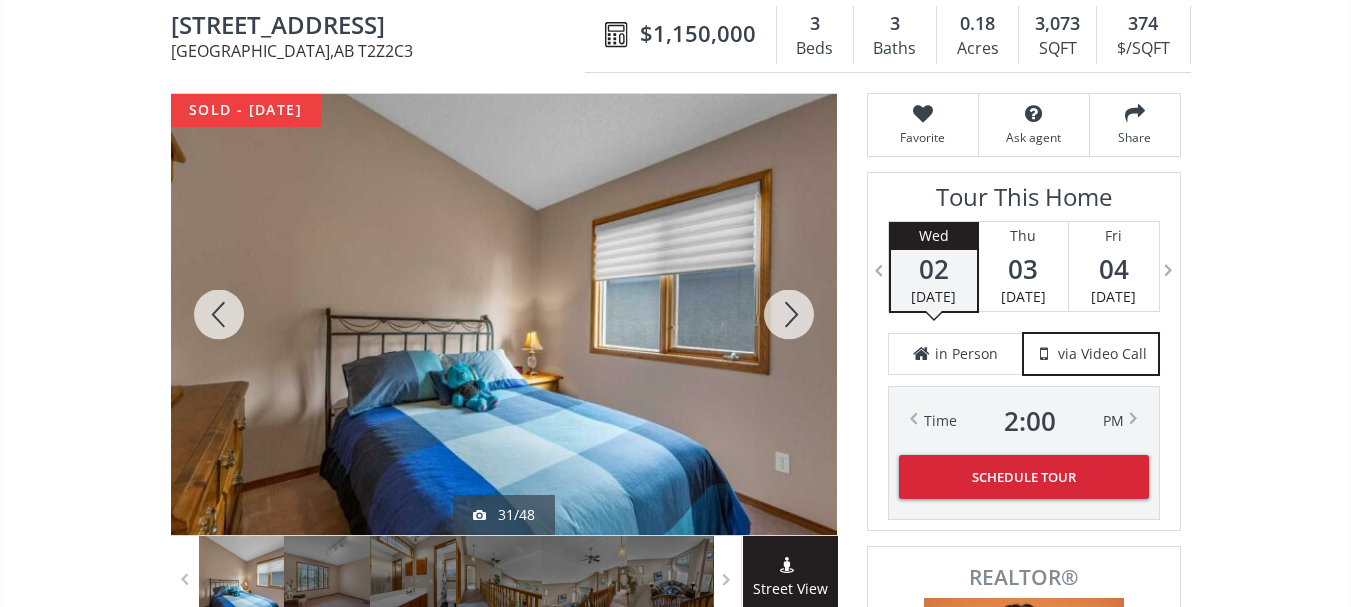 click at bounding box center (789, 314) 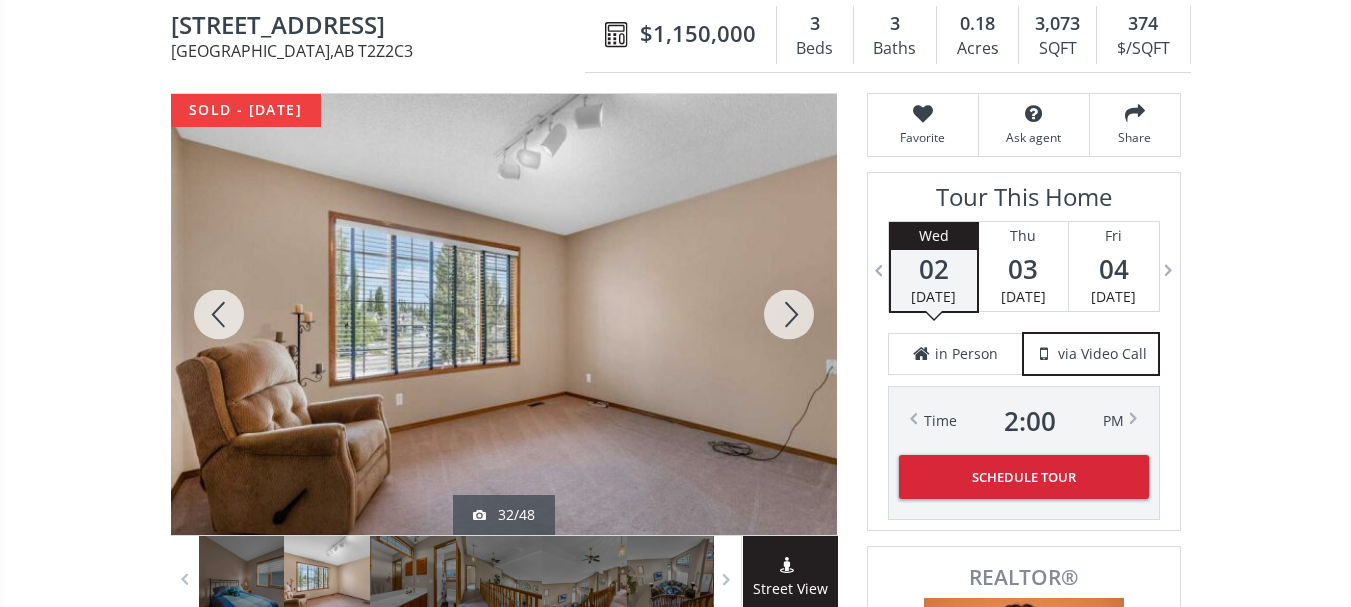 click at bounding box center (789, 314) 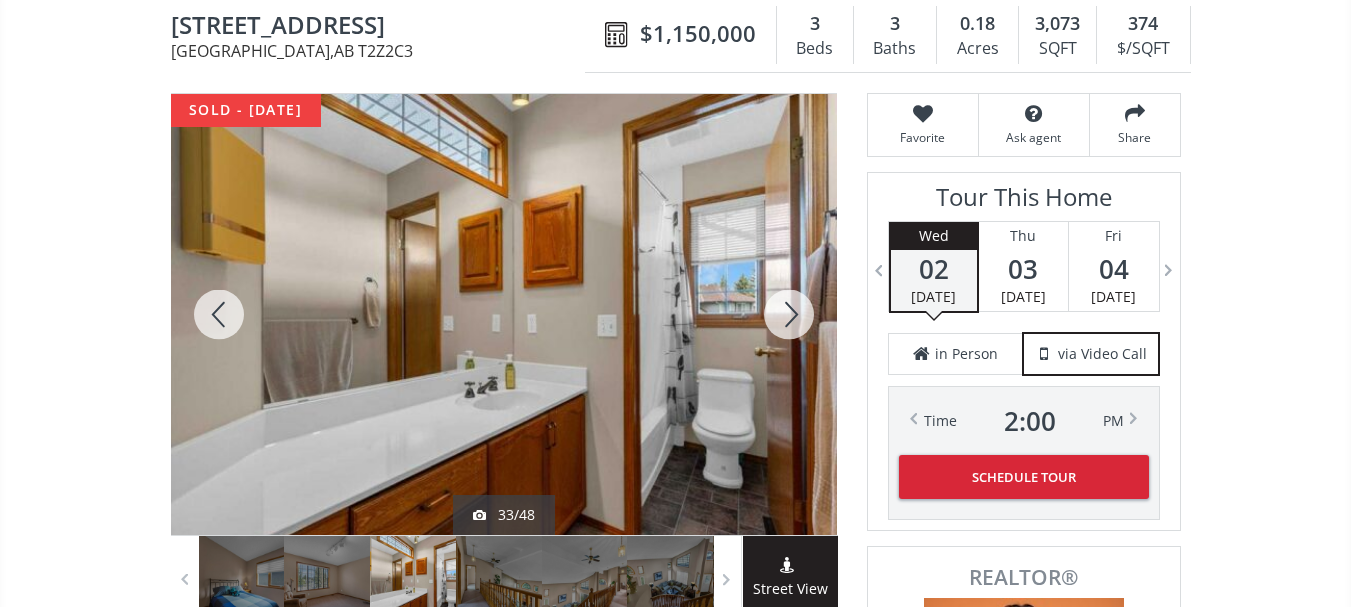 click at bounding box center (789, 314) 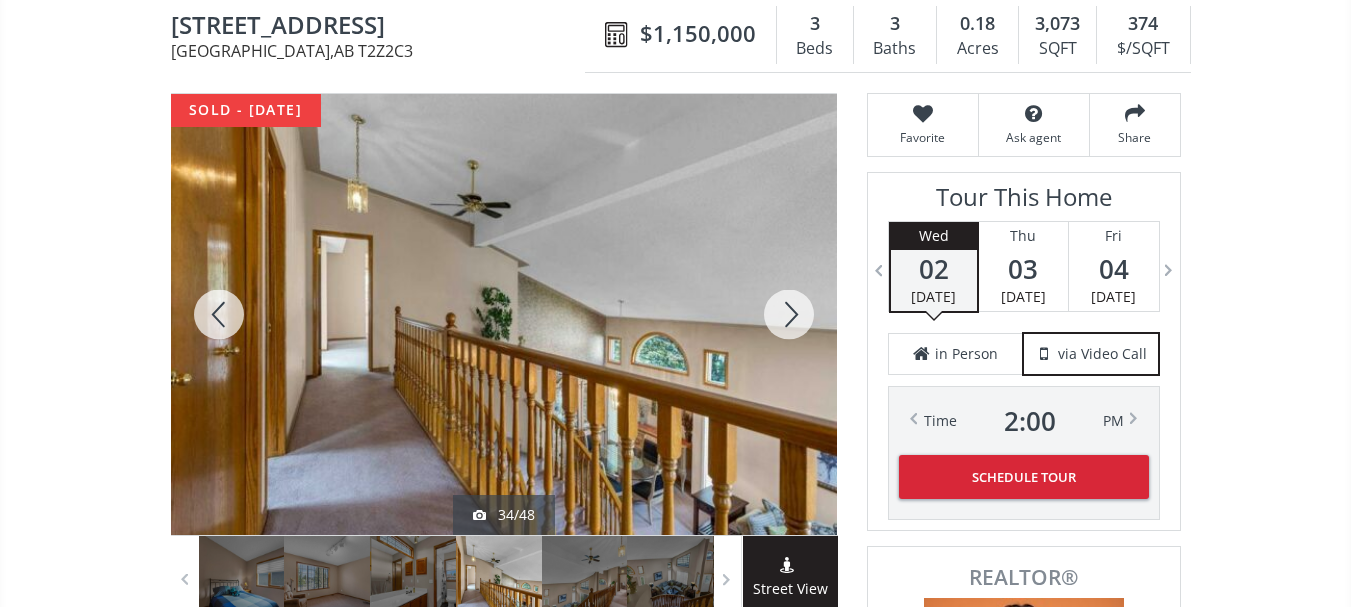 click at bounding box center [789, 314] 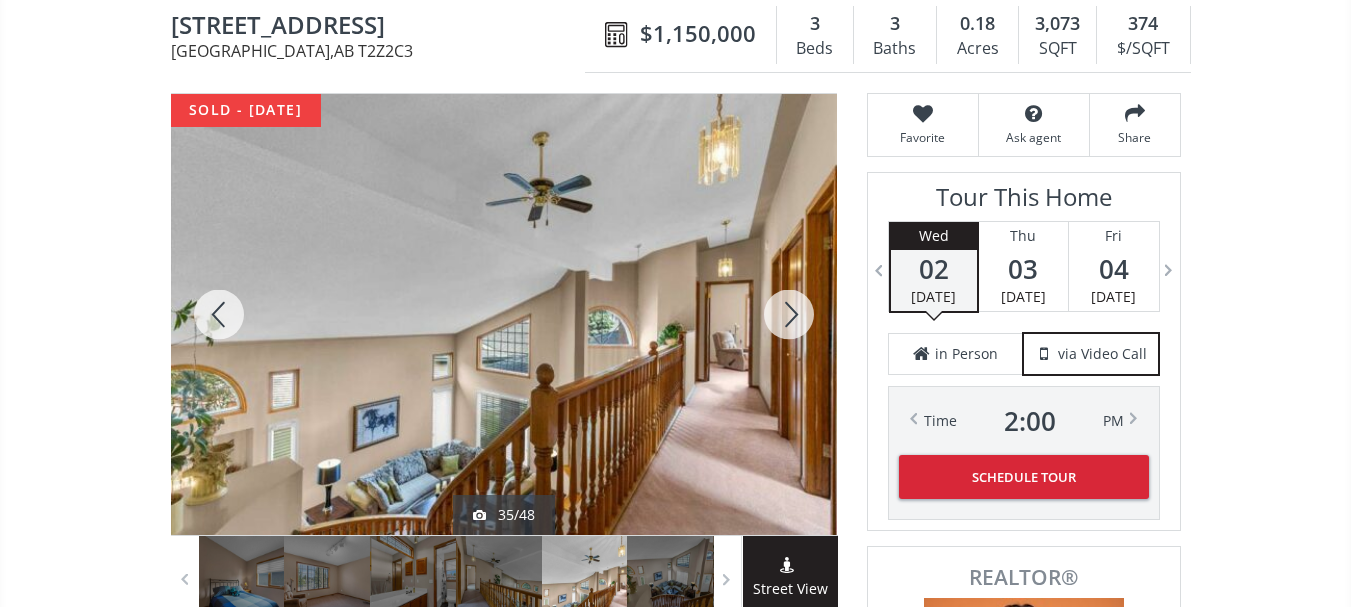 click at bounding box center [789, 314] 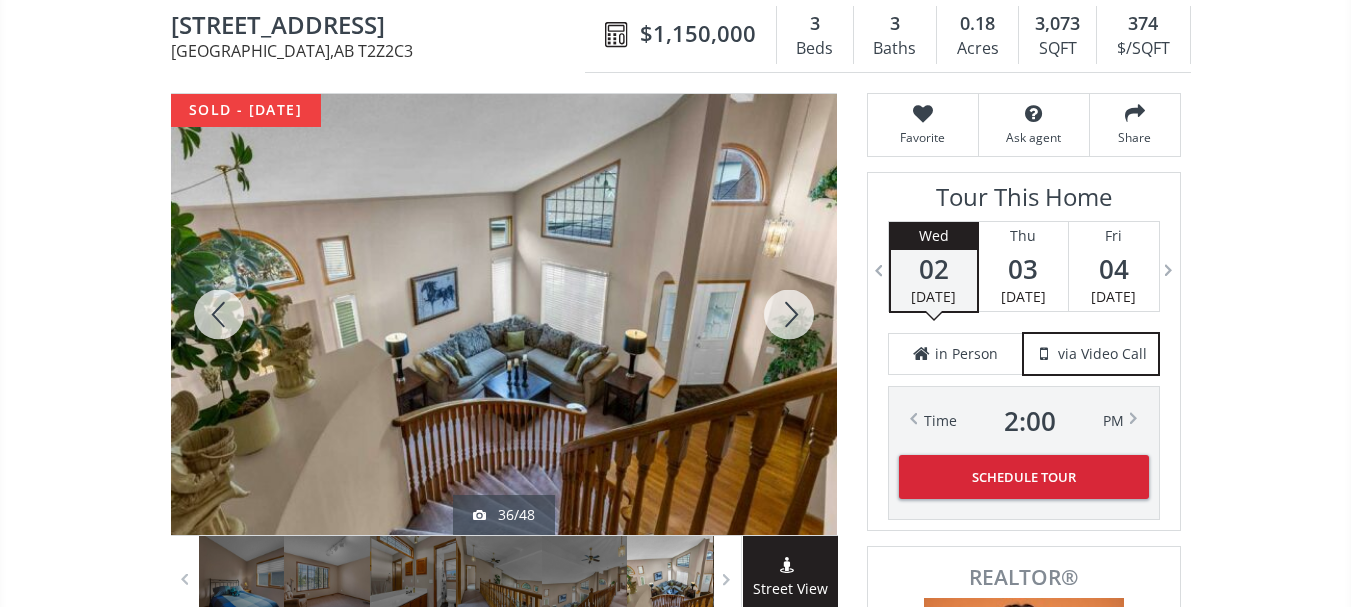click at bounding box center [789, 314] 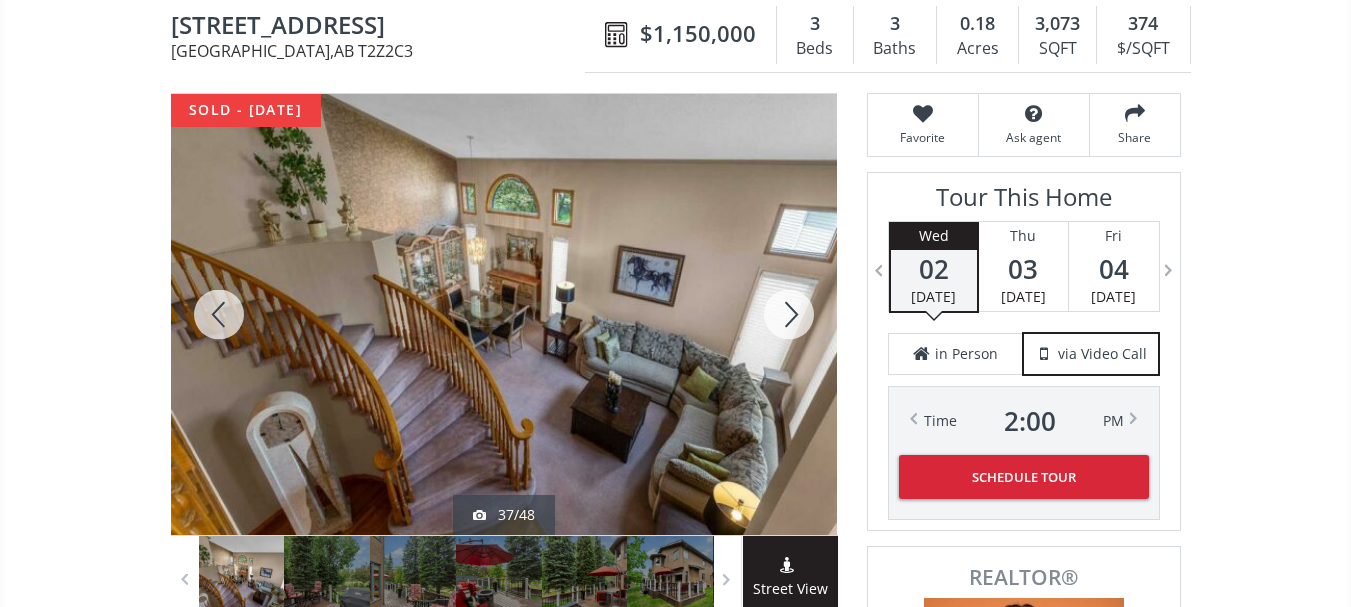 click at bounding box center (789, 314) 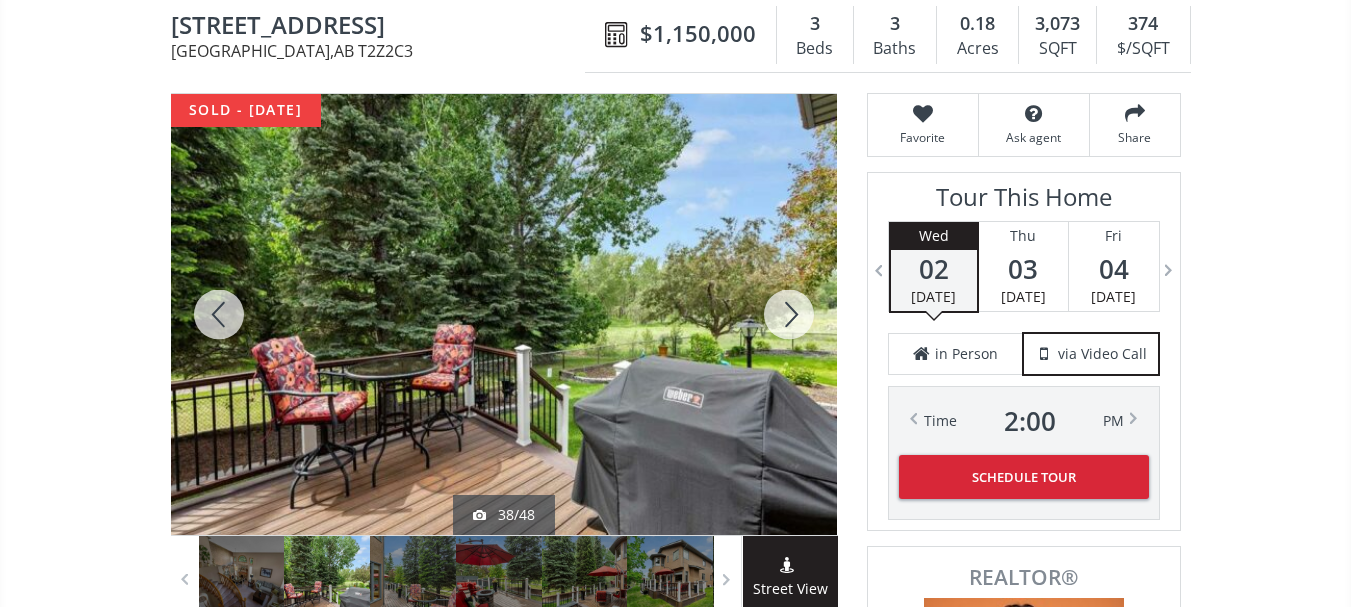 click at bounding box center (789, 314) 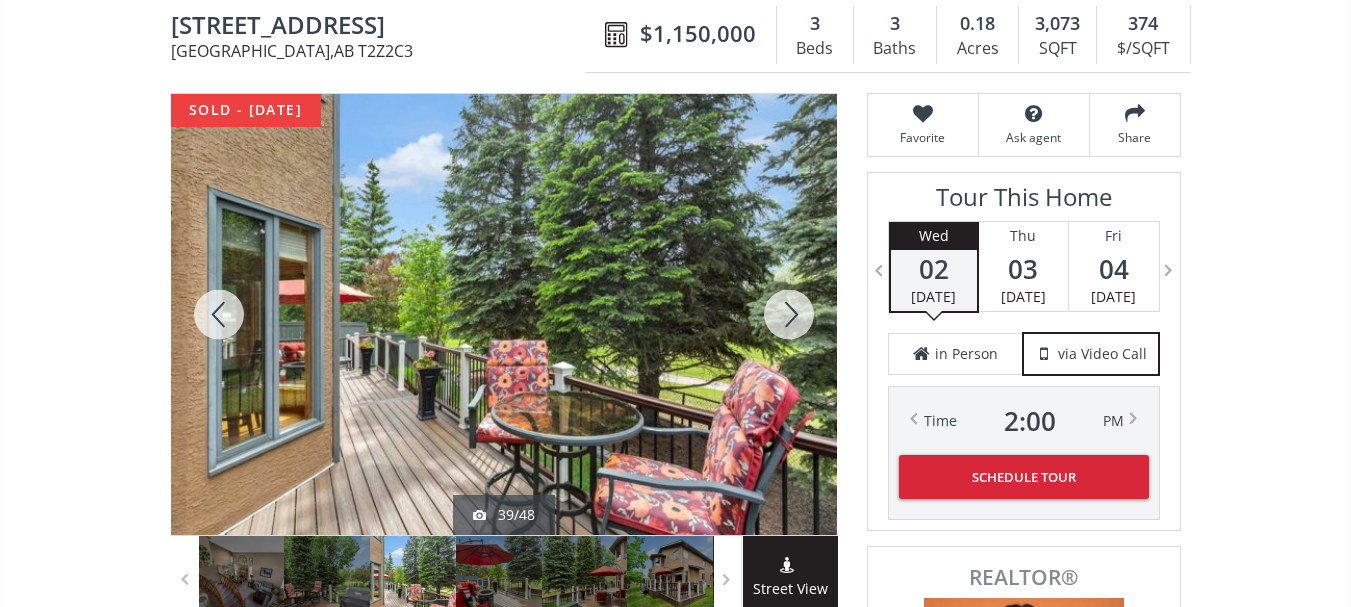 click at bounding box center (789, 314) 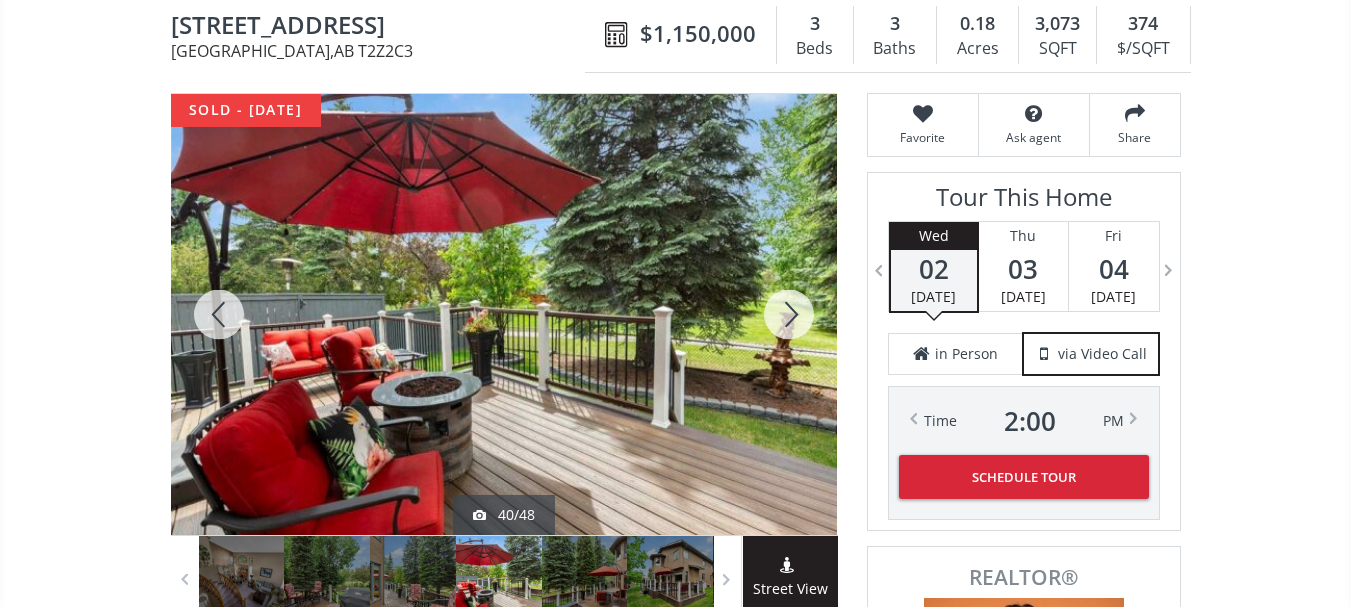 click at bounding box center [789, 314] 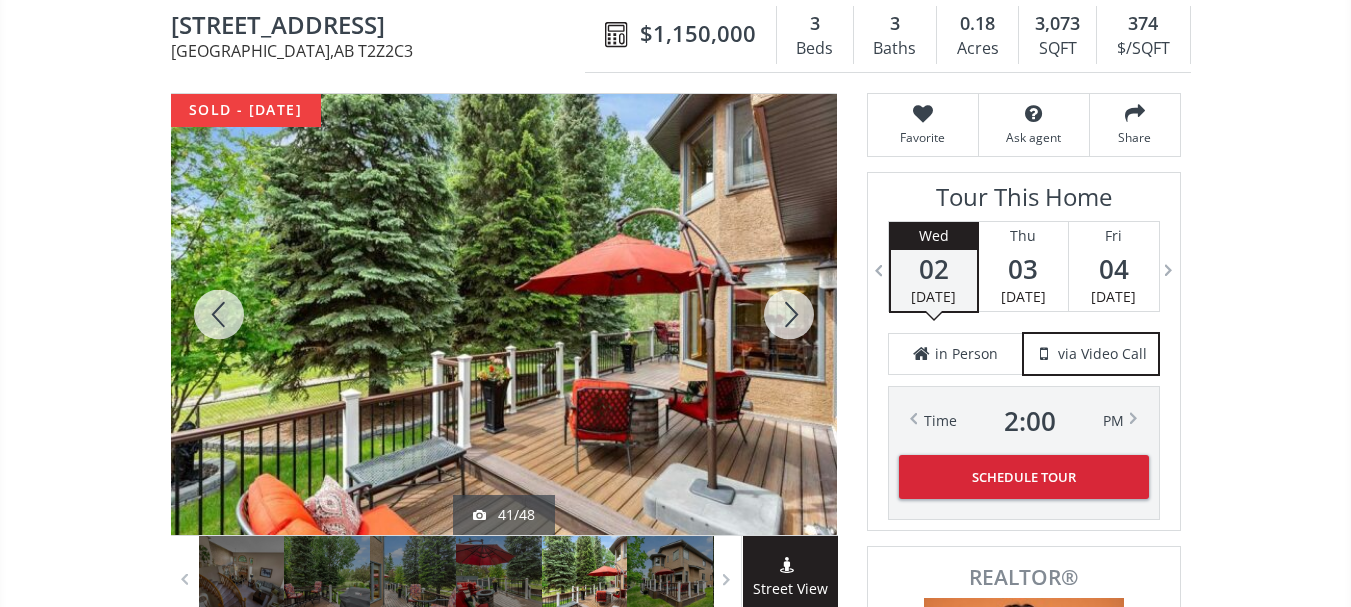 click at bounding box center (789, 314) 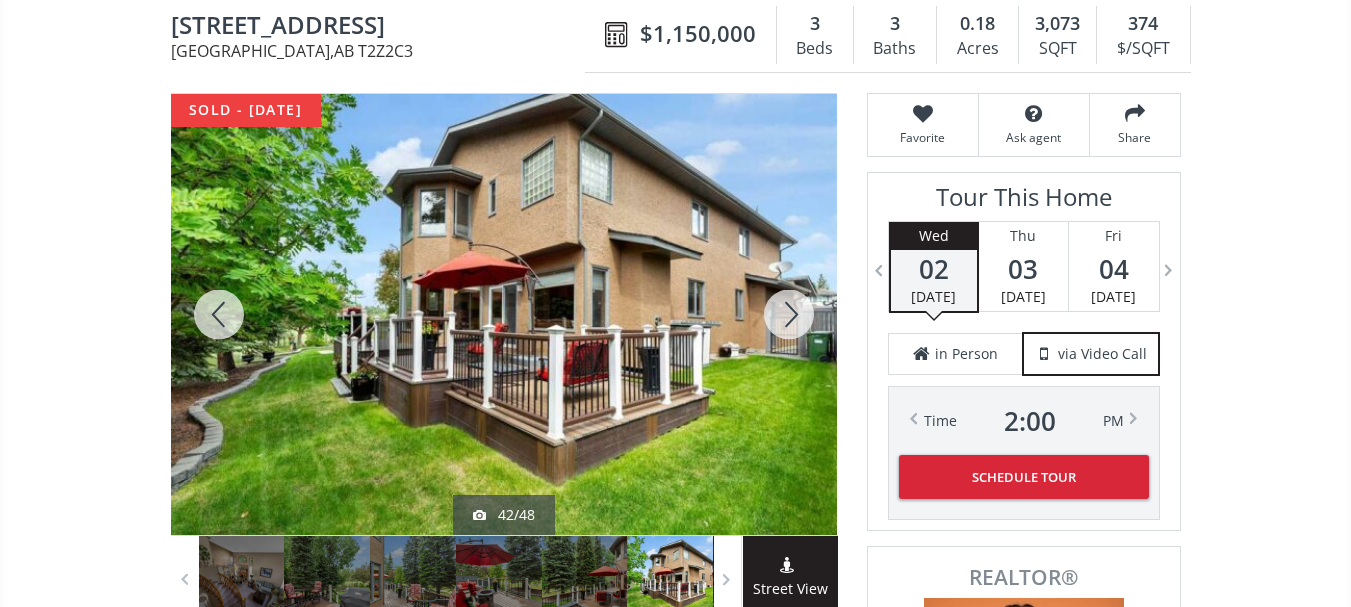 click at bounding box center [789, 314] 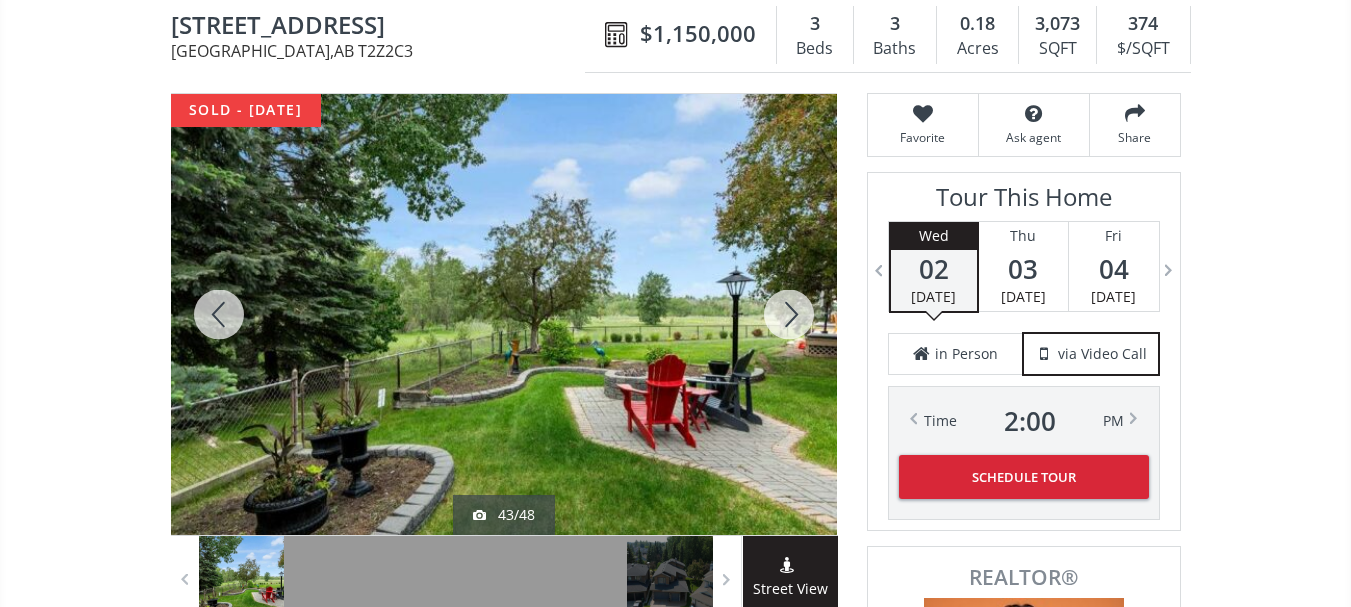 click at bounding box center [789, 314] 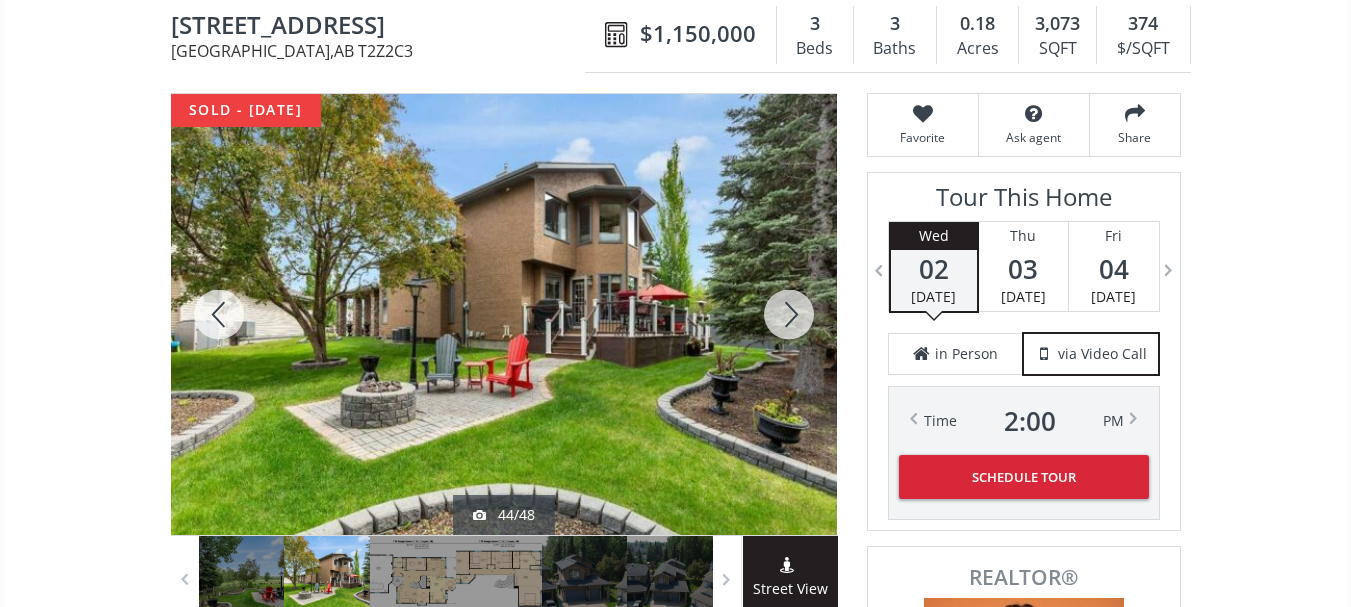 click at bounding box center [789, 314] 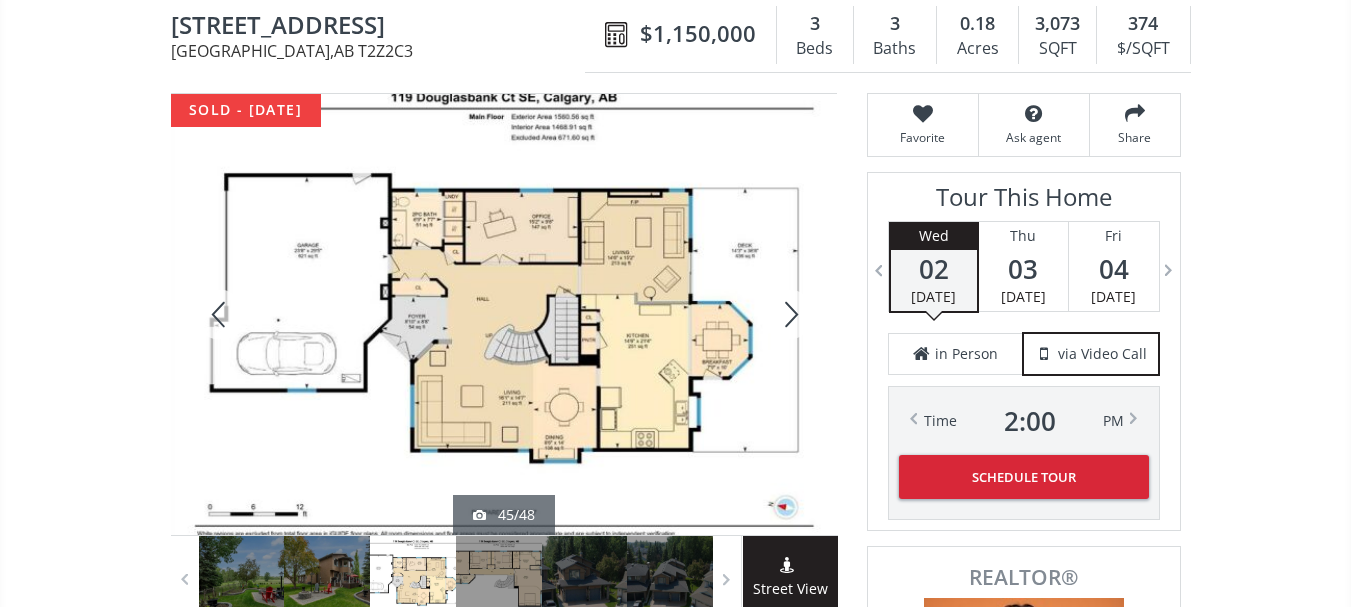 click at bounding box center (789, 314) 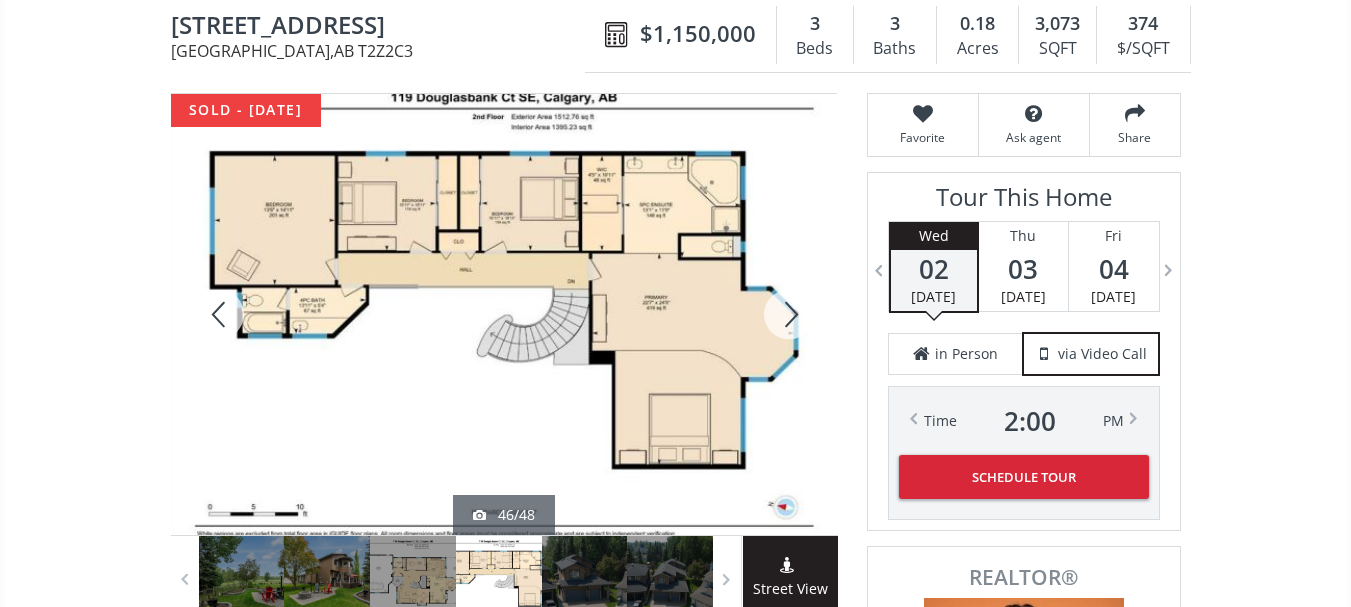 click at bounding box center [219, 314] 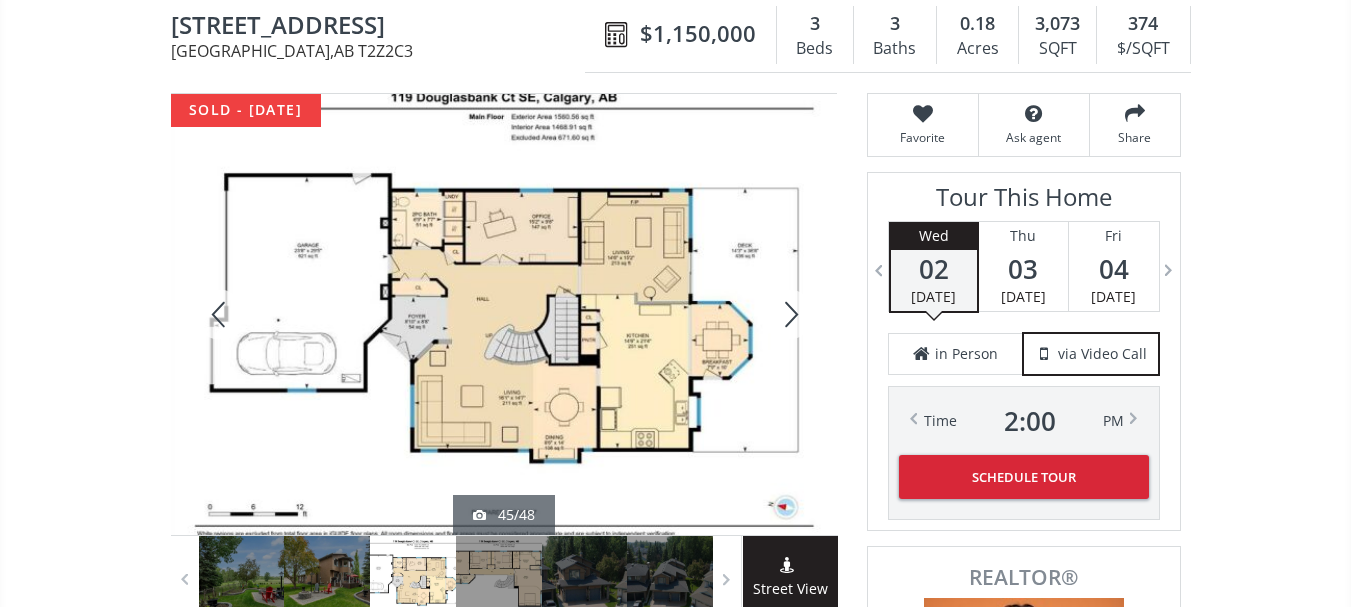 click at bounding box center (219, 314) 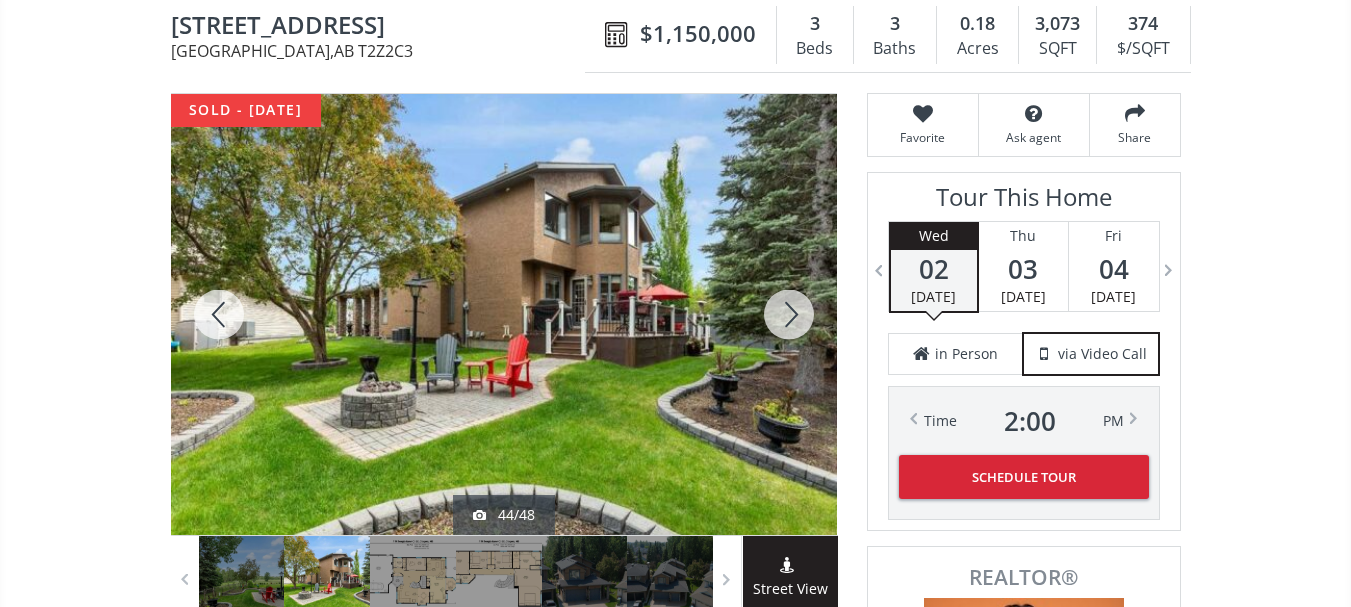click at bounding box center (789, 314) 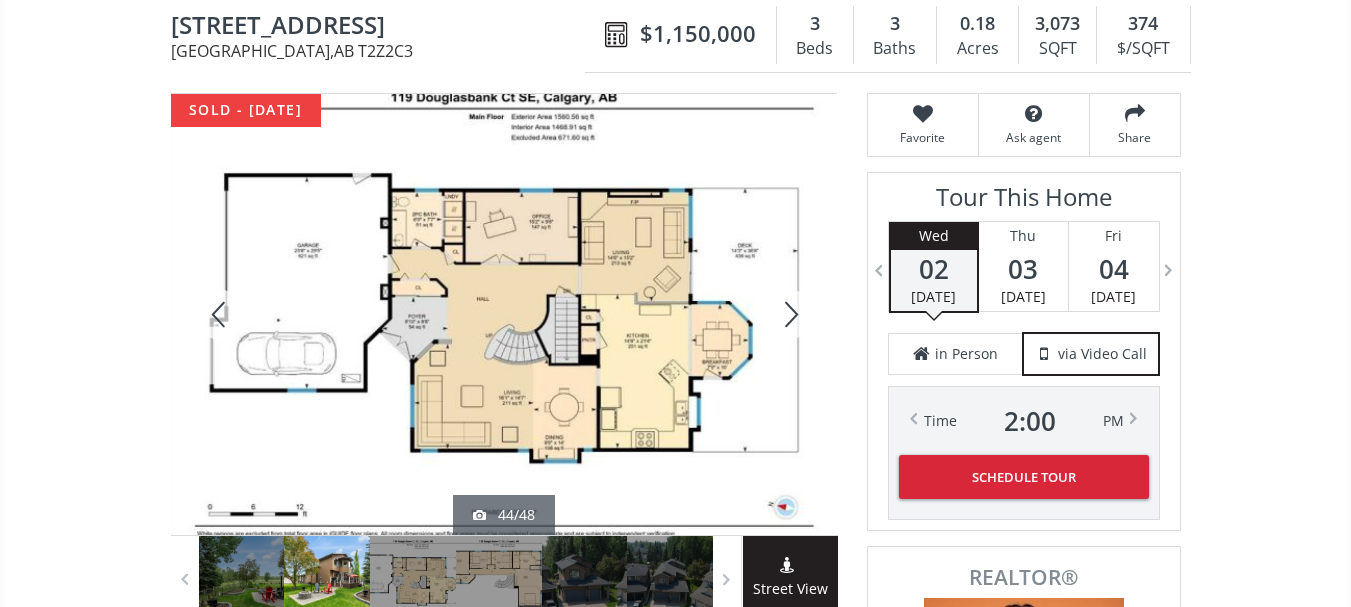 click at bounding box center [789, 314] 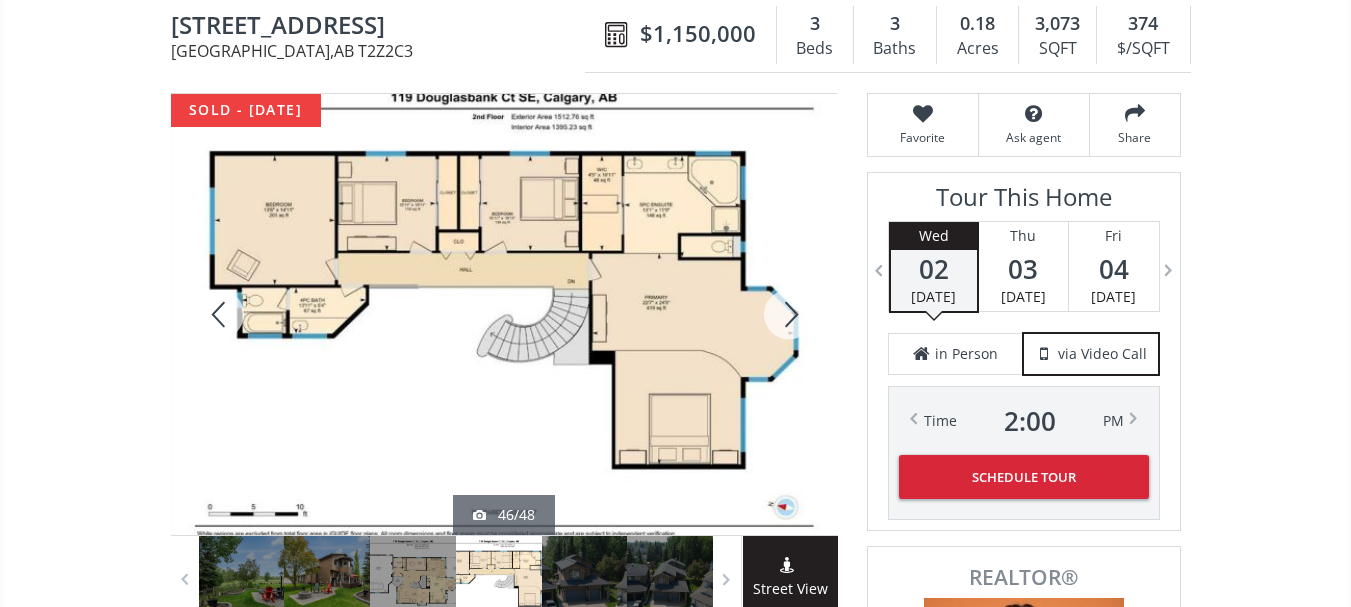 click at bounding box center [789, 314] 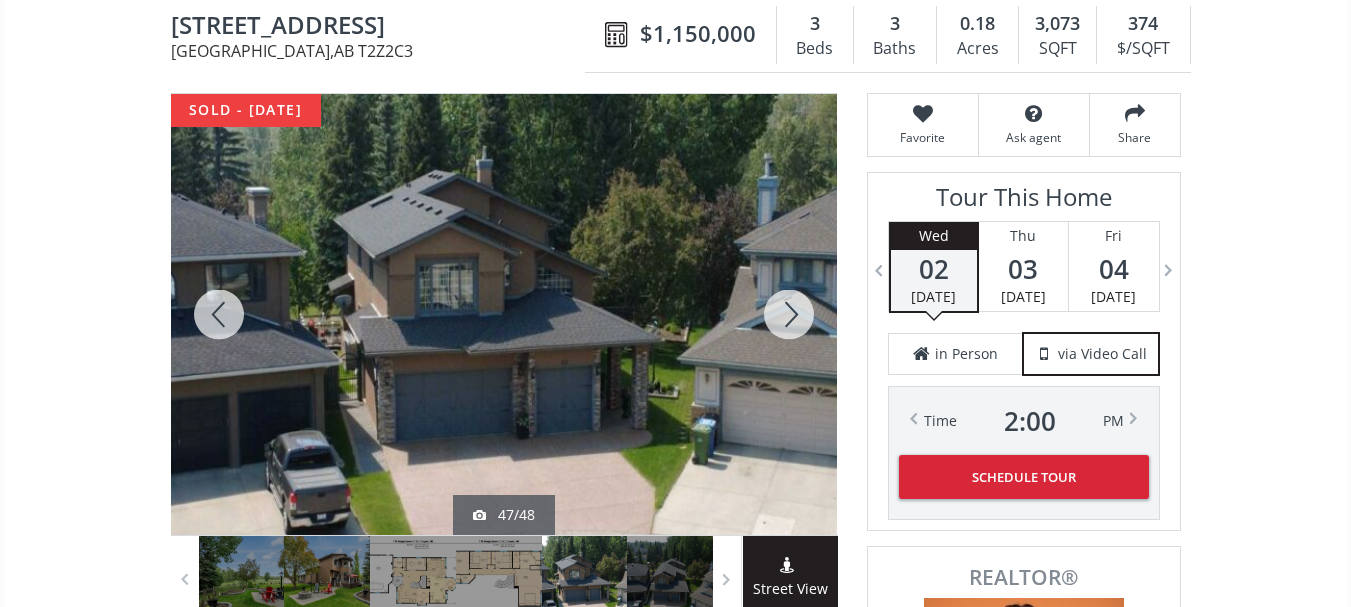 click at bounding box center (789, 314) 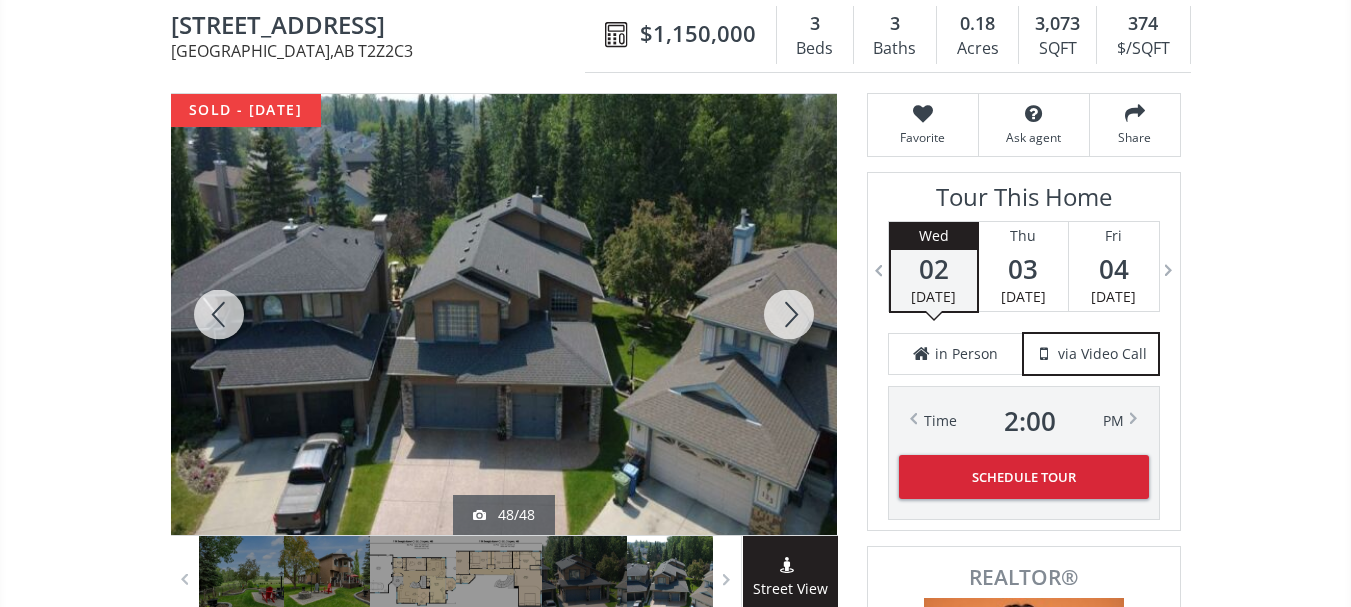 click at bounding box center [789, 314] 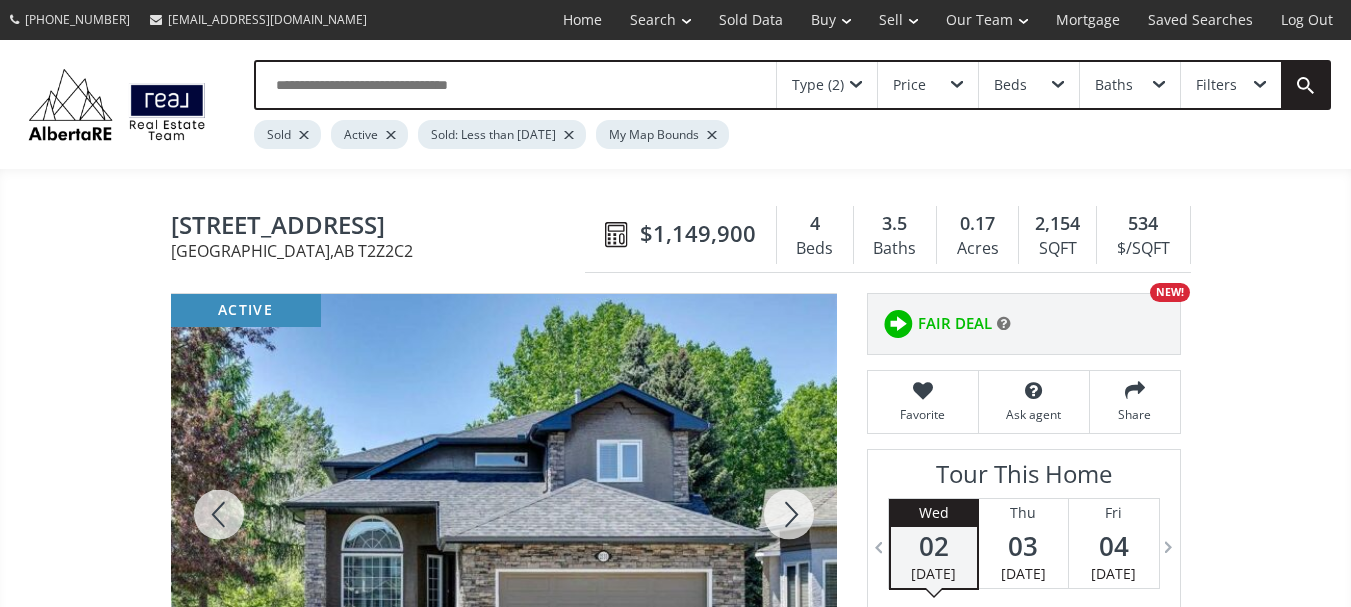 scroll, scrollTop: 0, scrollLeft: 0, axis: both 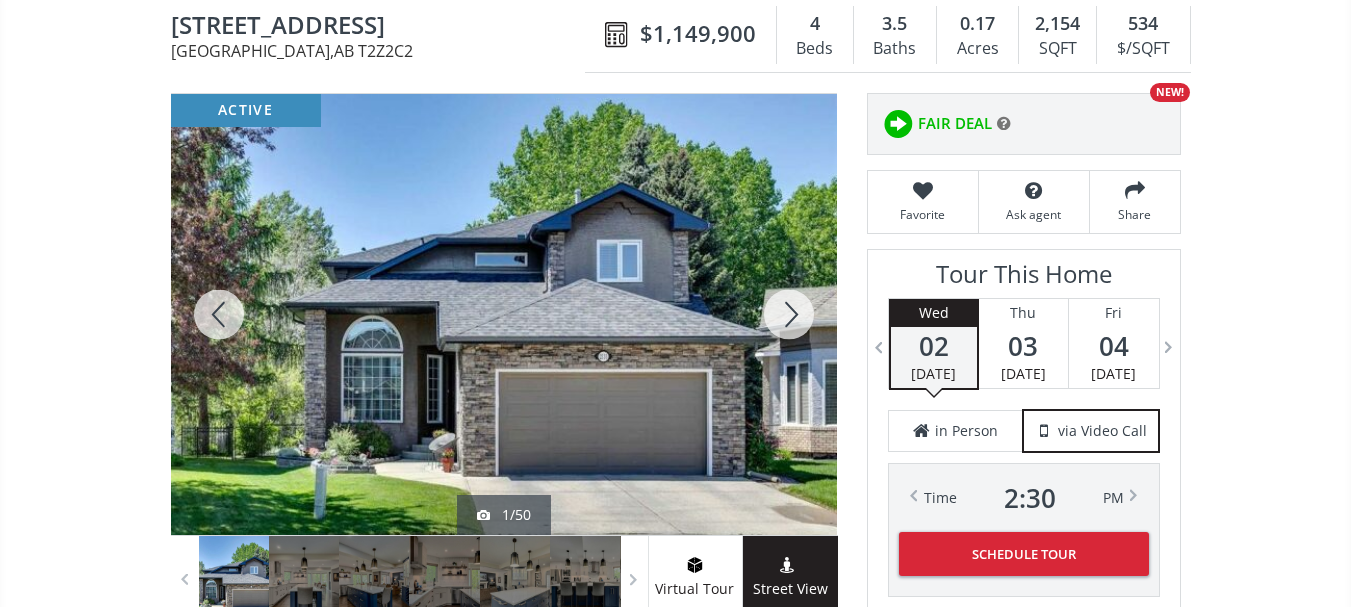 click at bounding box center (789, 314) 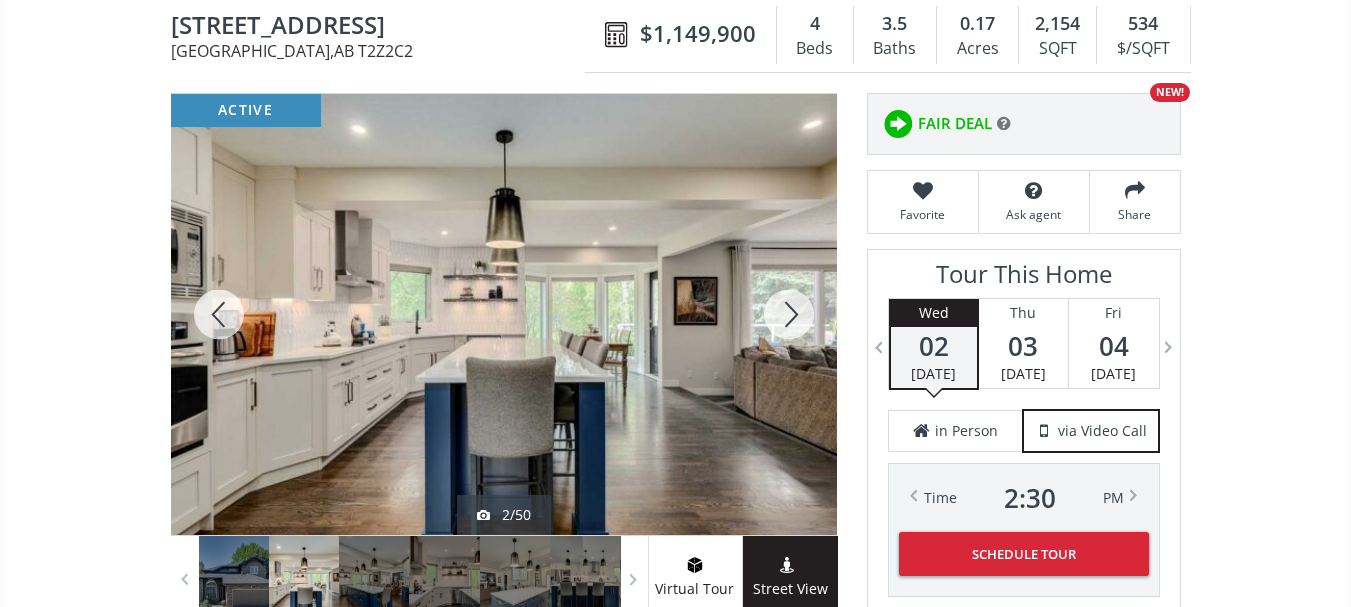 click at bounding box center [789, 314] 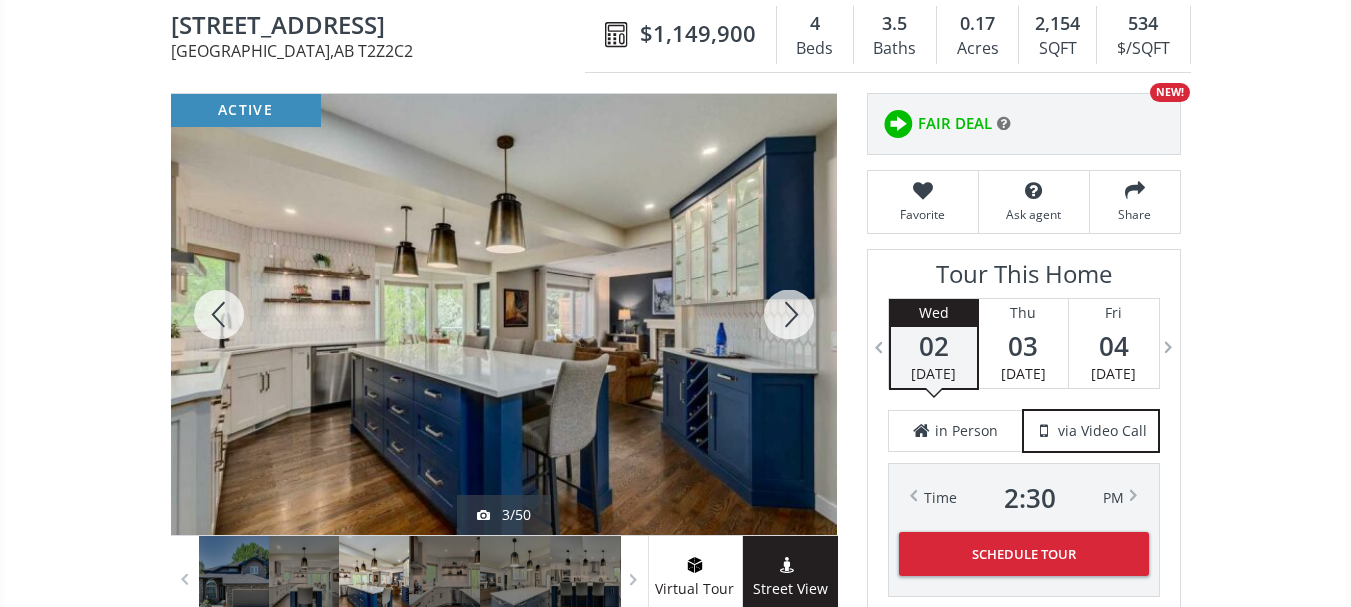 click at bounding box center (789, 314) 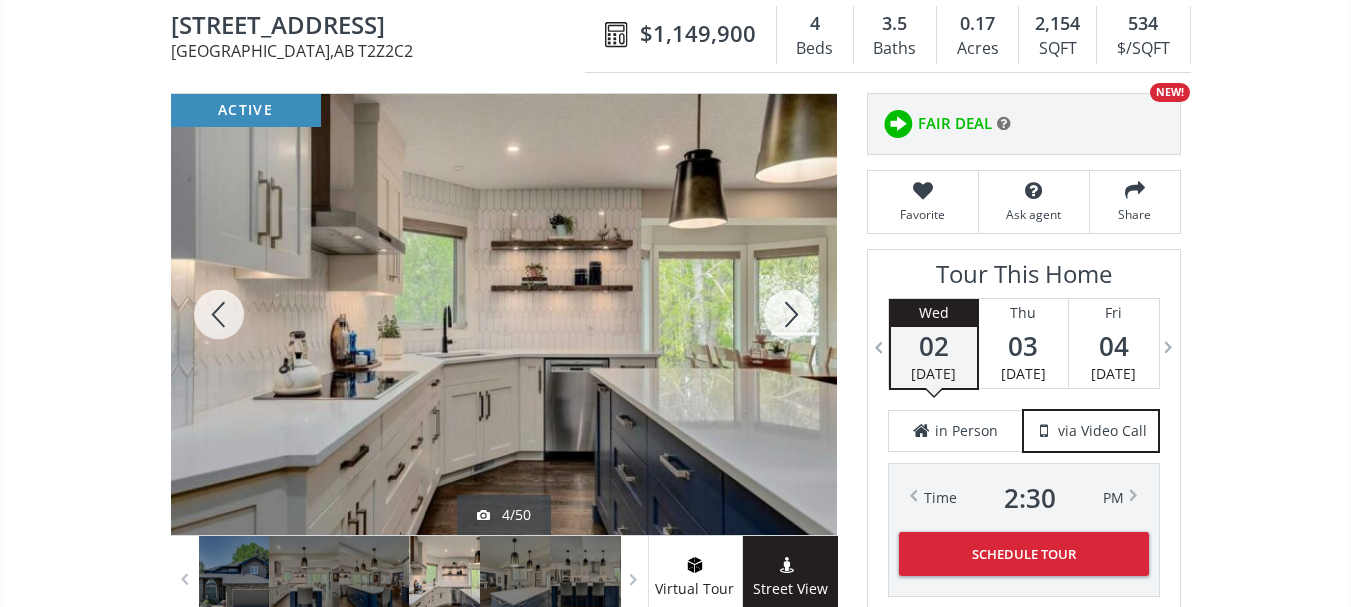 click at bounding box center [789, 314] 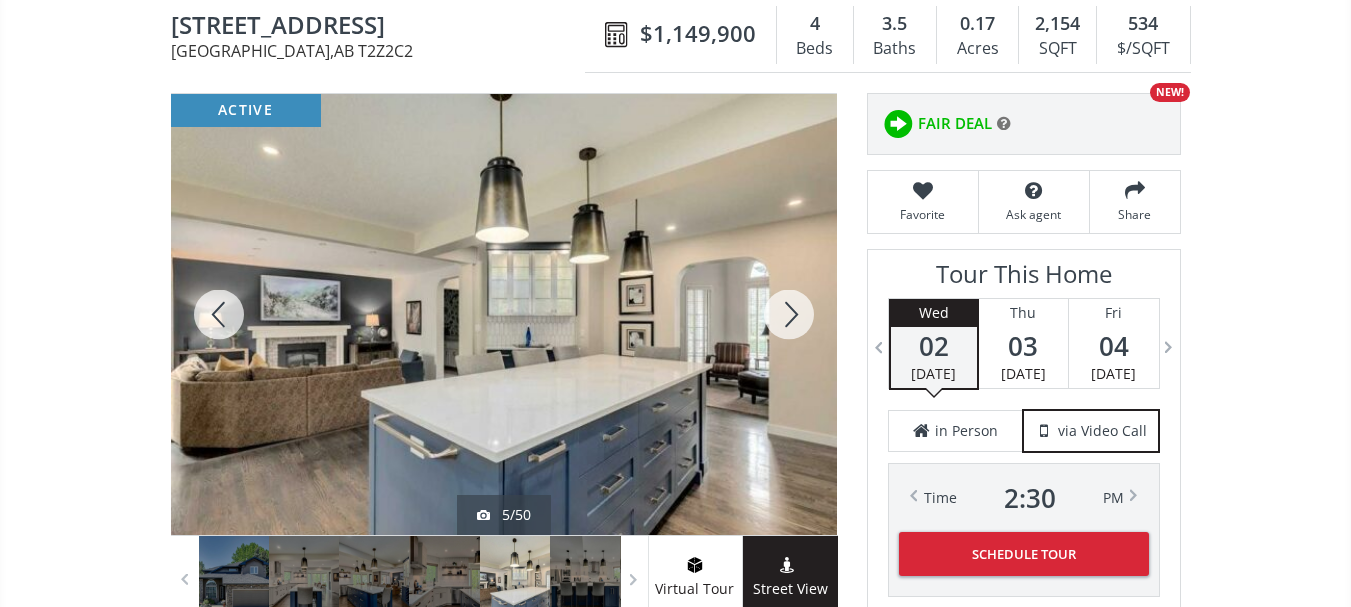 click at bounding box center (789, 314) 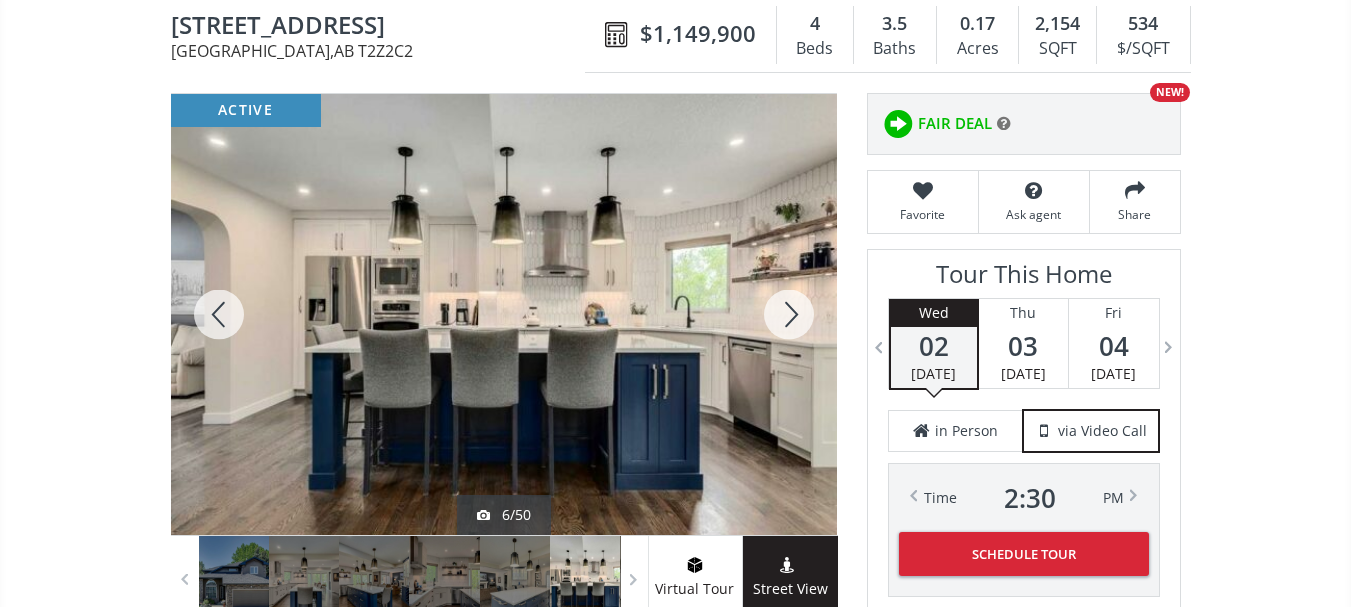 click at bounding box center (789, 314) 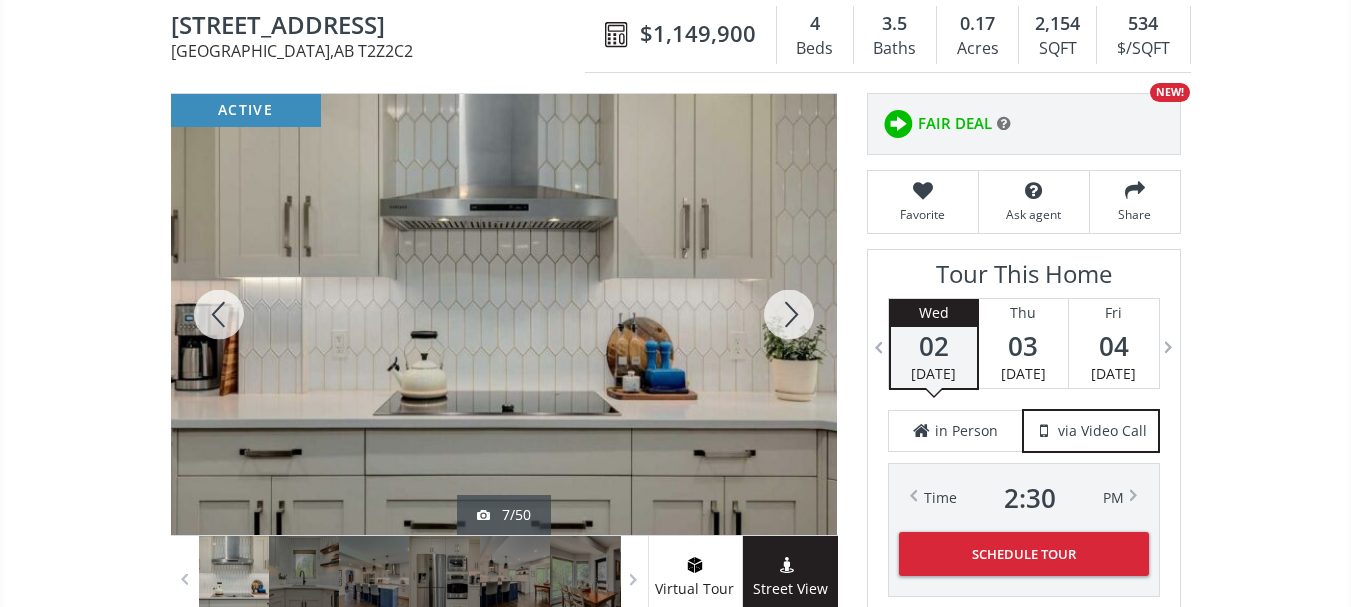 click at bounding box center [789, 314] 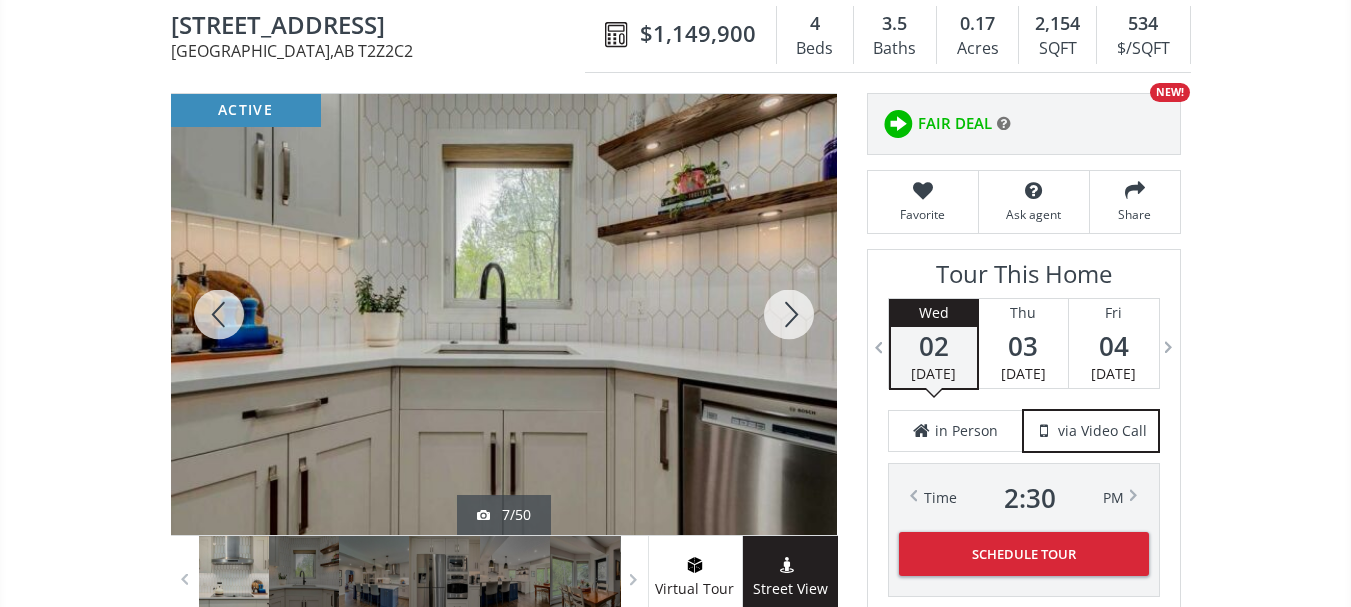 click at bounding box center (789, 314) 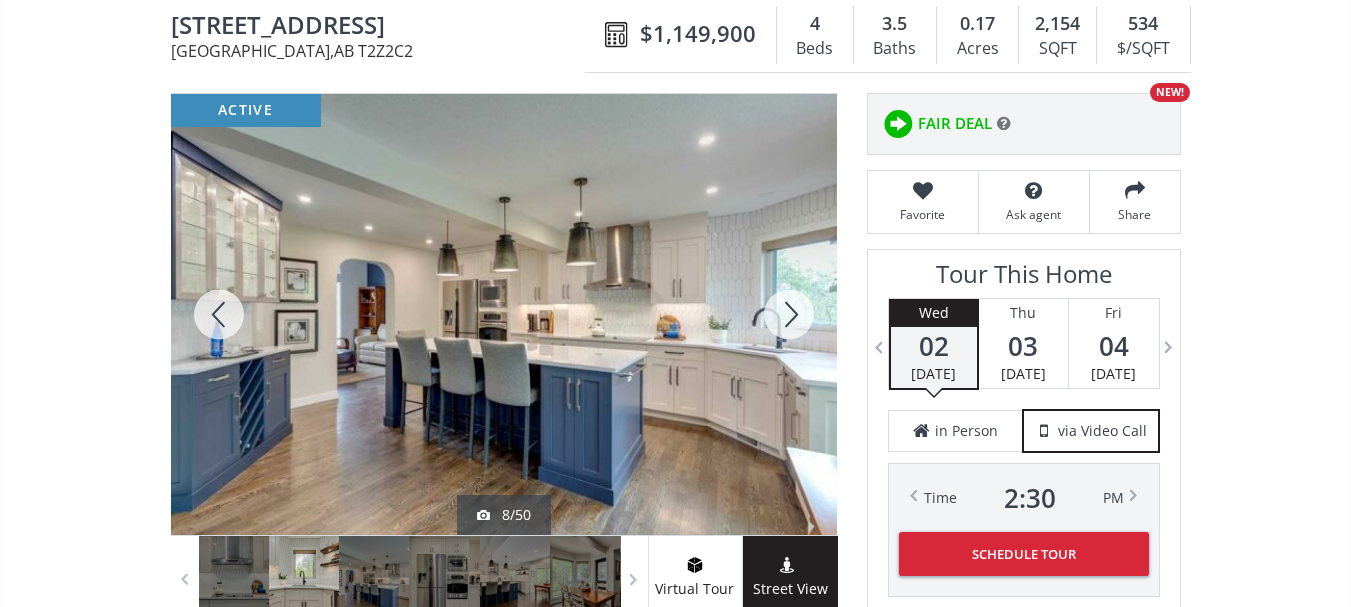 click at bounding box center [789, 314] 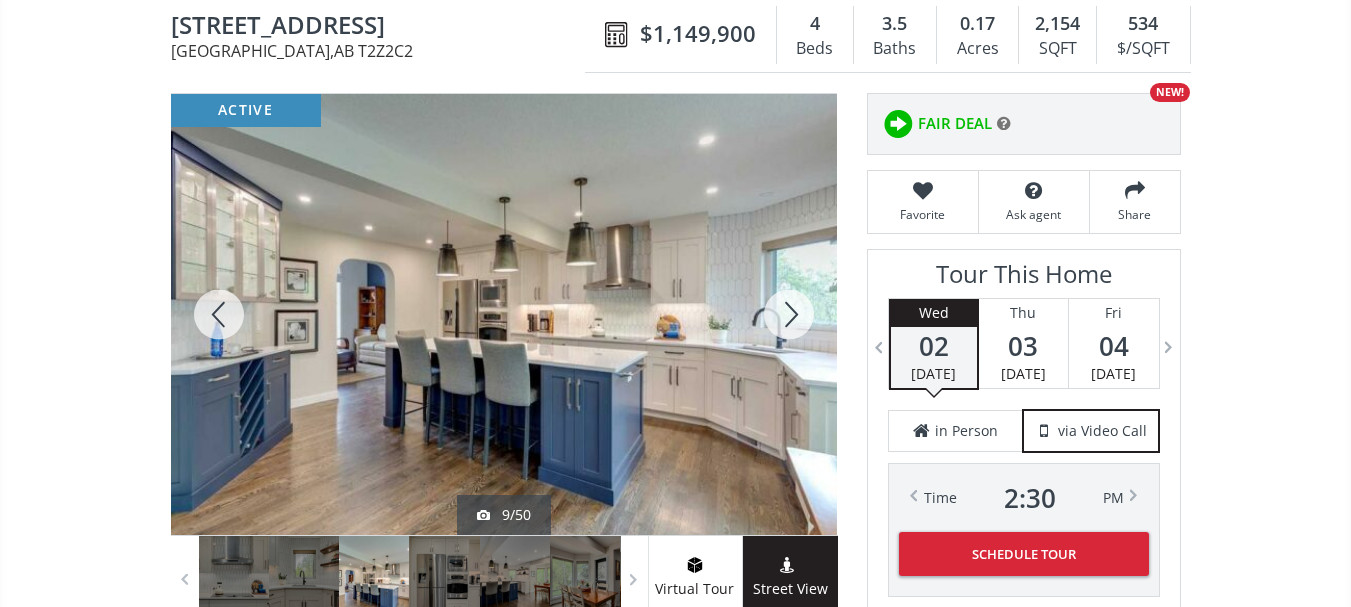 click at bounding box center (789, 314) 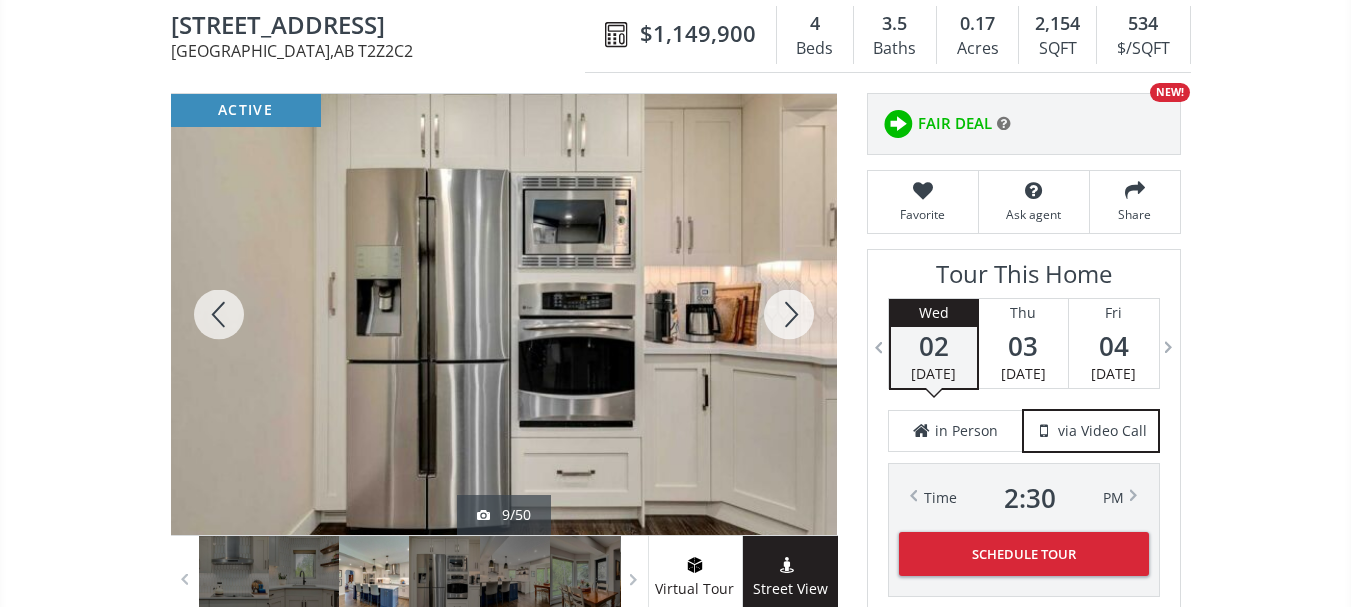 click at bounding box center [789, 314] 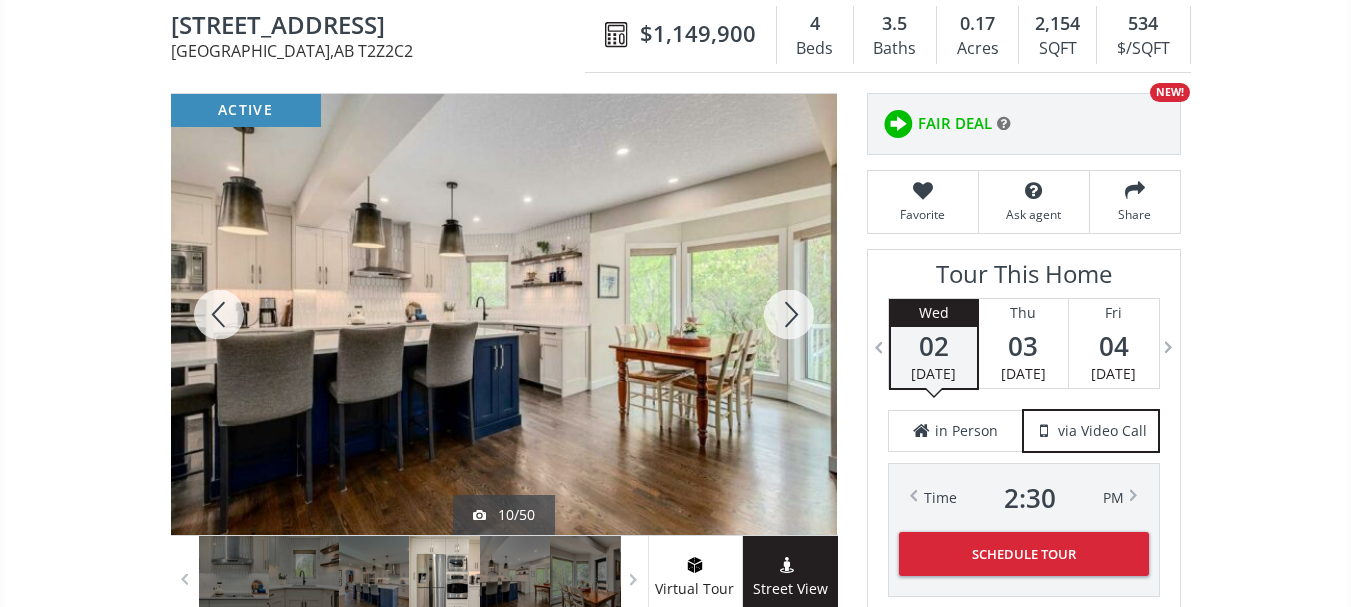 click at bounding box center (789, 314) 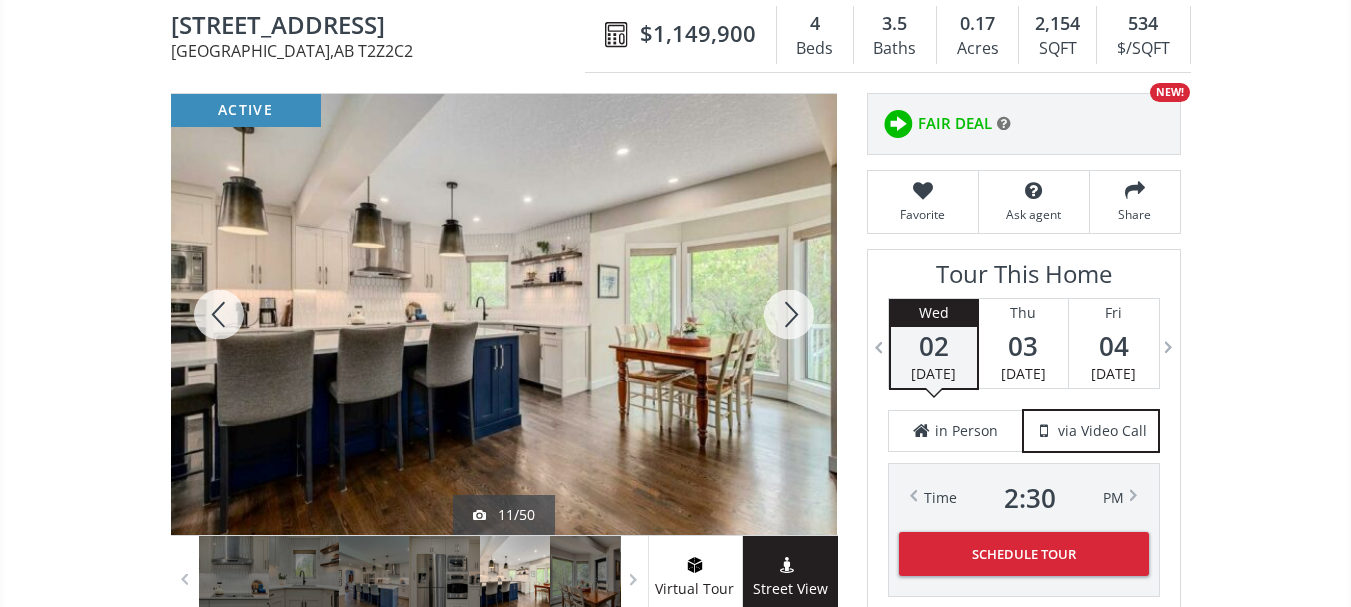 click at bounding box center [789, 314] 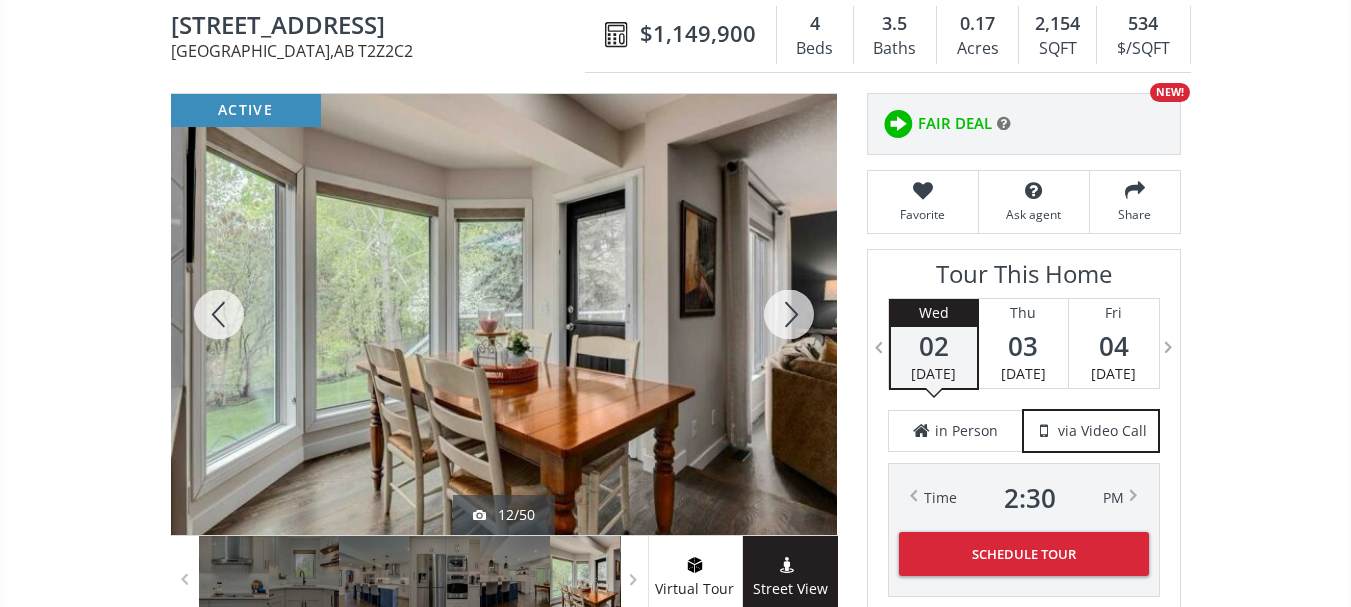 click at bounding box center (789, 314) 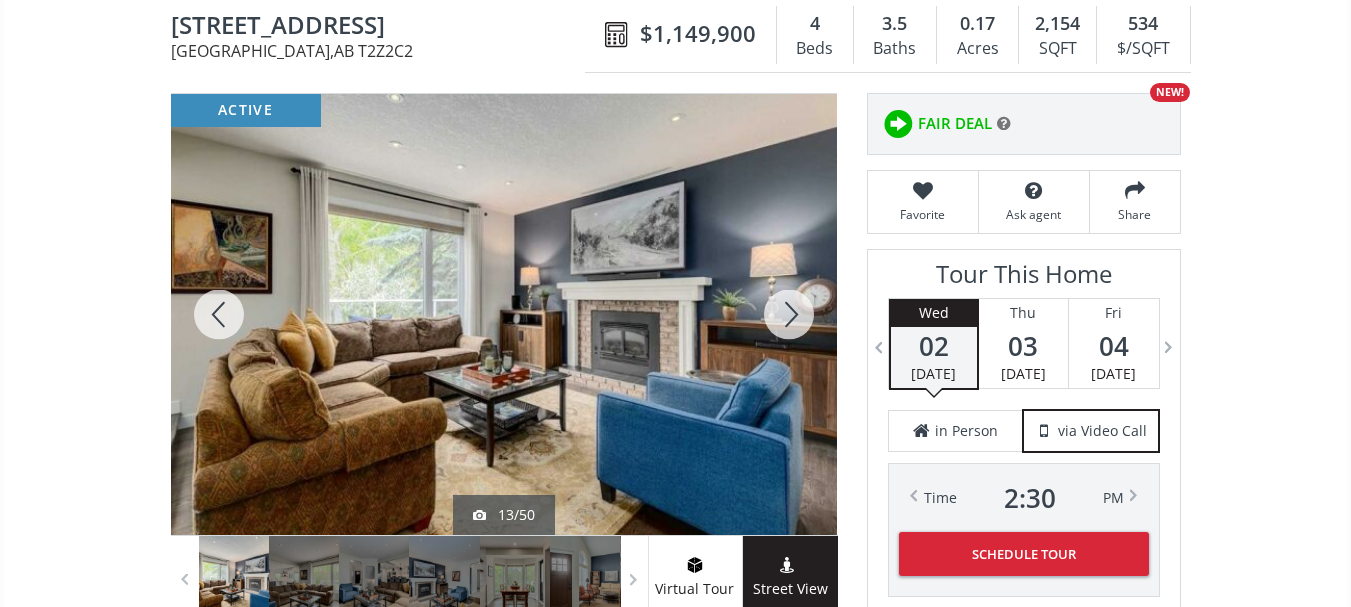 click at bounding box center (789, 314) 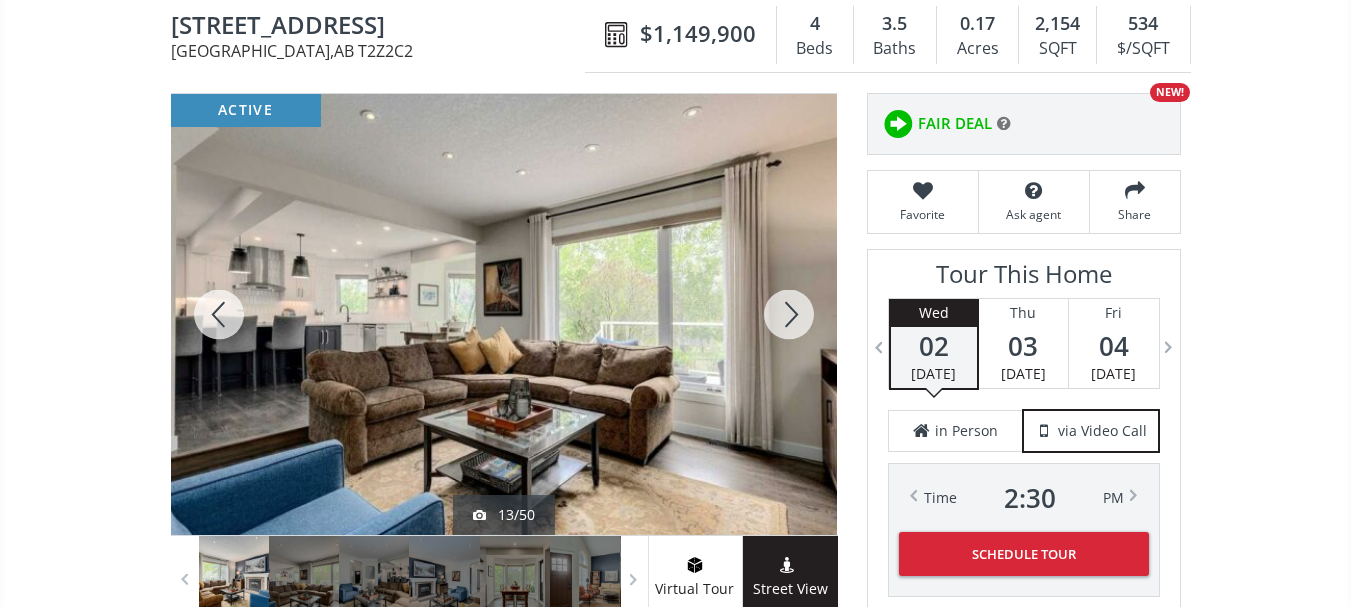 click at bounding box center [789, 314] 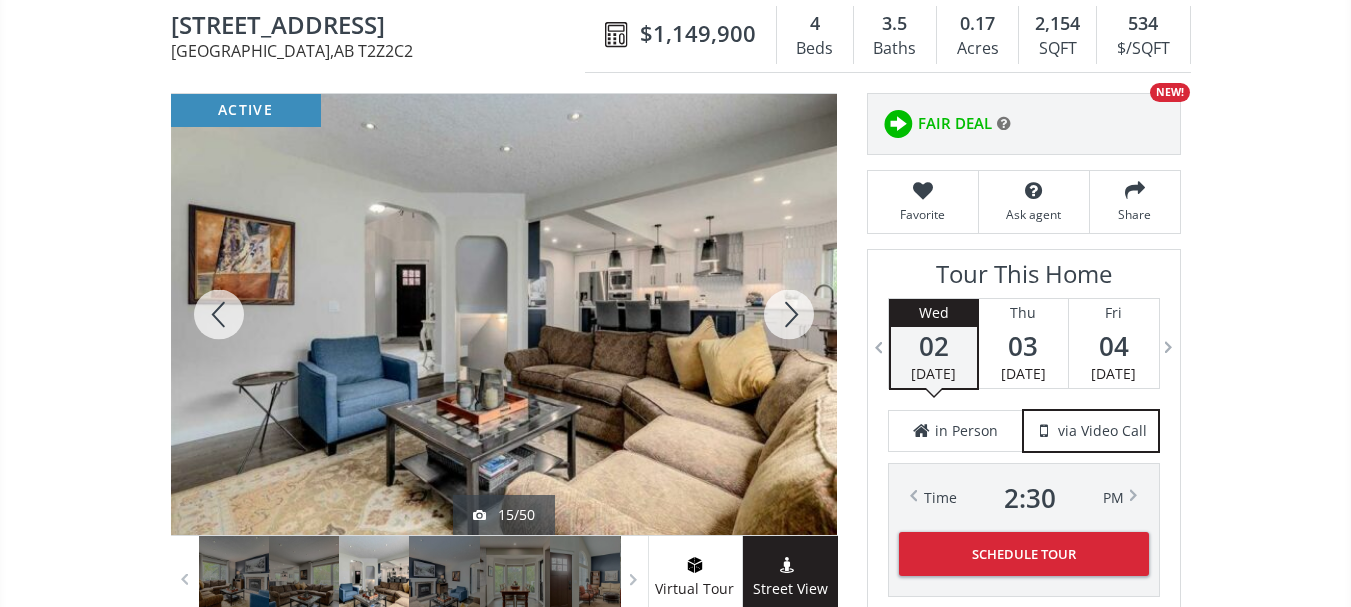 click at bounding box center [789, 314] 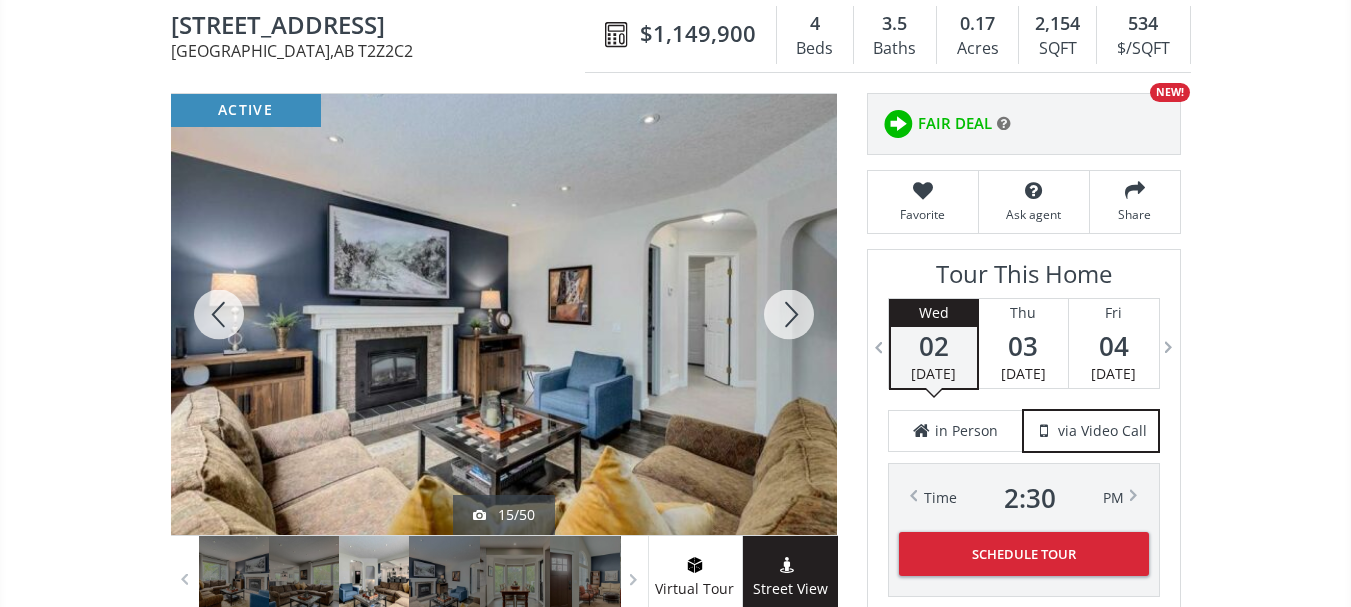 click at bounding box center [789, 314] 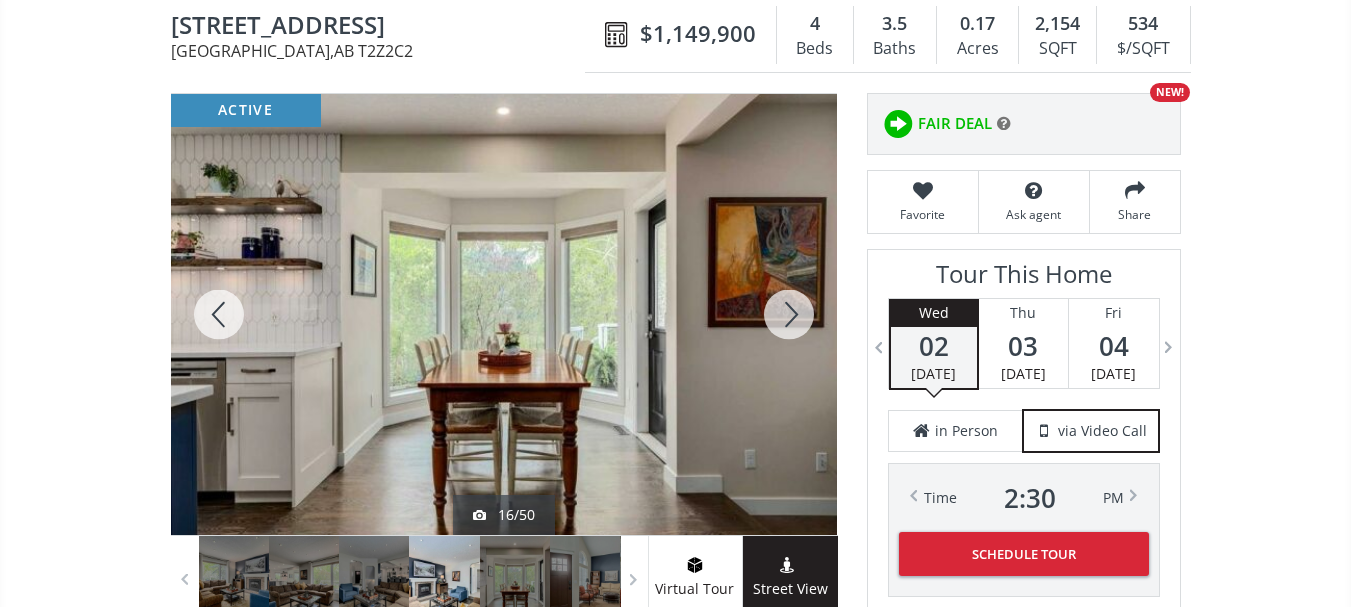 click at bounding box center [789, 314] 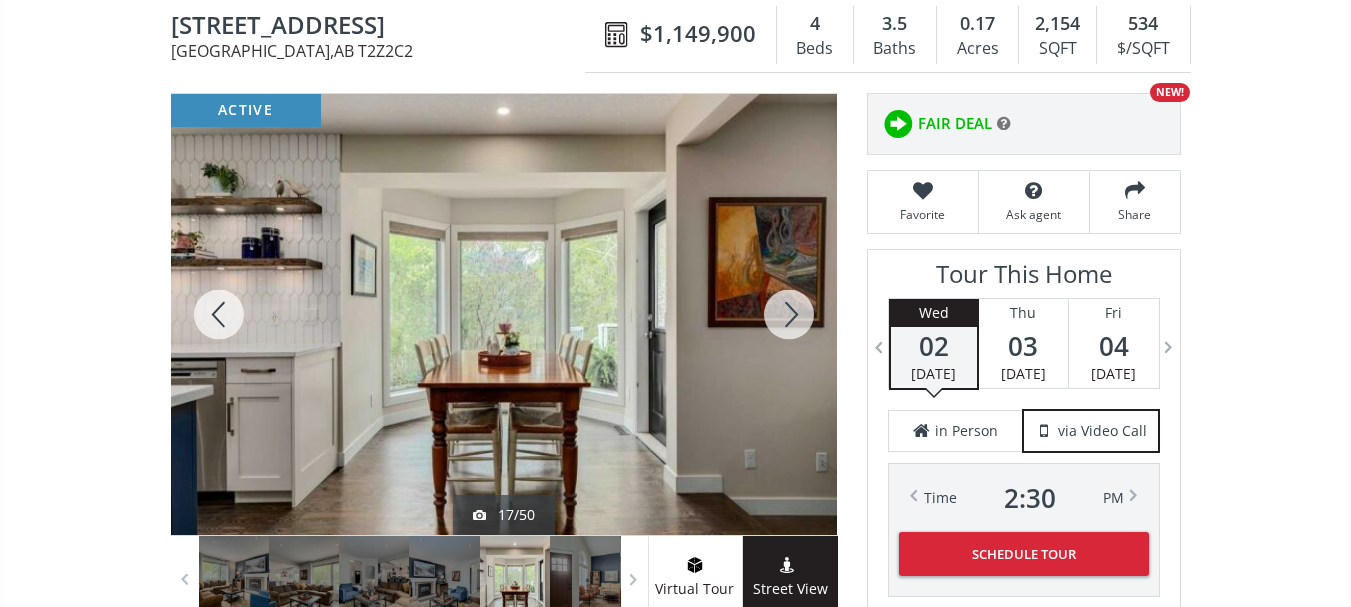 click at bounding box center [789, 314] 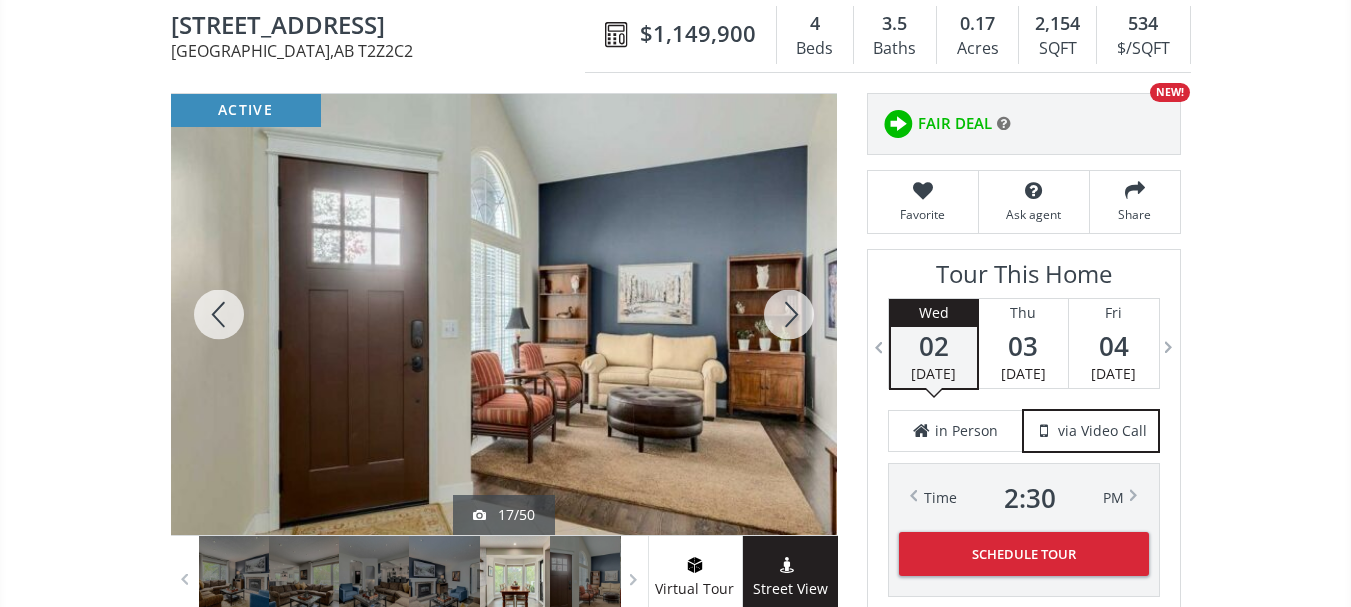 click at bounding box center (789, 314) 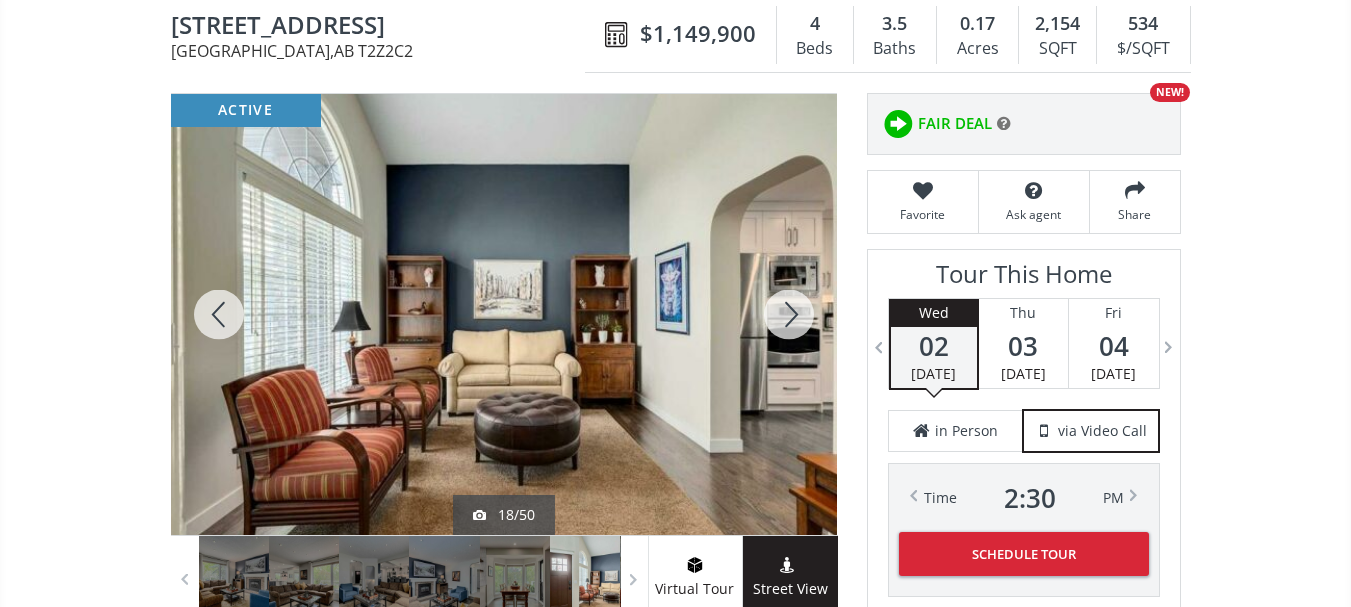 click at bounding box center [789, 314] 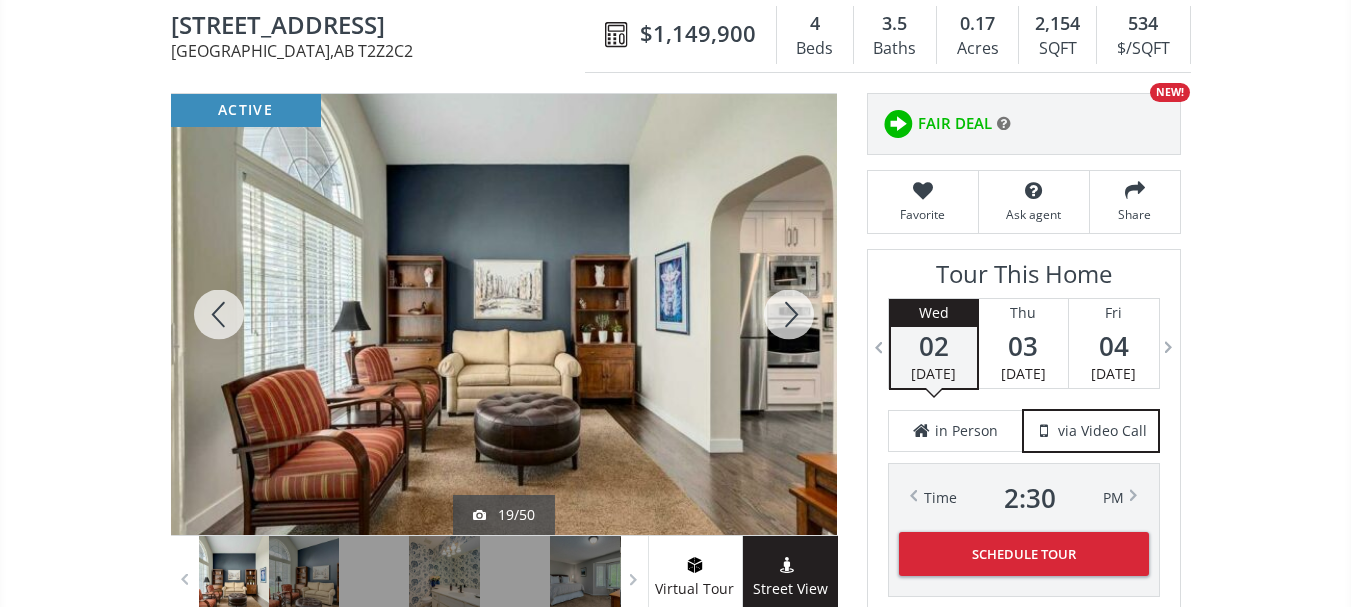 click at bounding box center [789, 314] 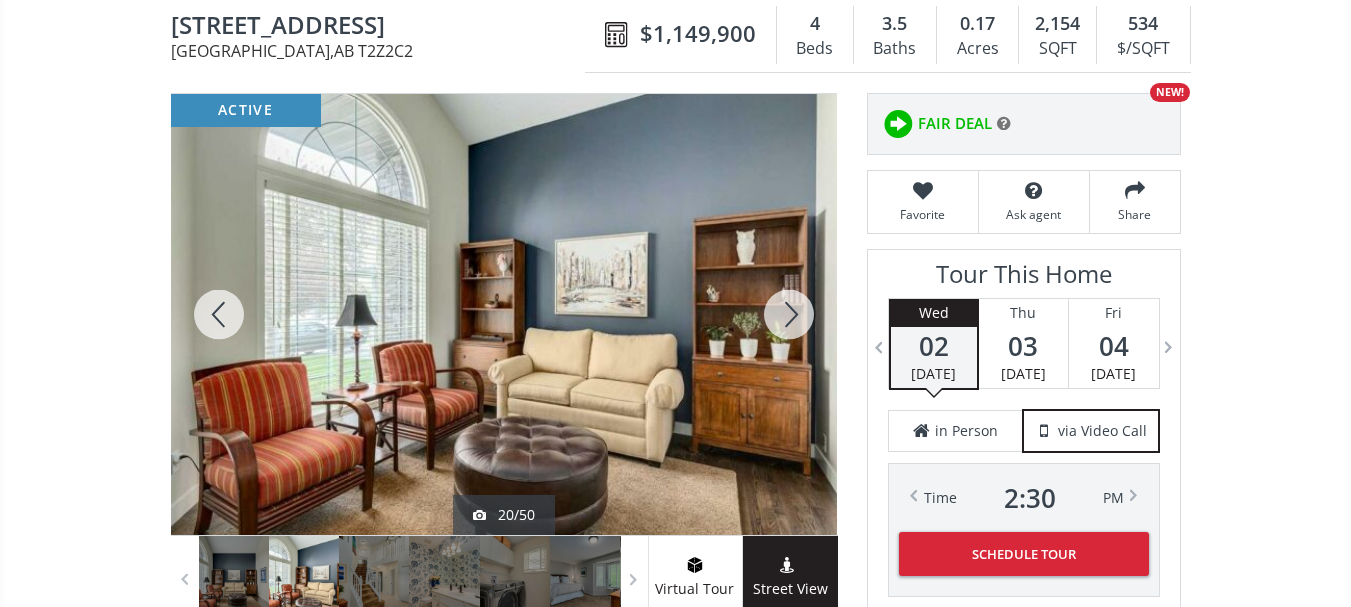 click at bounding box center (789, 314) 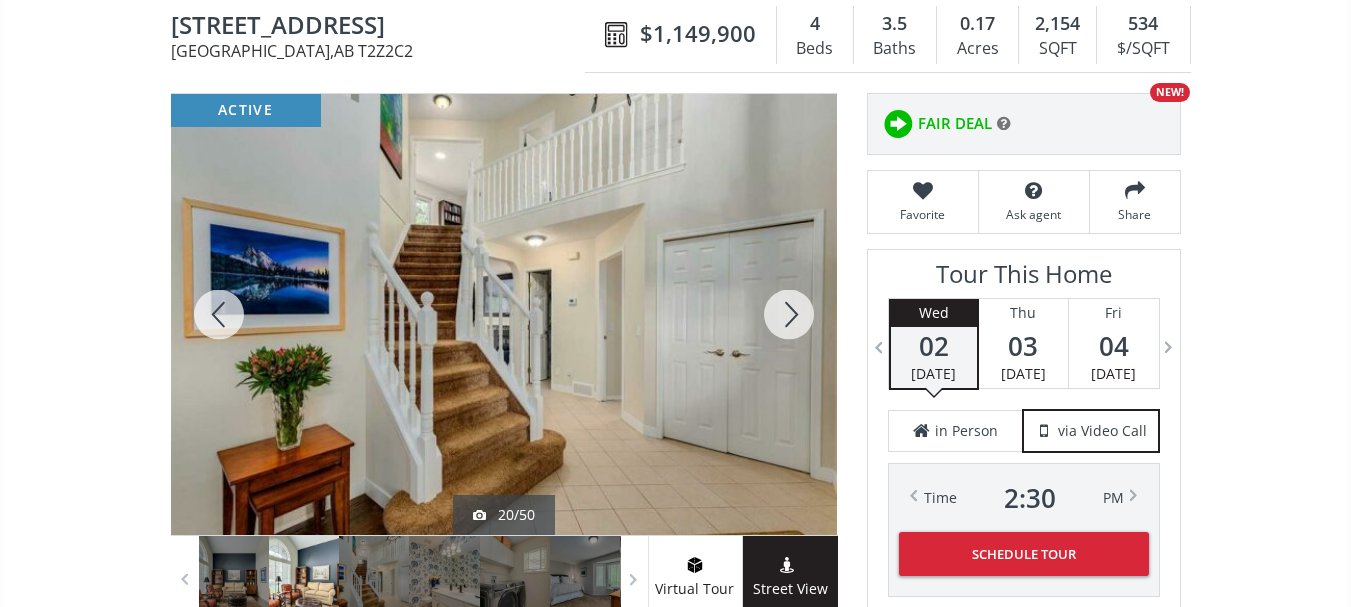 click at bounding box center [789, 314] 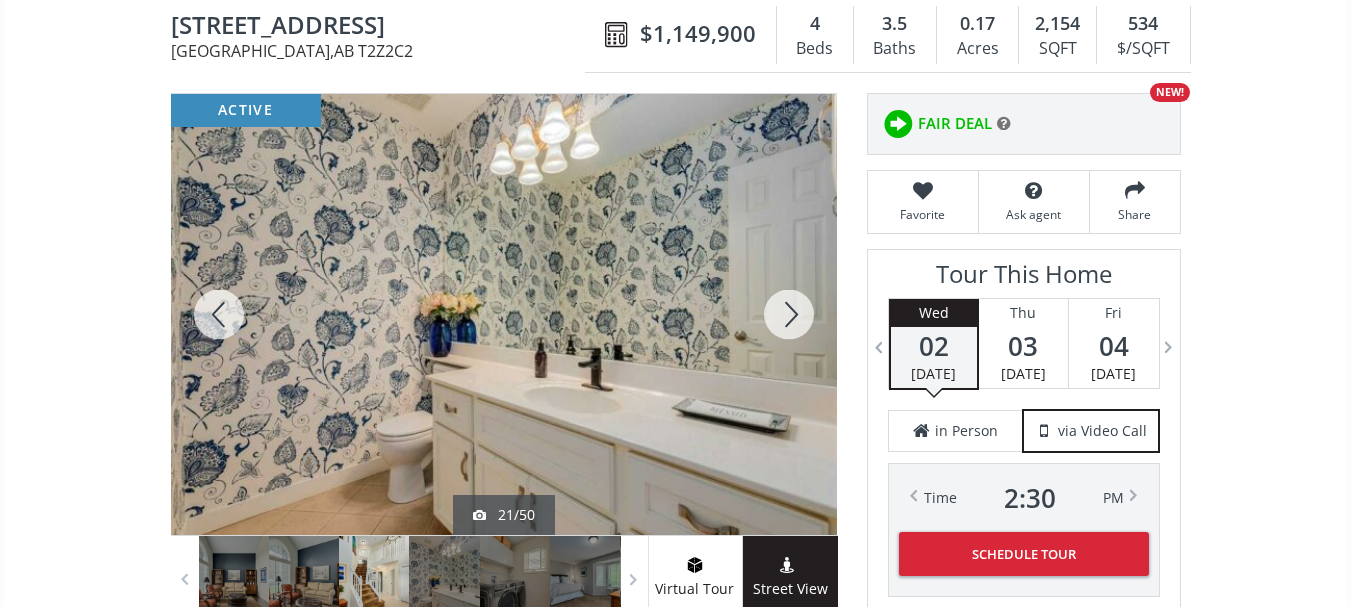 click at bounding box center (789, 314) 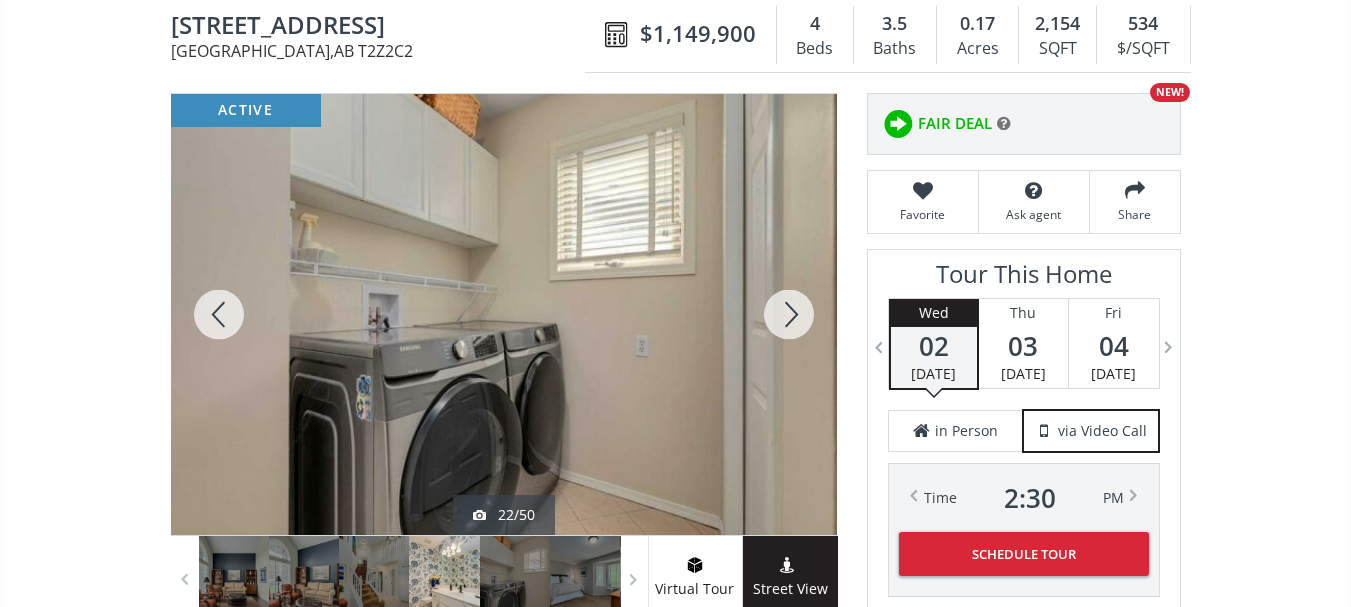 click at bounding box center [789, 314] 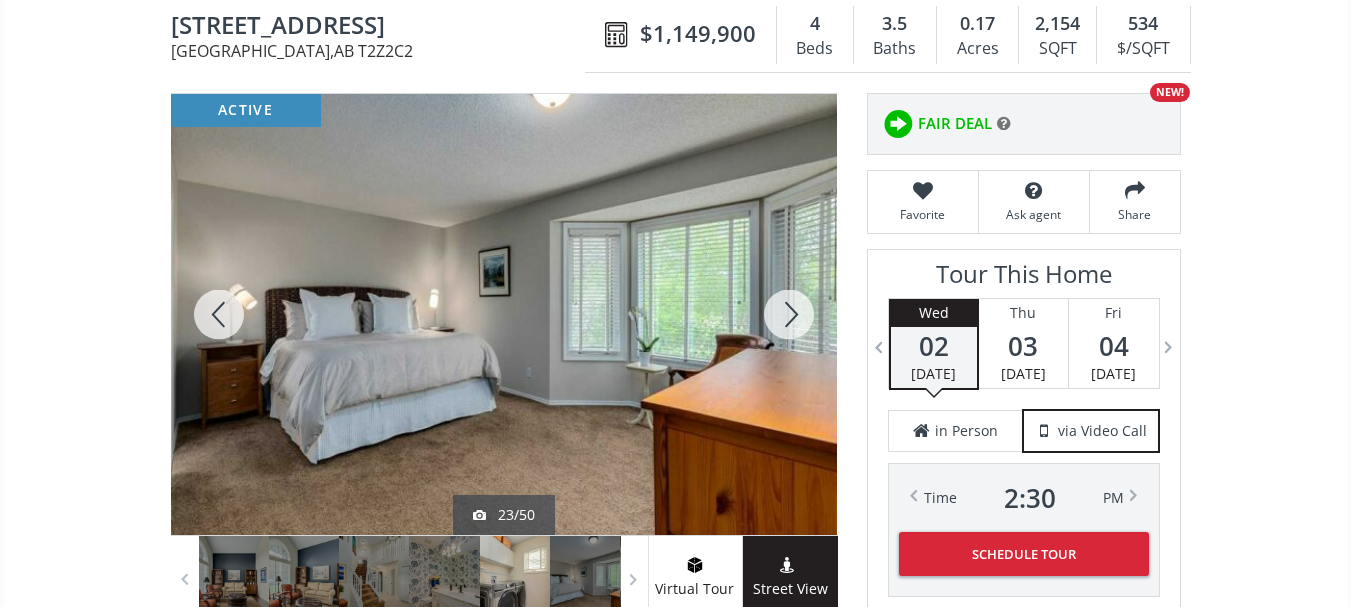 click at bounding box center [789, 314] 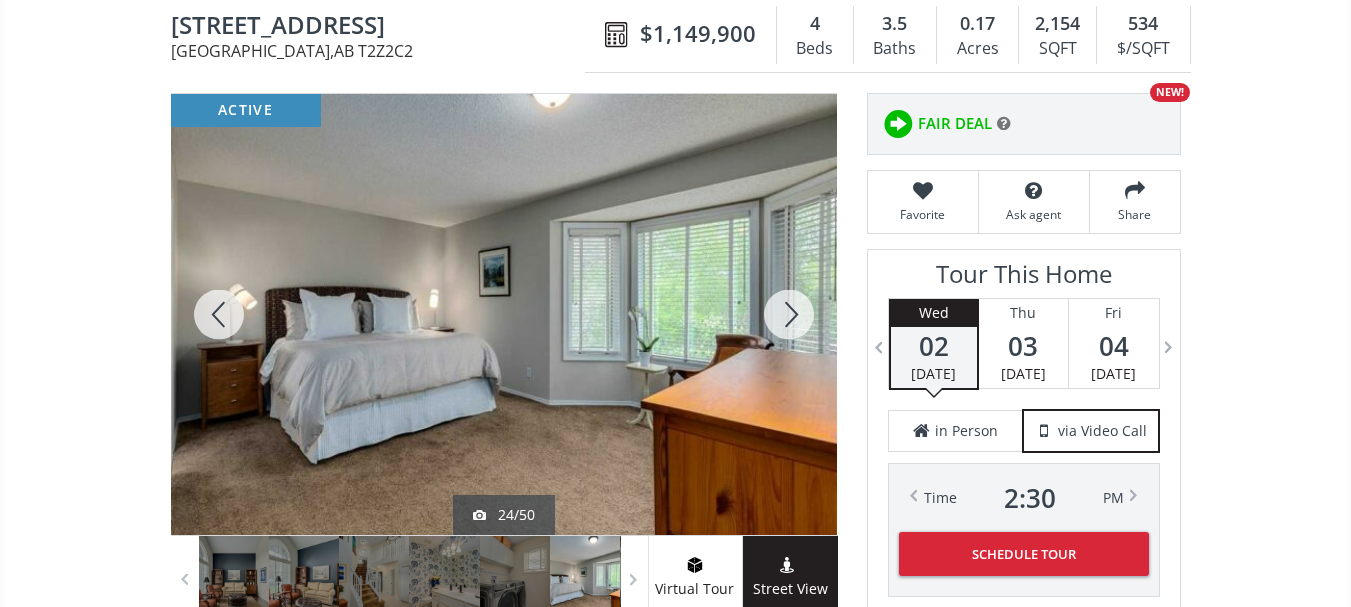 click at bounding box center [789, 314] 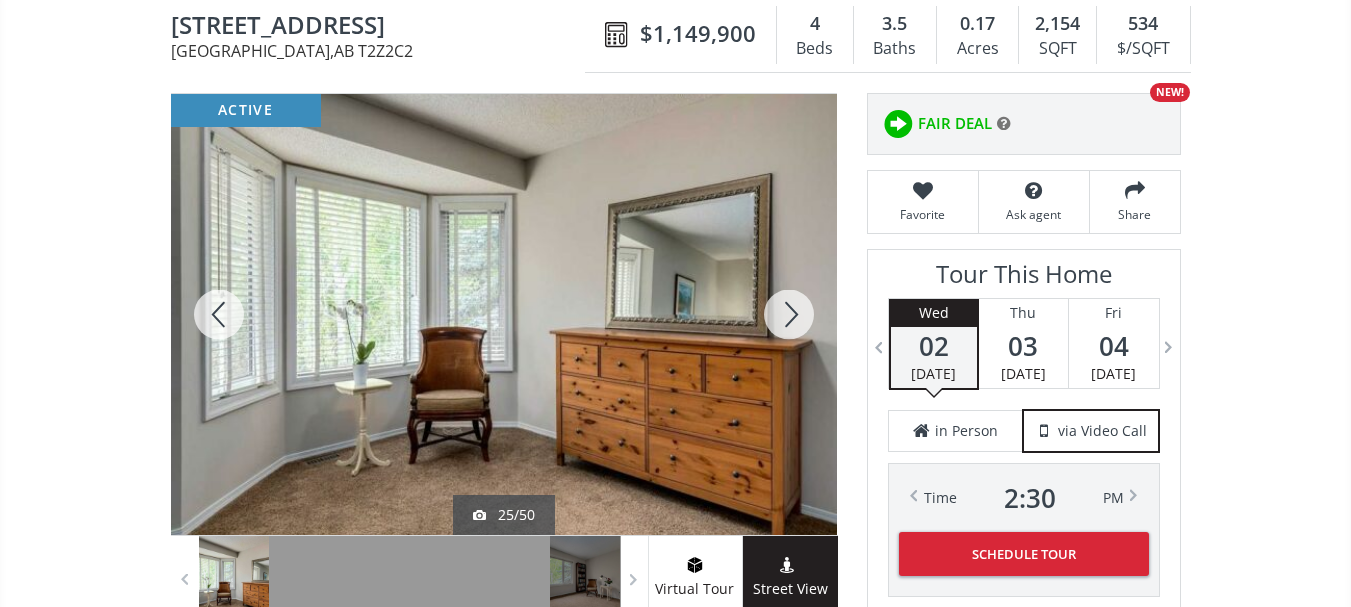 click at bounding box center (789, 314) 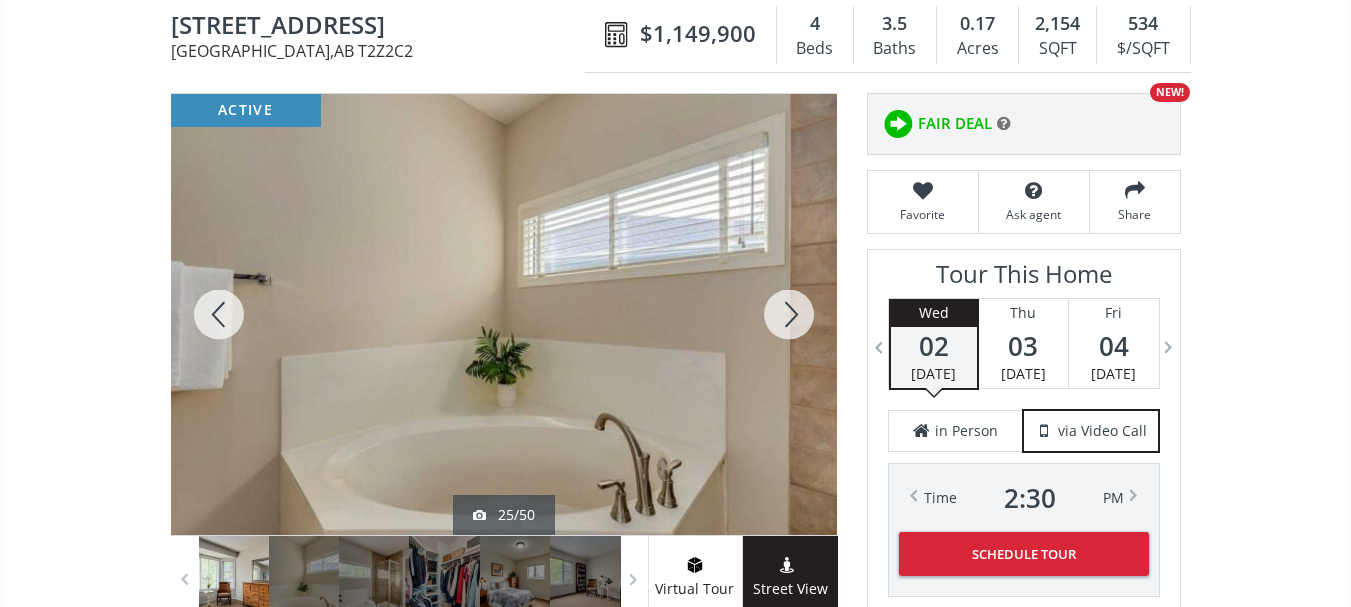 click at bounding box center (789, 314) 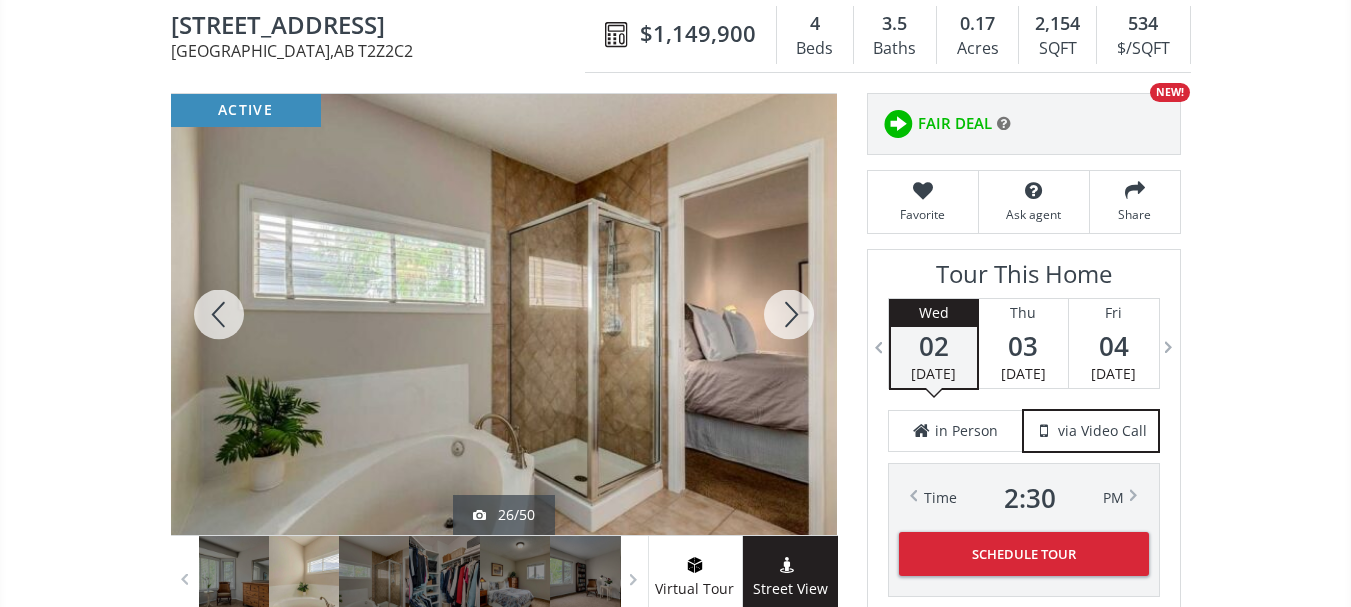 click at bounding box center [789, 314] 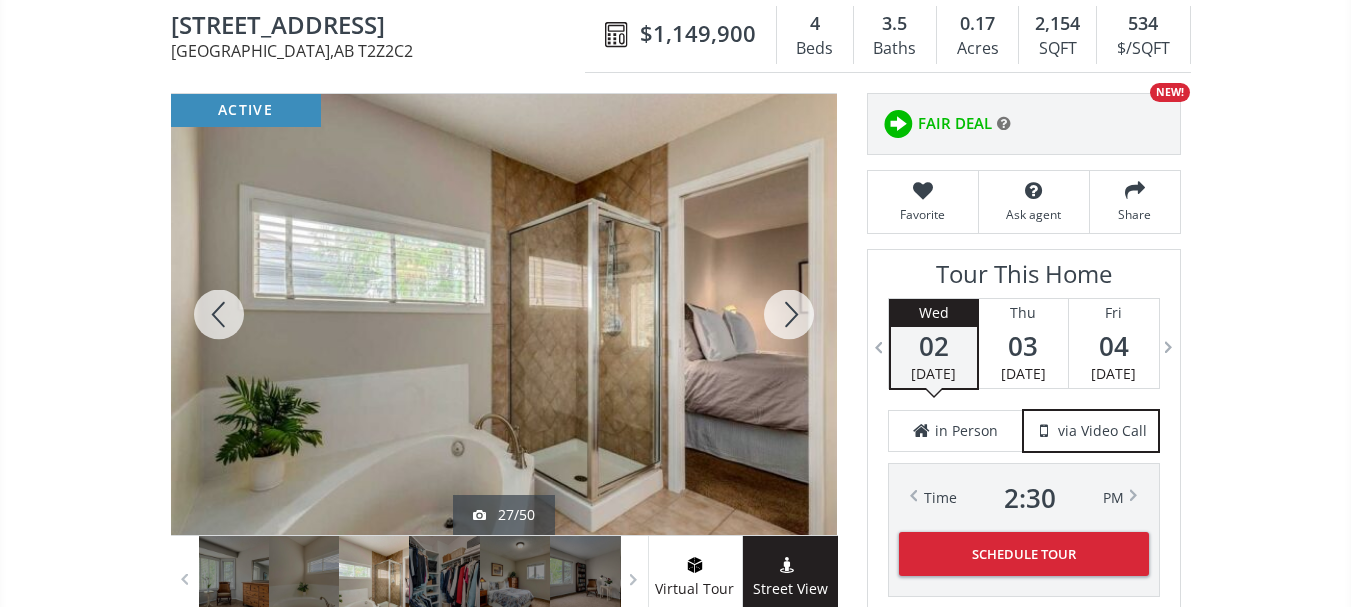 click at bounding box center [789, 314] 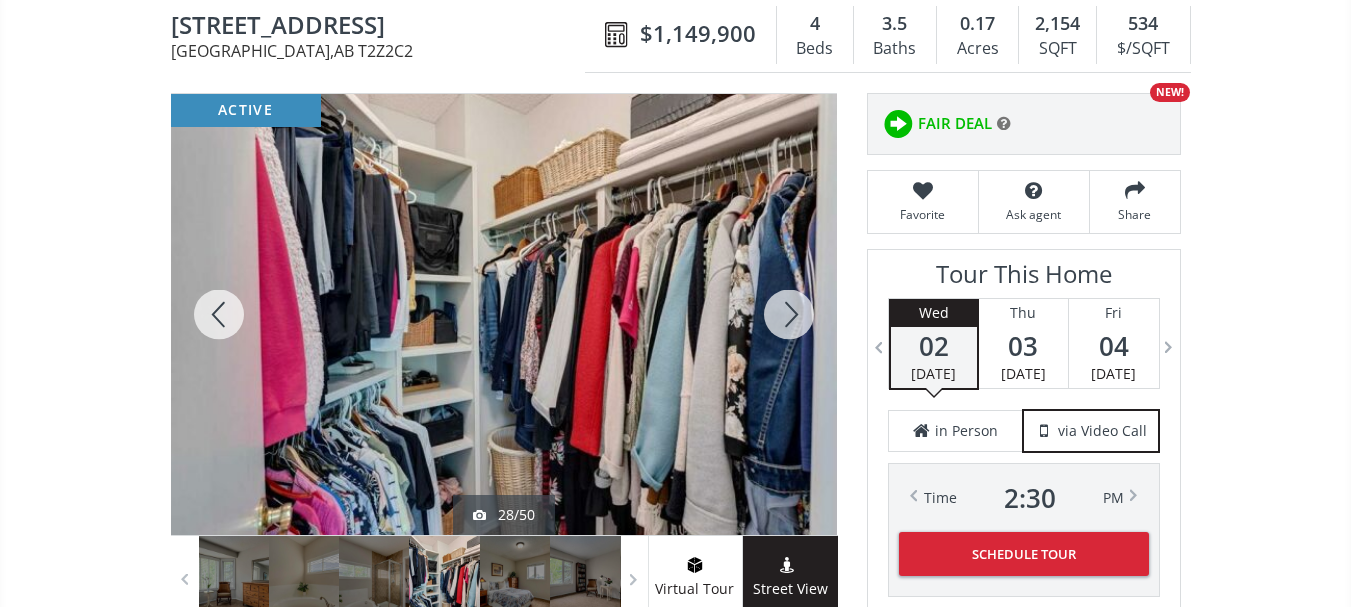 click at bounding box center [789, 314] 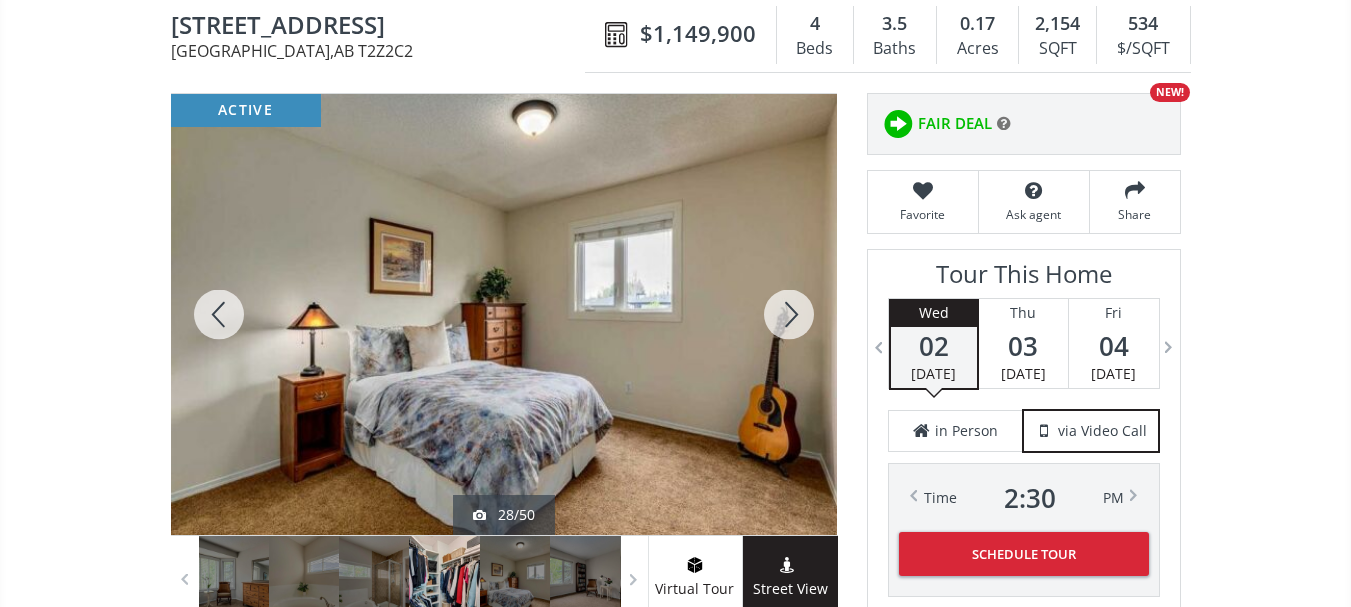 click at bounding box center [789, 314] 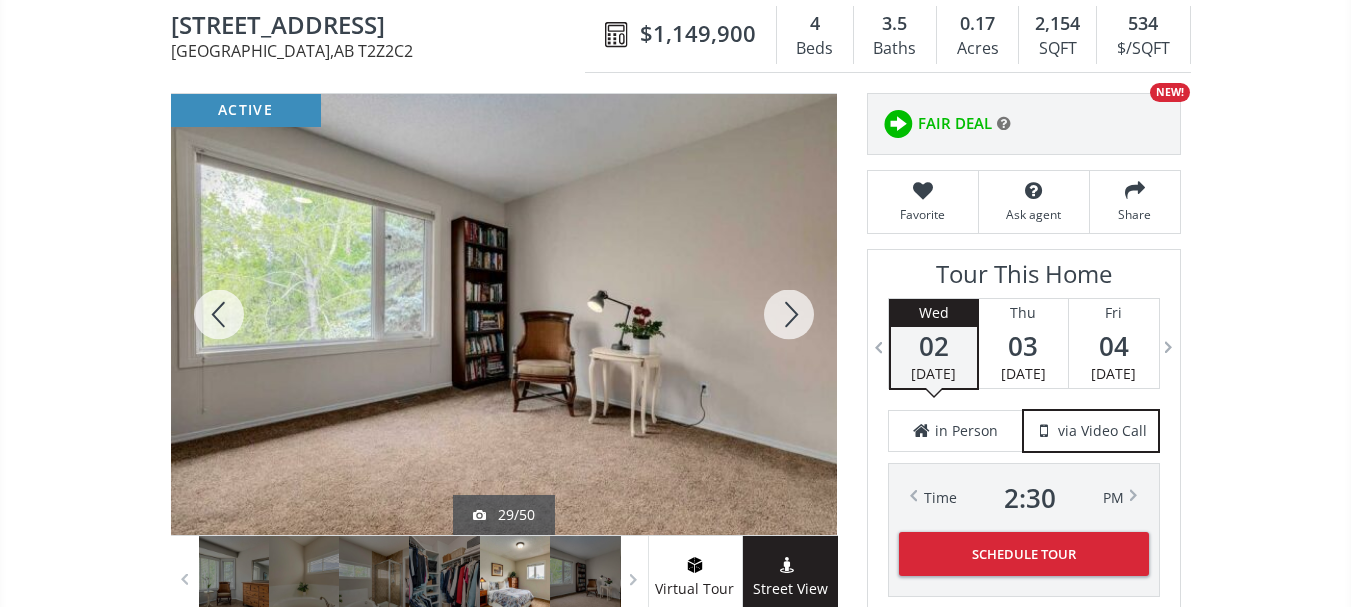 click at bounding box center (789, 314) 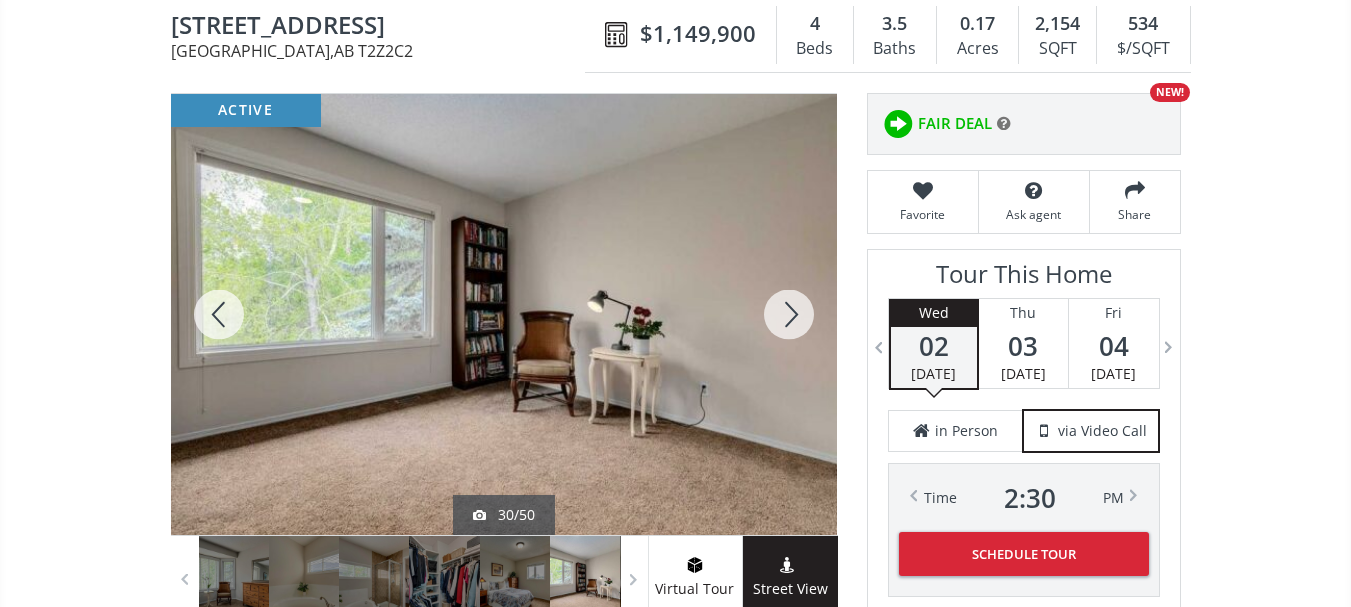 click at bounding box center (789, 314) 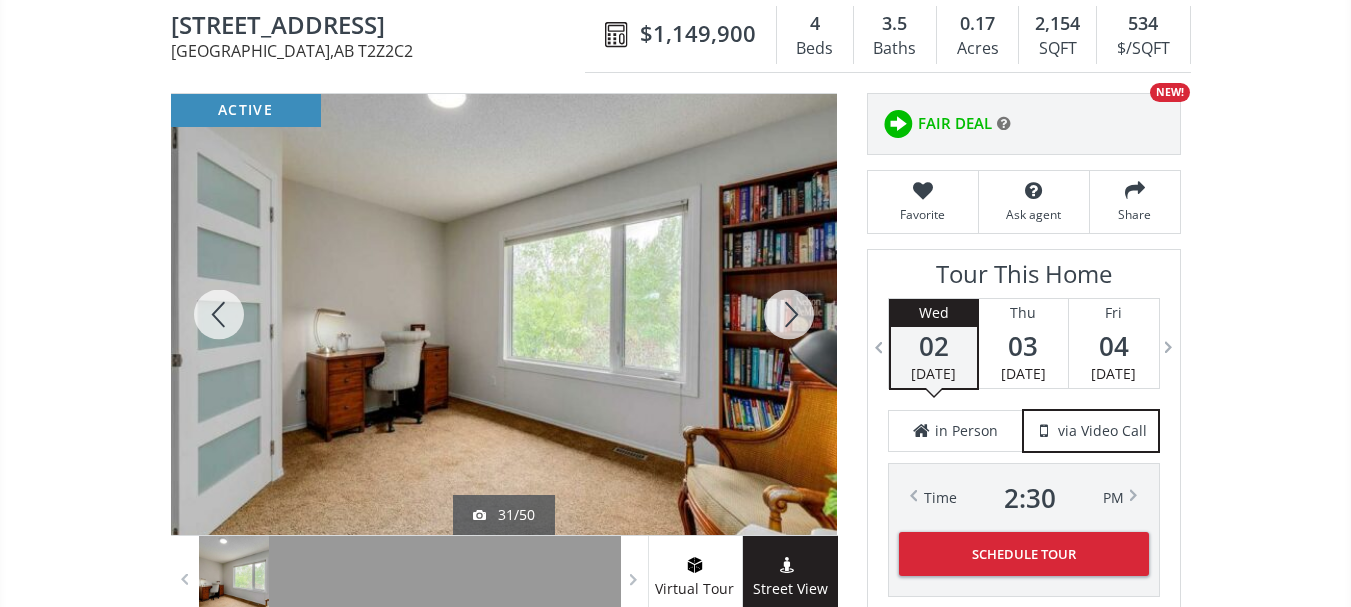 click at bounding box center [789, 314] 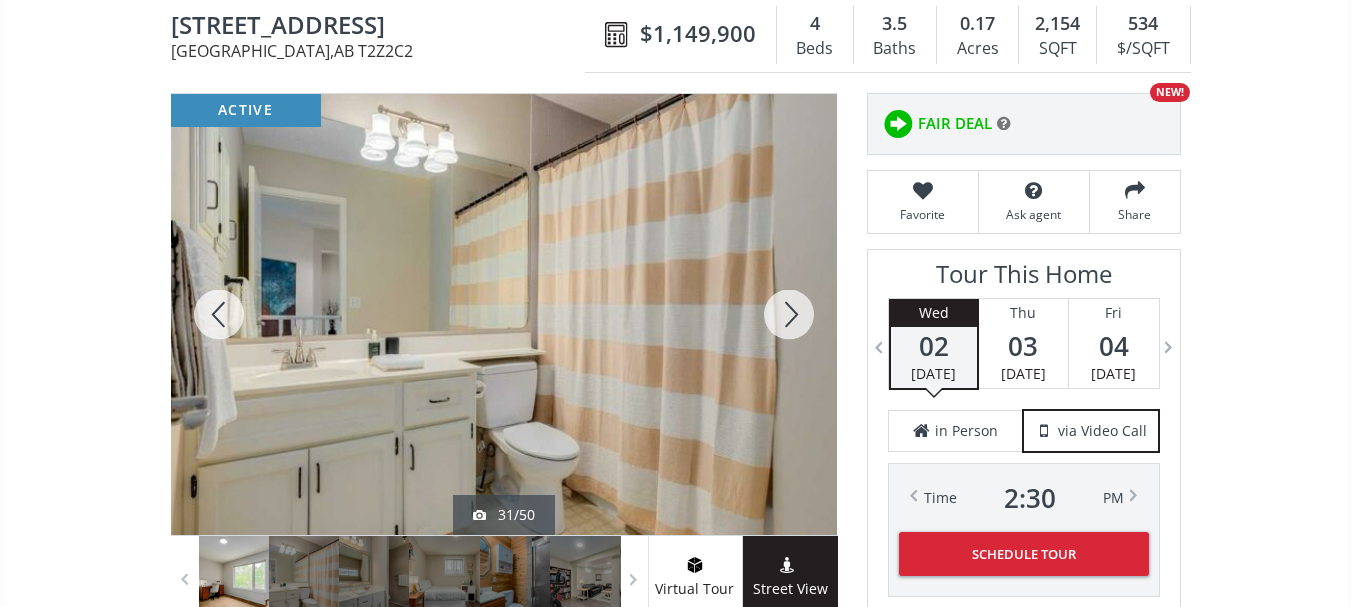 click at bounding box center [789, 314] 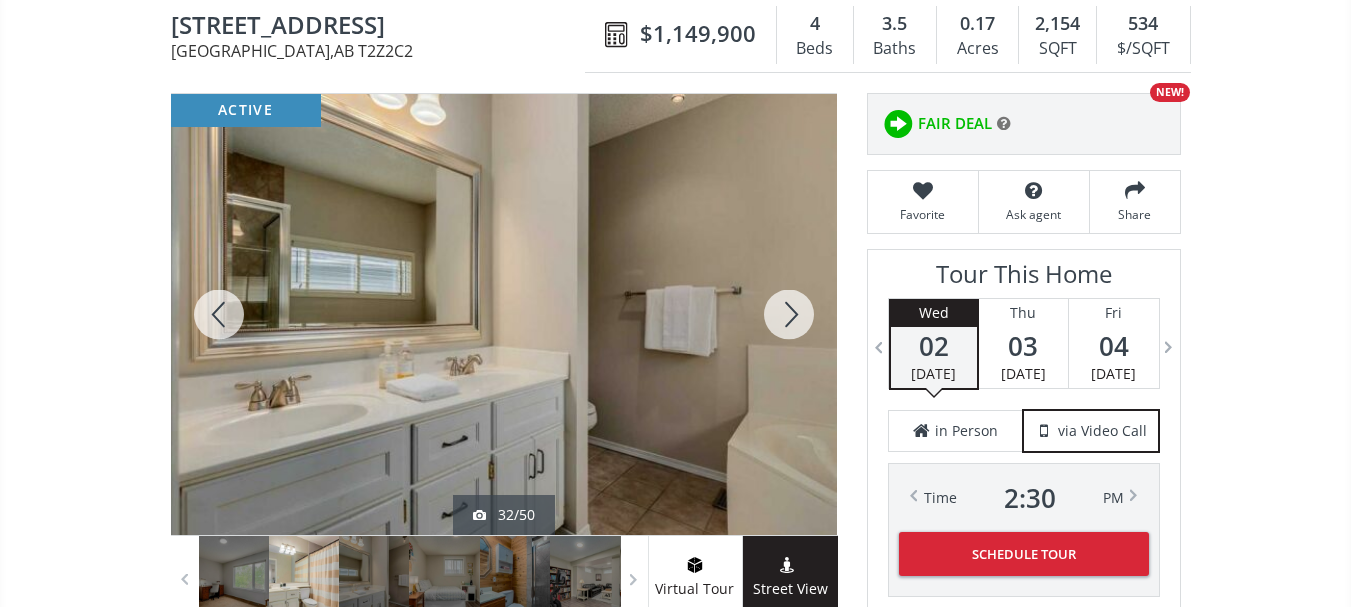click at bounding box center [789, 314] 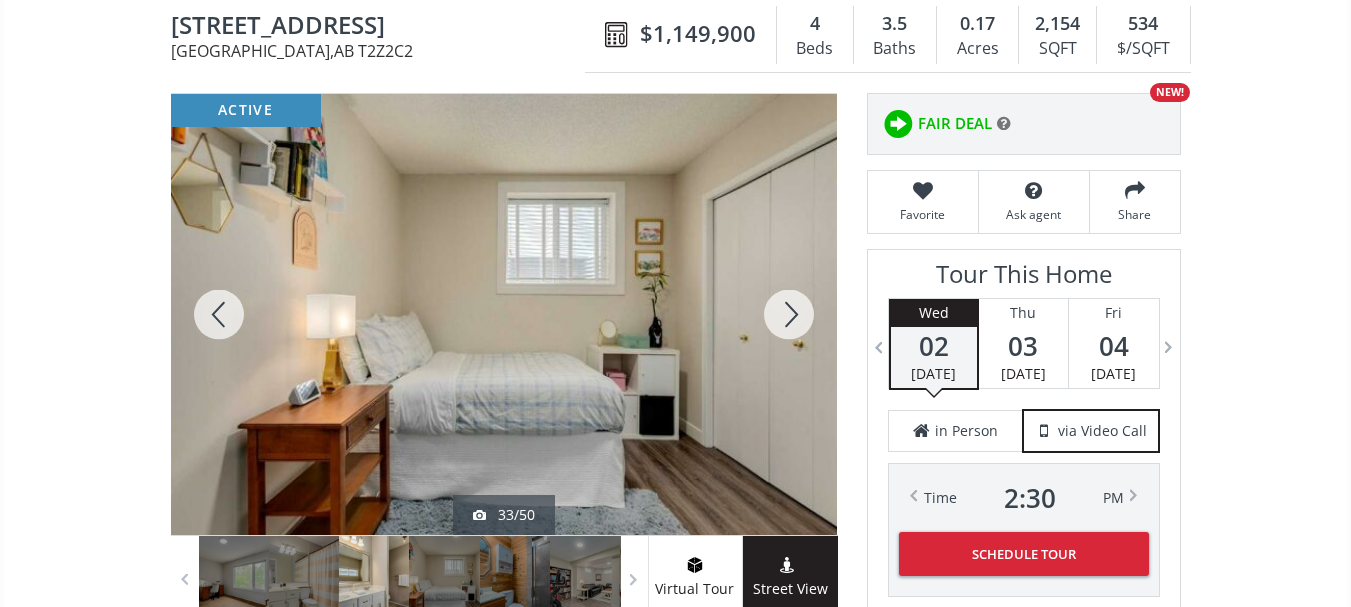 click at bounding box center (789, 314) 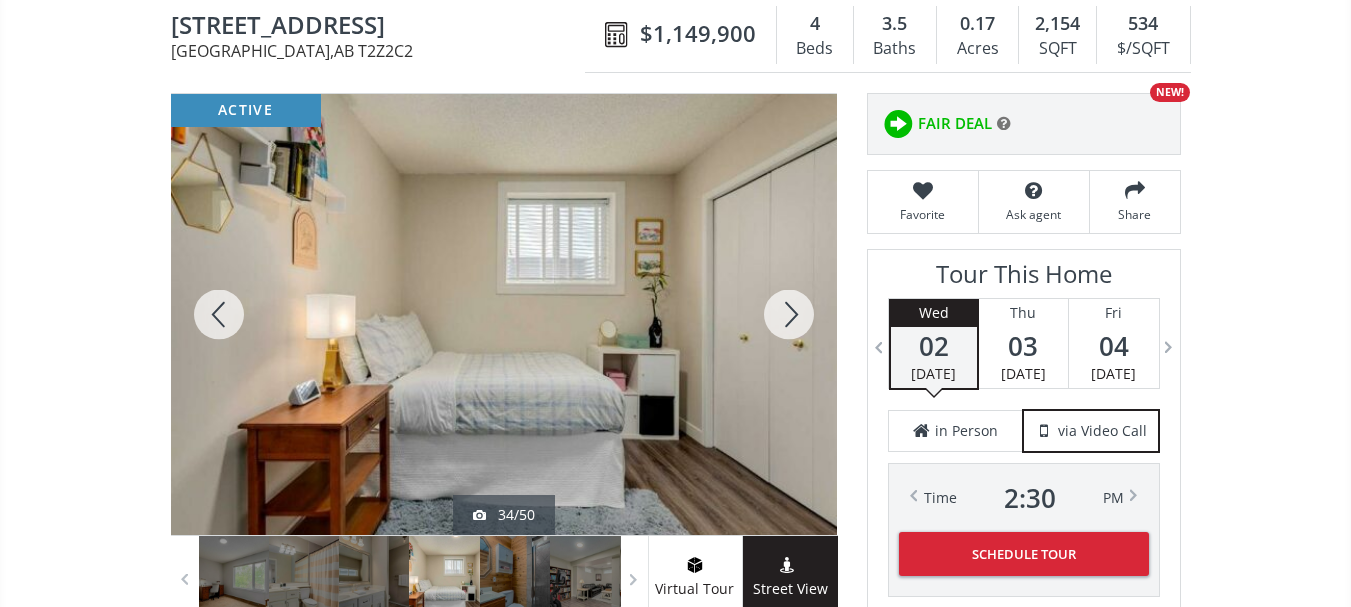 click at bounding box center [789, 314] 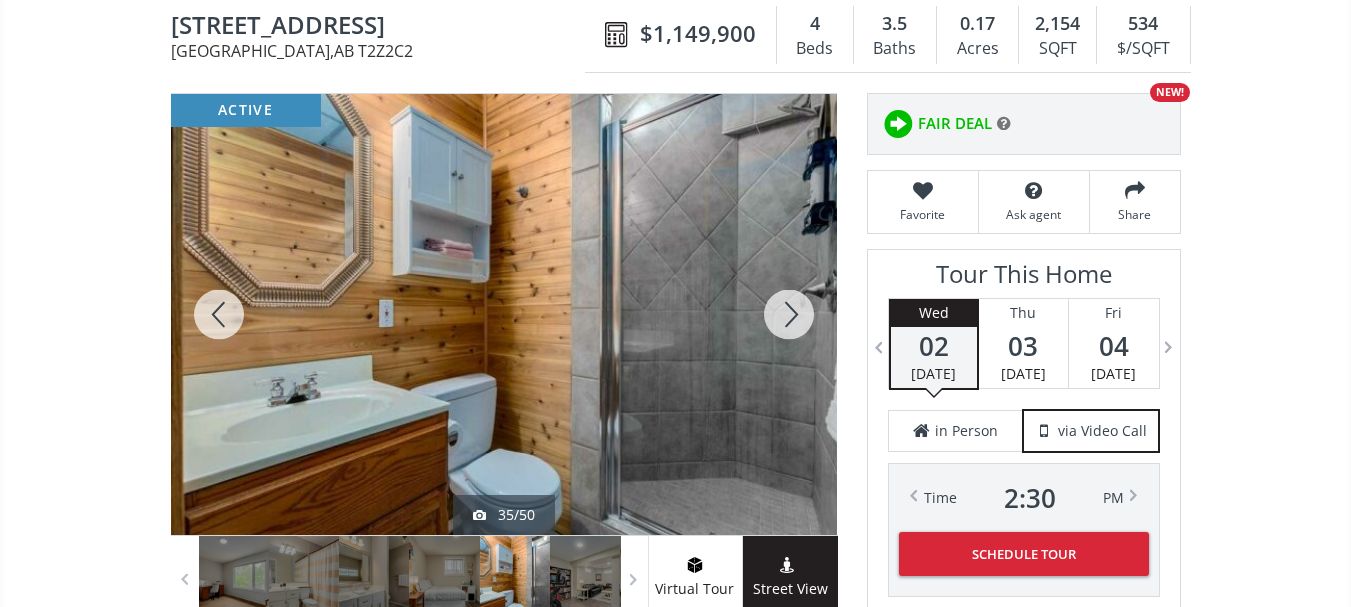click at bounding box center (789, 314) 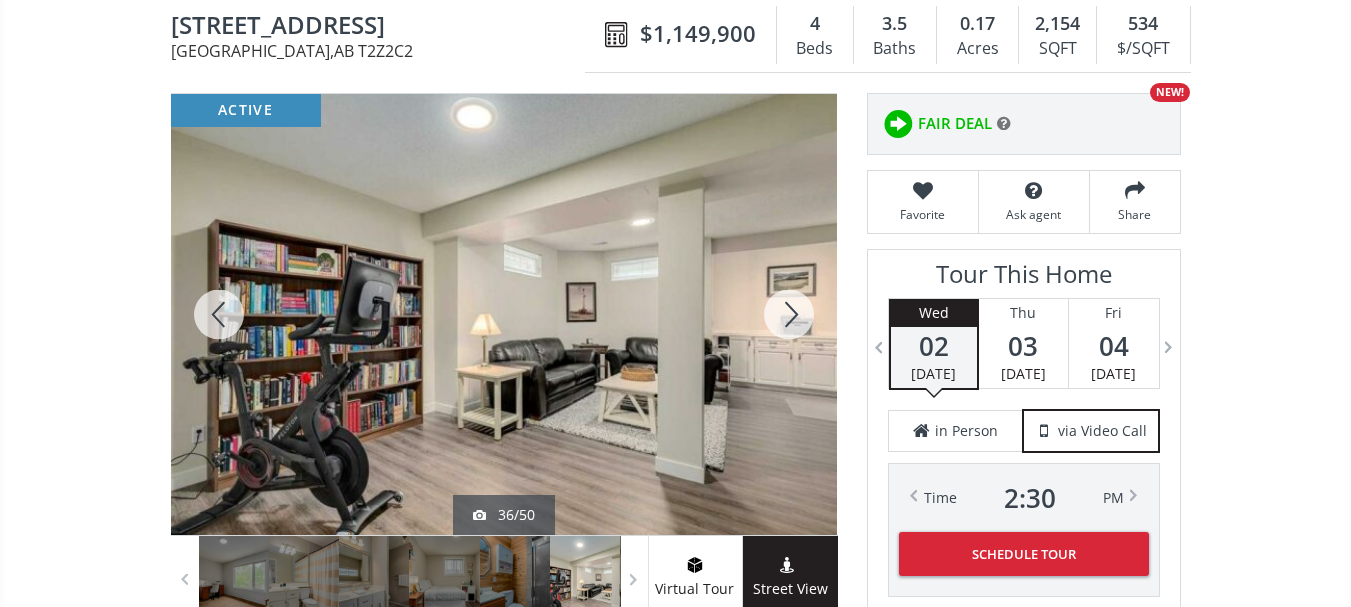 click at bounding box center (789, 314) 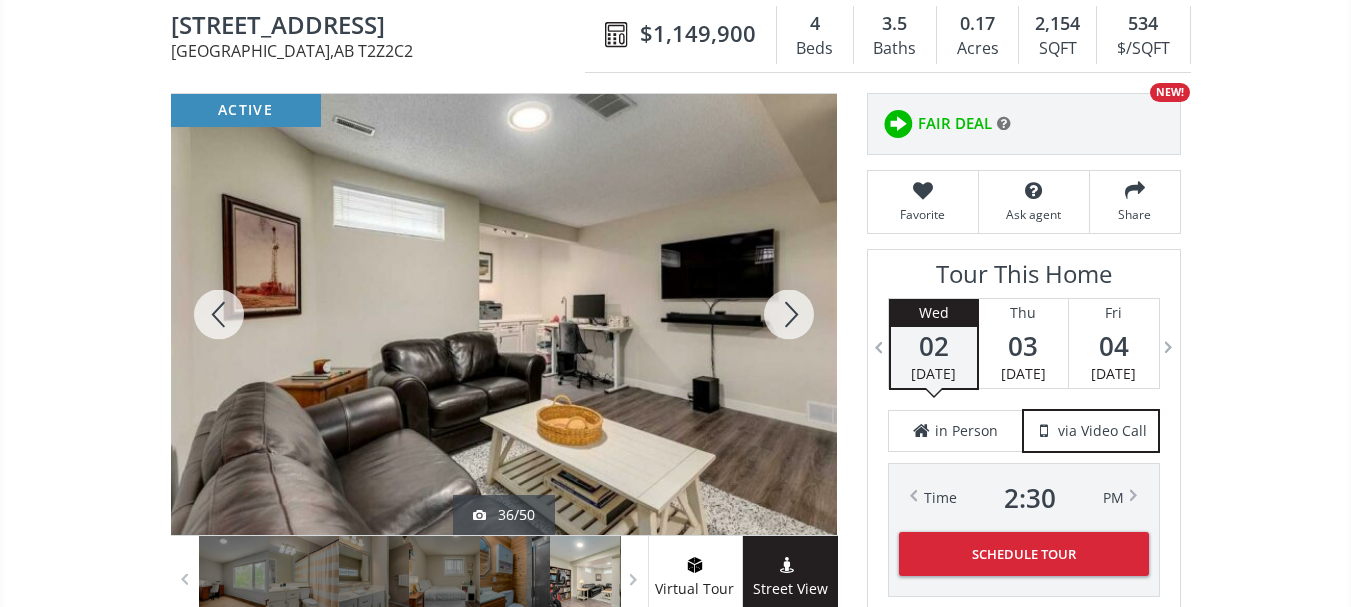 click at bounding box center [789, 314] 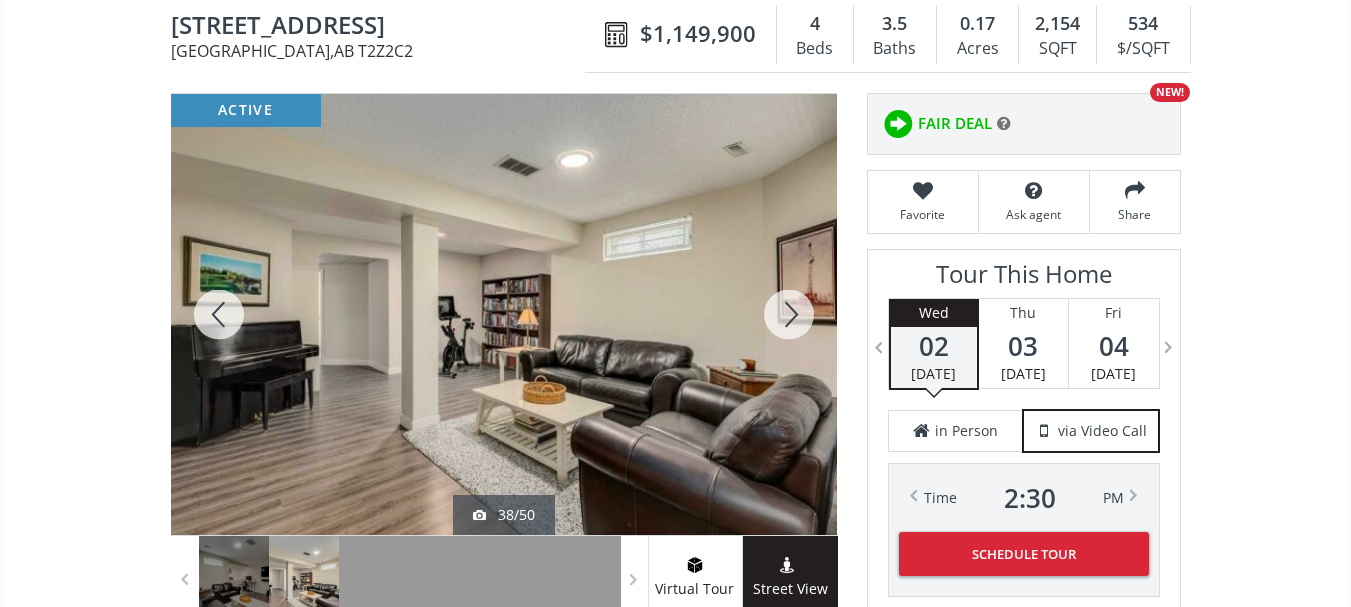 click at bounding box center (789, 314) 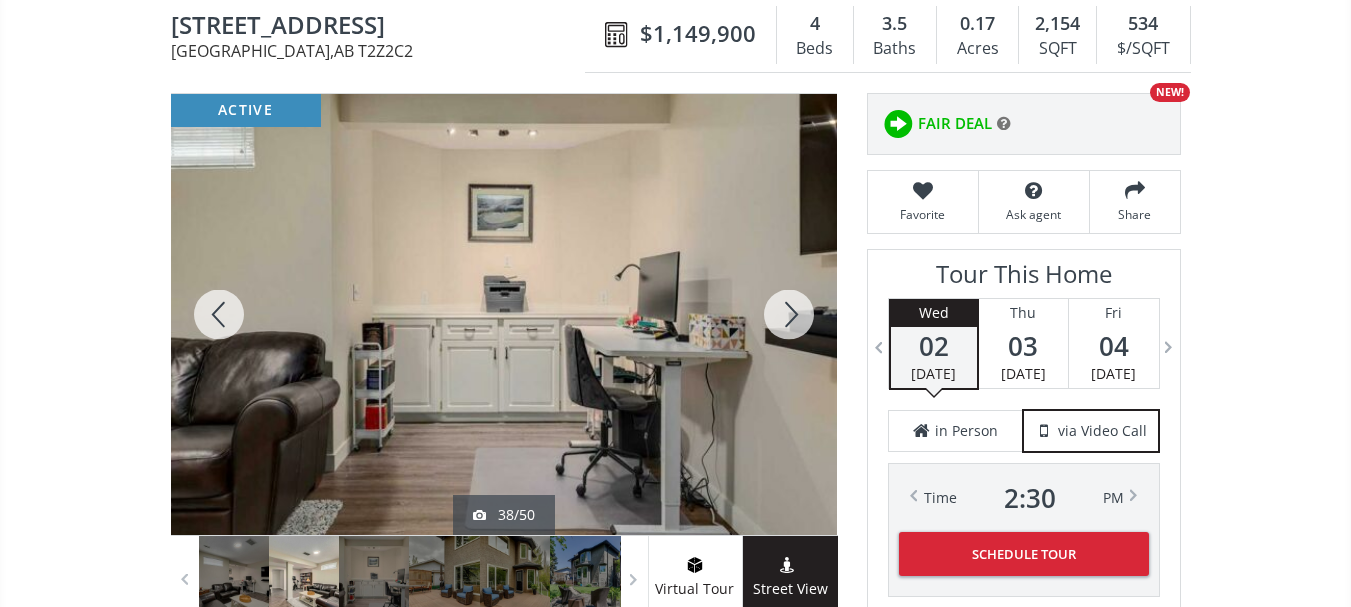 click at bounding box center (789, 314) 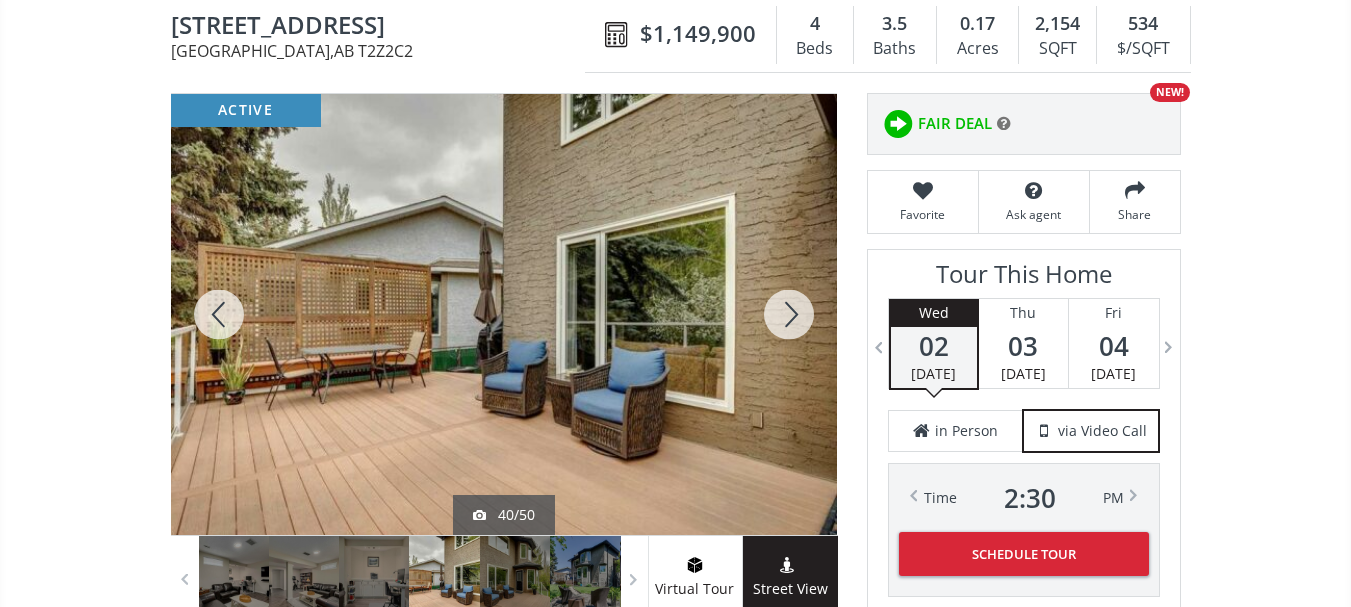 click at bounding box center [219, 314] 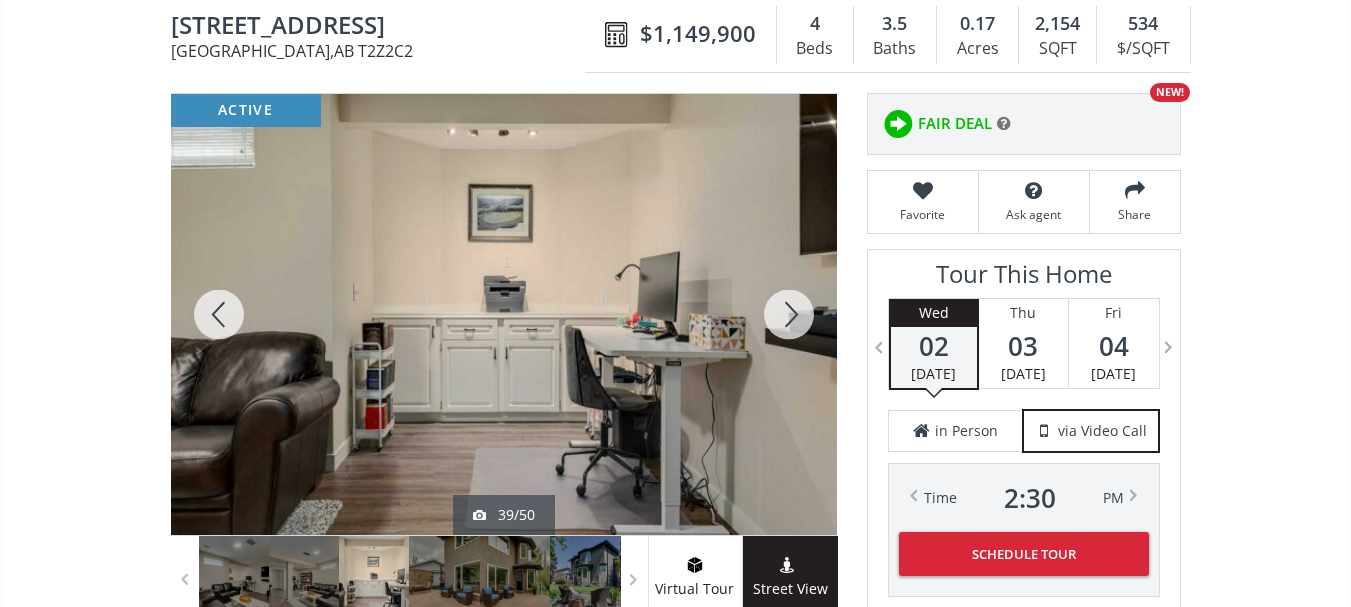 click at bounding box center (219, 314) 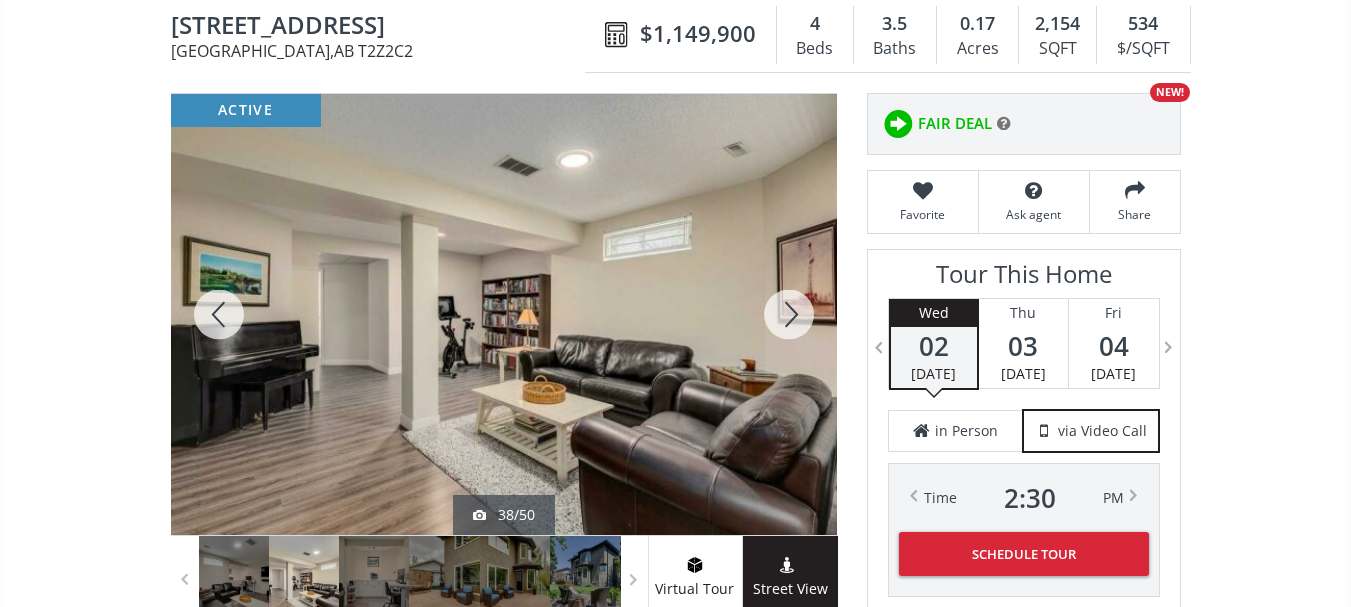 click at bounding box center [789, 314] 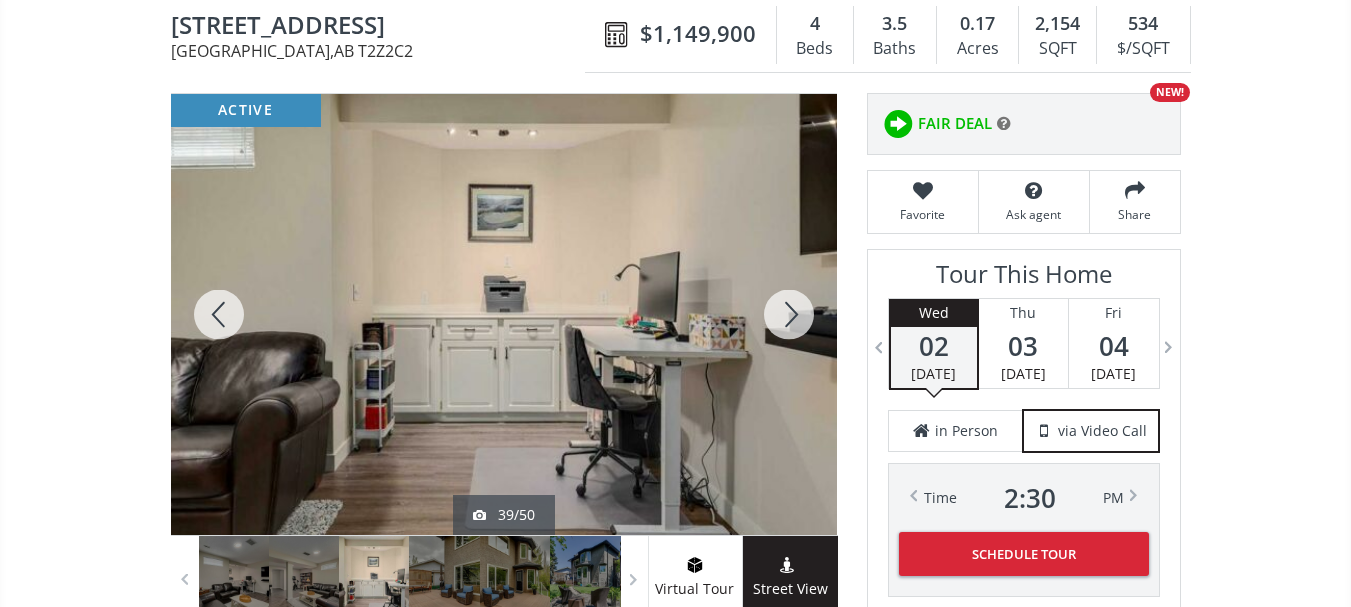 click at bounding box center (789, 314) 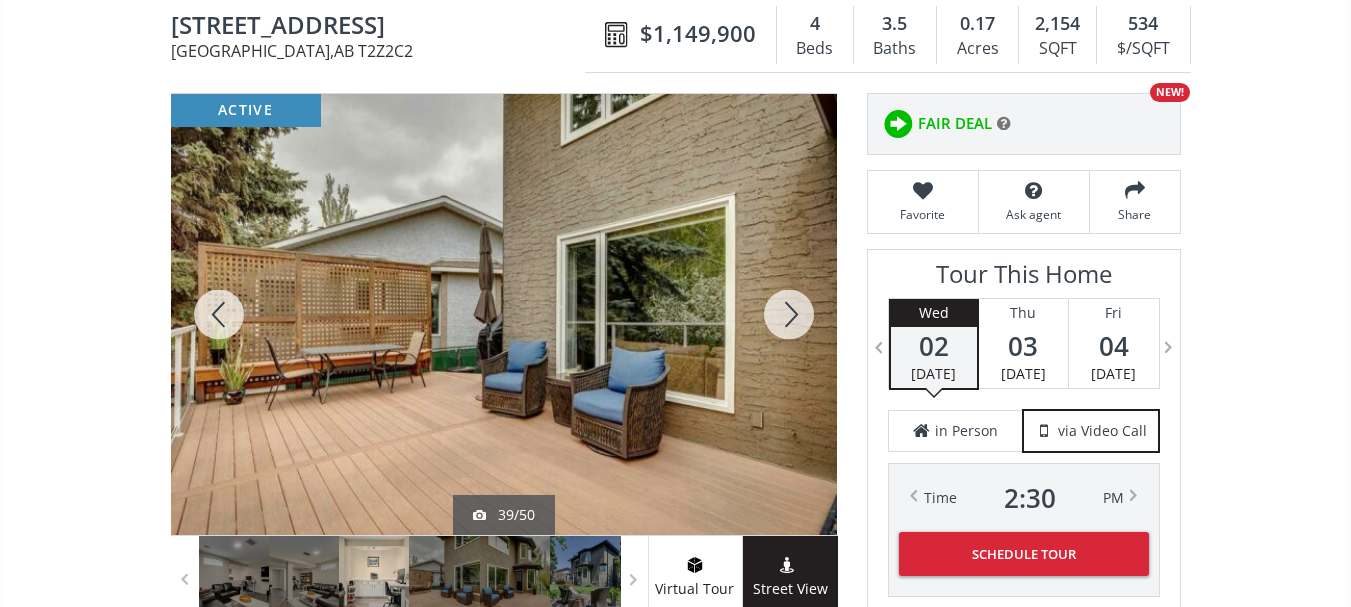click at bounding box center [789, 314] 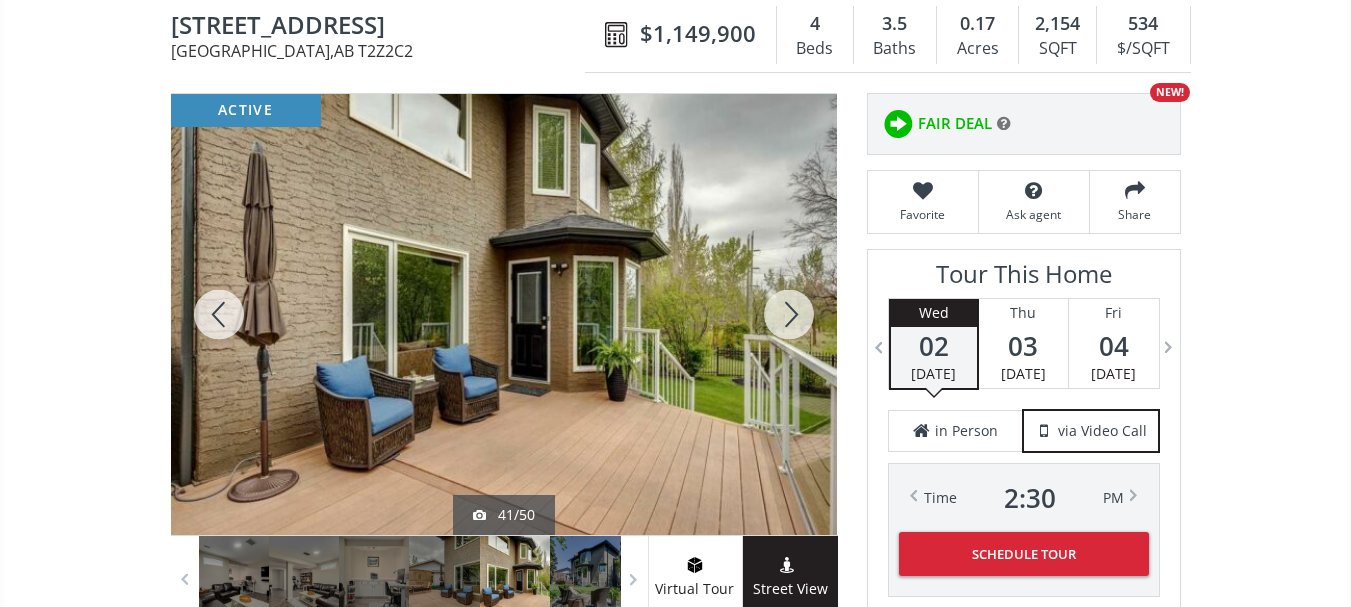 click at bounding box center [789, 314] 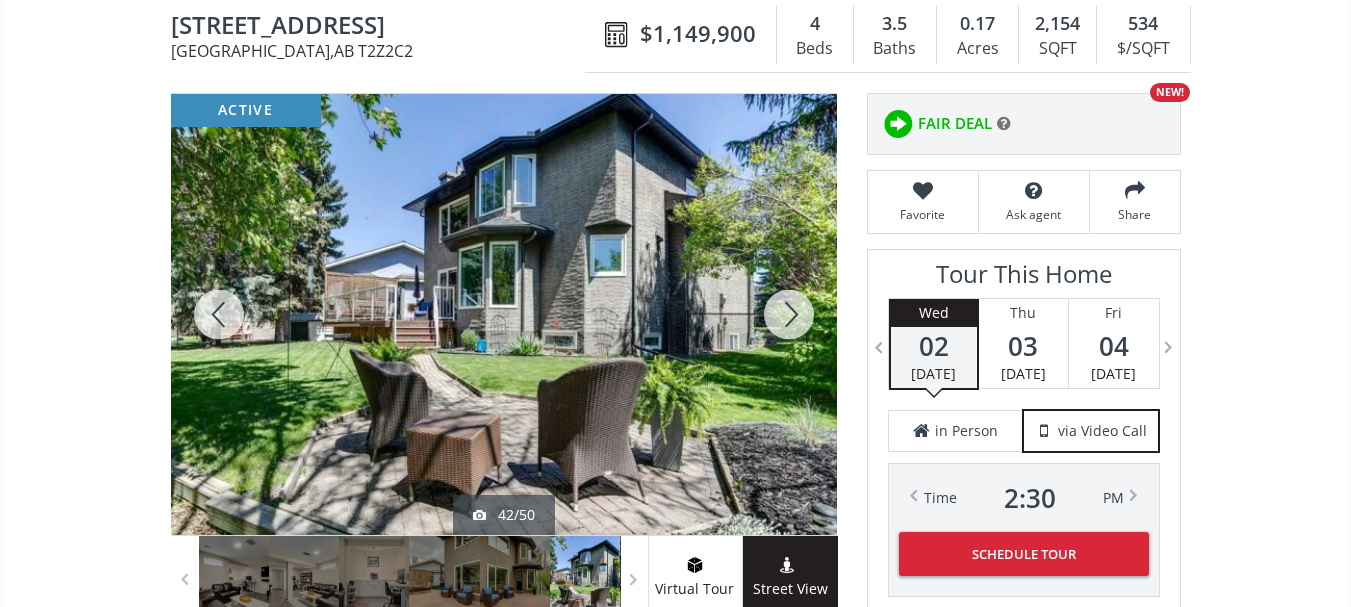 click at bounding box center [789, 314] 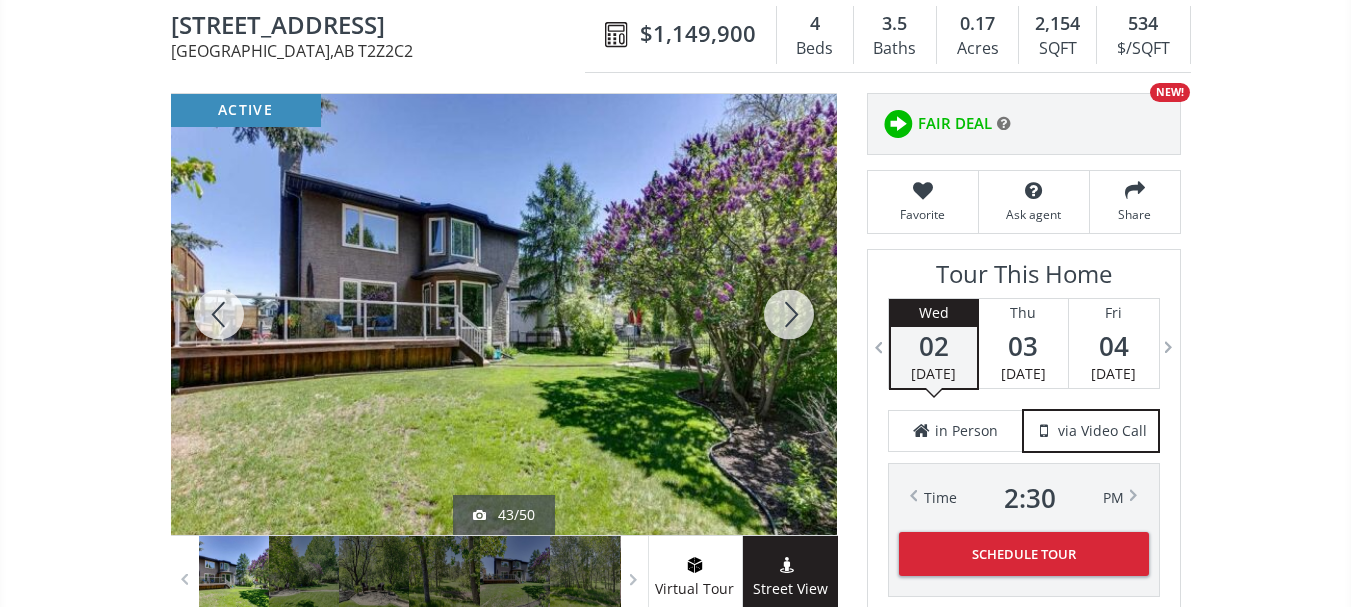 click at bounding box center [789, 314] 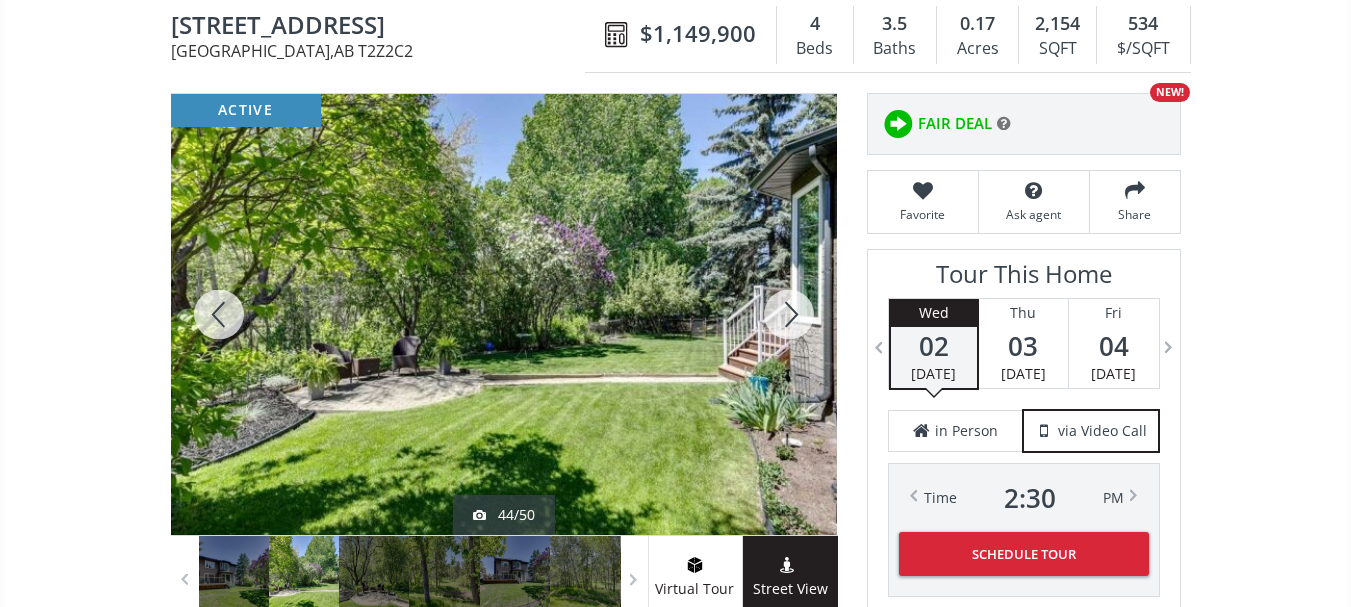 click at bounding box center [789, 314] 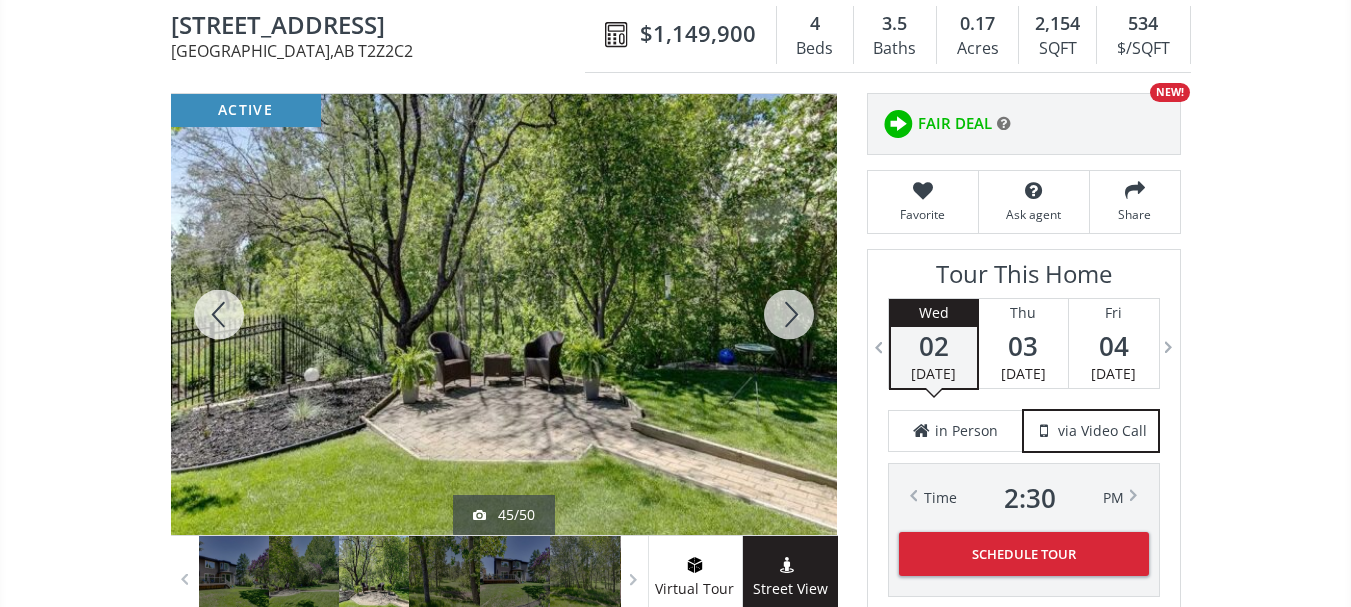 click at bounding box center (789, 314) 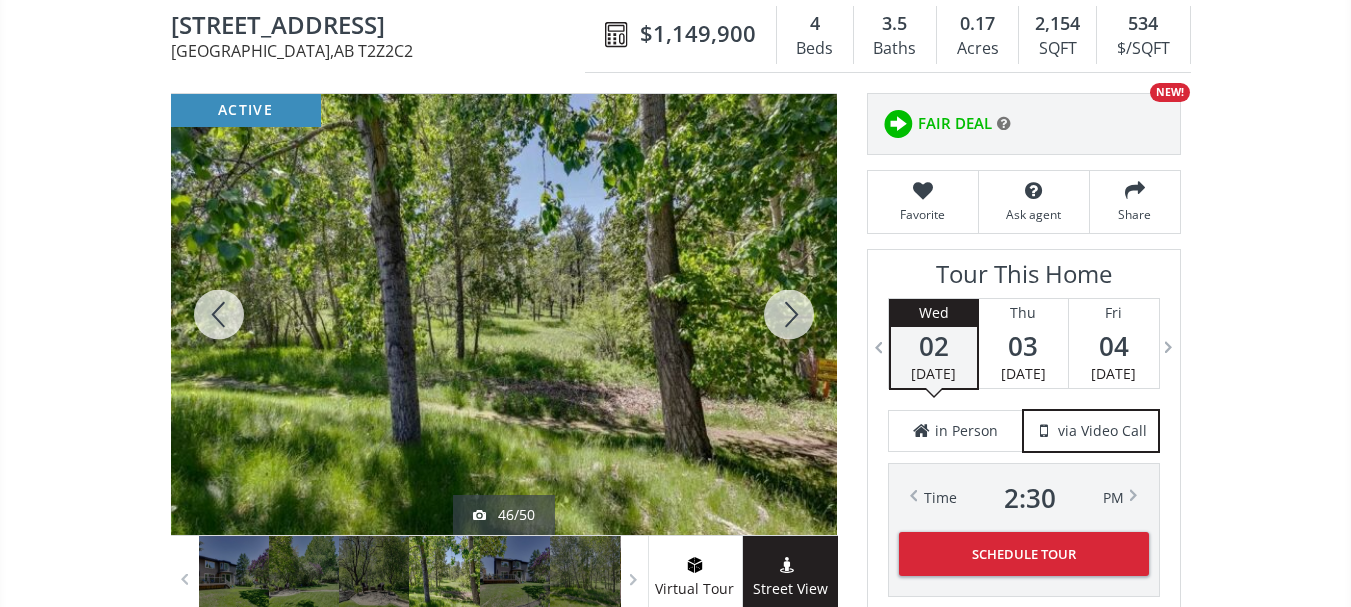 click at bounding box center (789, 314) 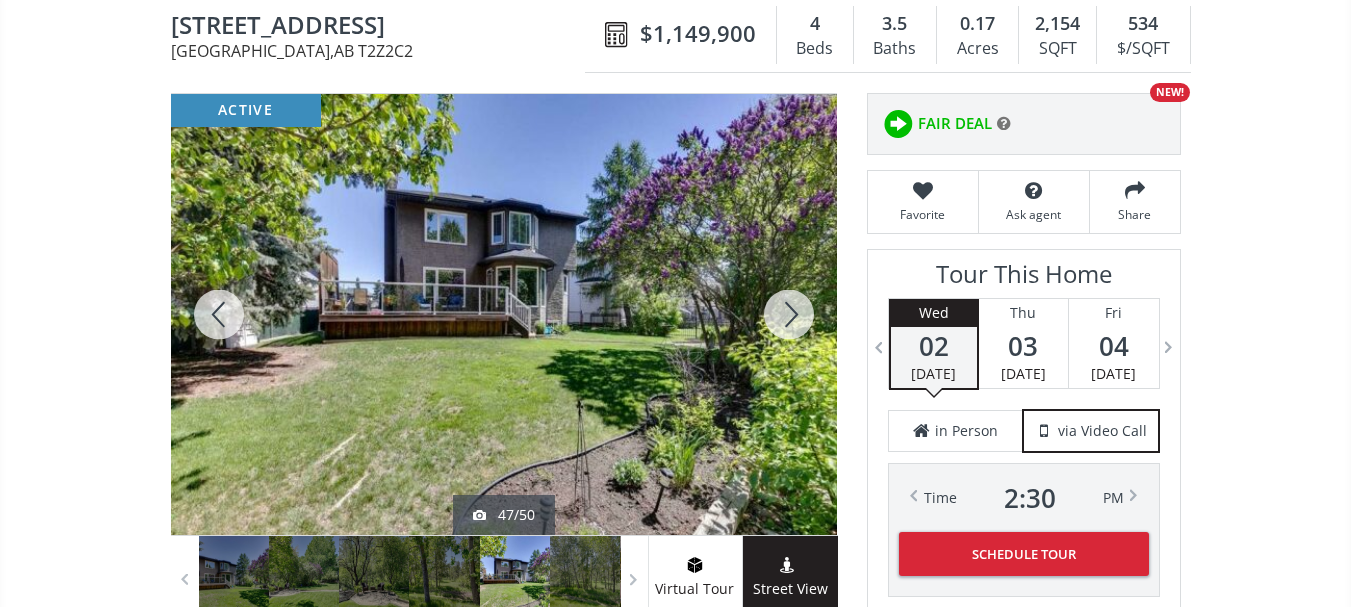click at bounding box center [789, 314] 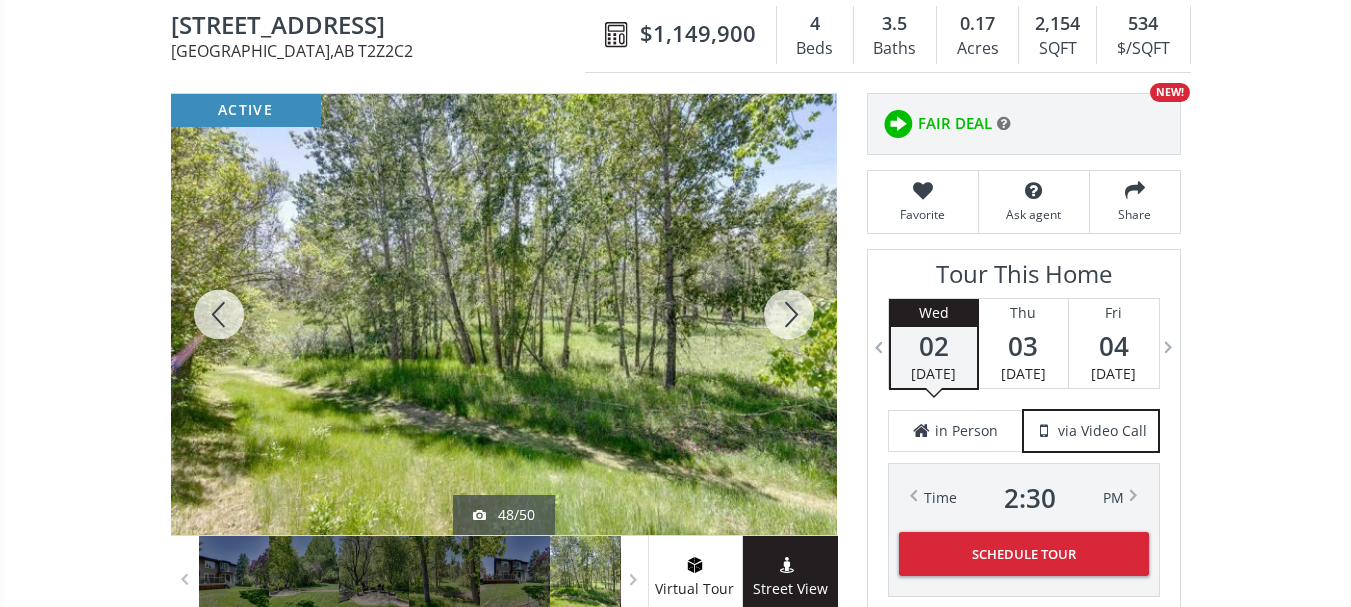 click at bounding box center [789, 314] 